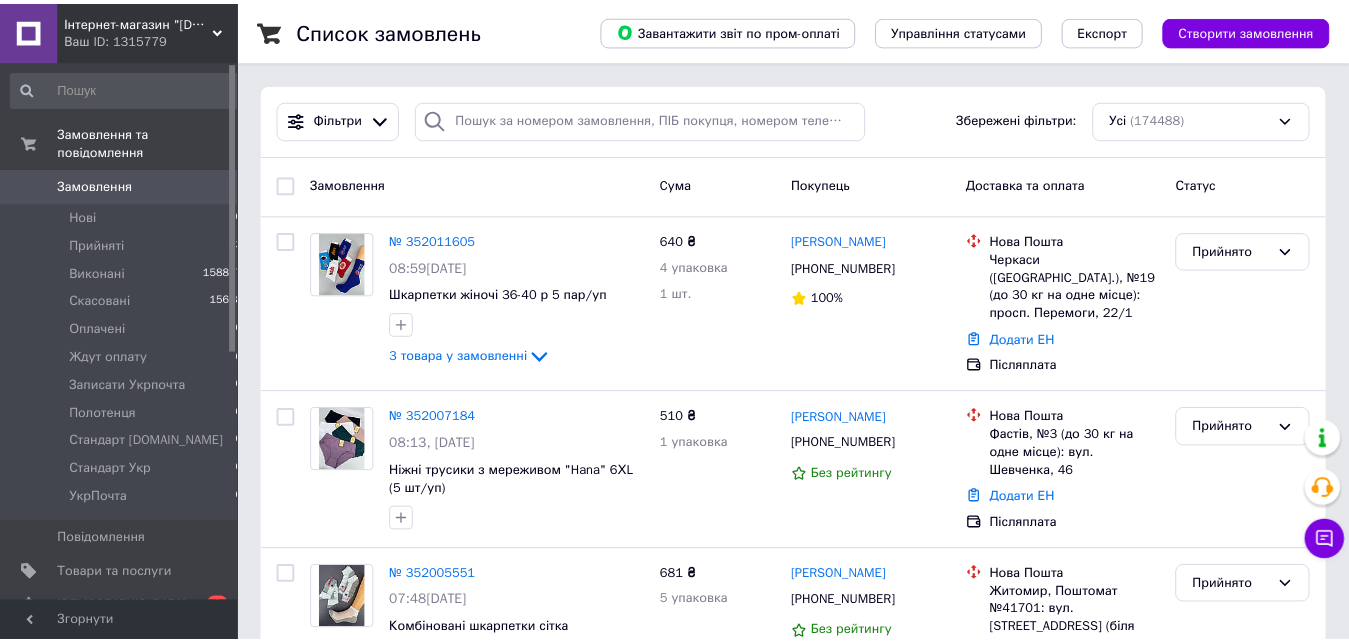 scroll, scrollTop: 0, scrollLeft: 0, axis: both 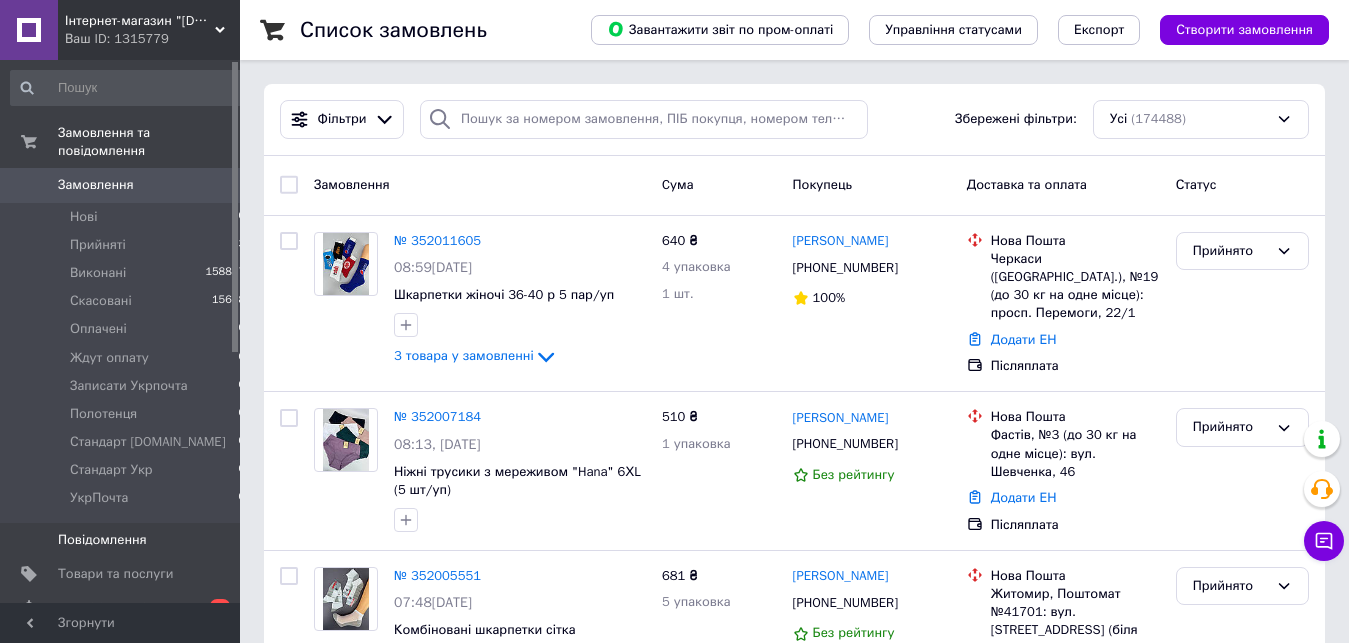 drag, startPoint x: 141, startPoint y: 209, endPoint x: 128, endPoint y: 534, distance: 325.2599 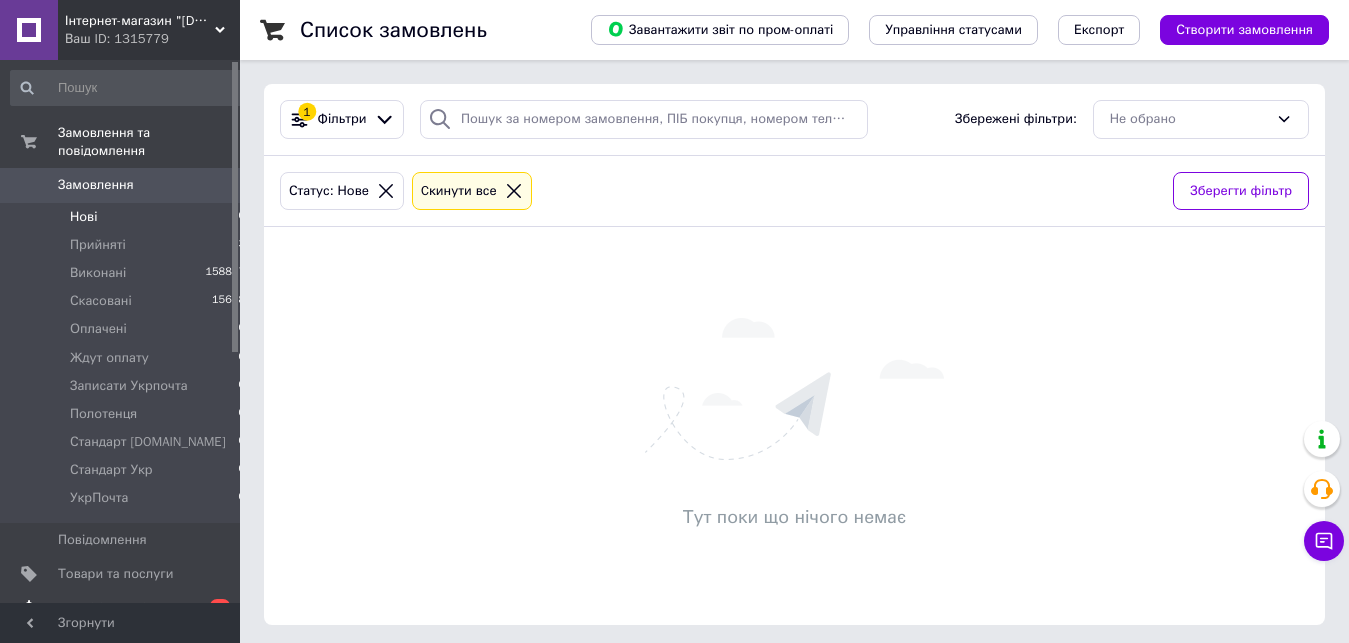 click on "[DEMOGRAPHIC_DATA]" at bounding box center (123, 608) 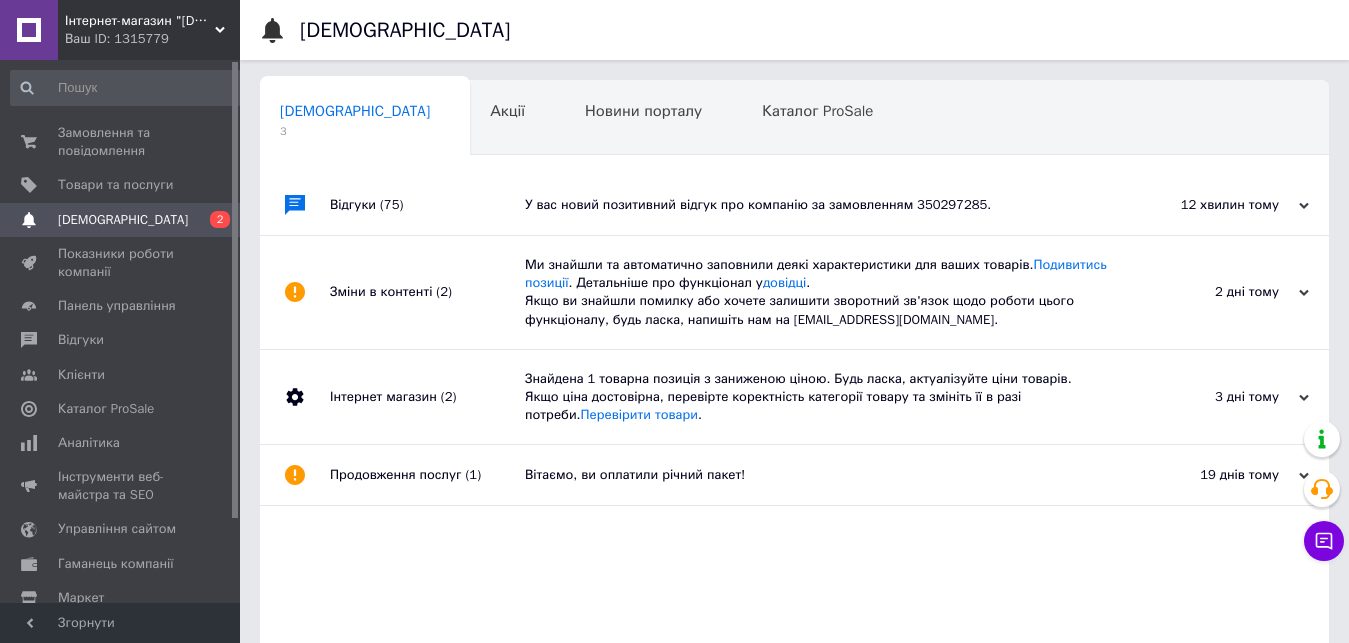 click 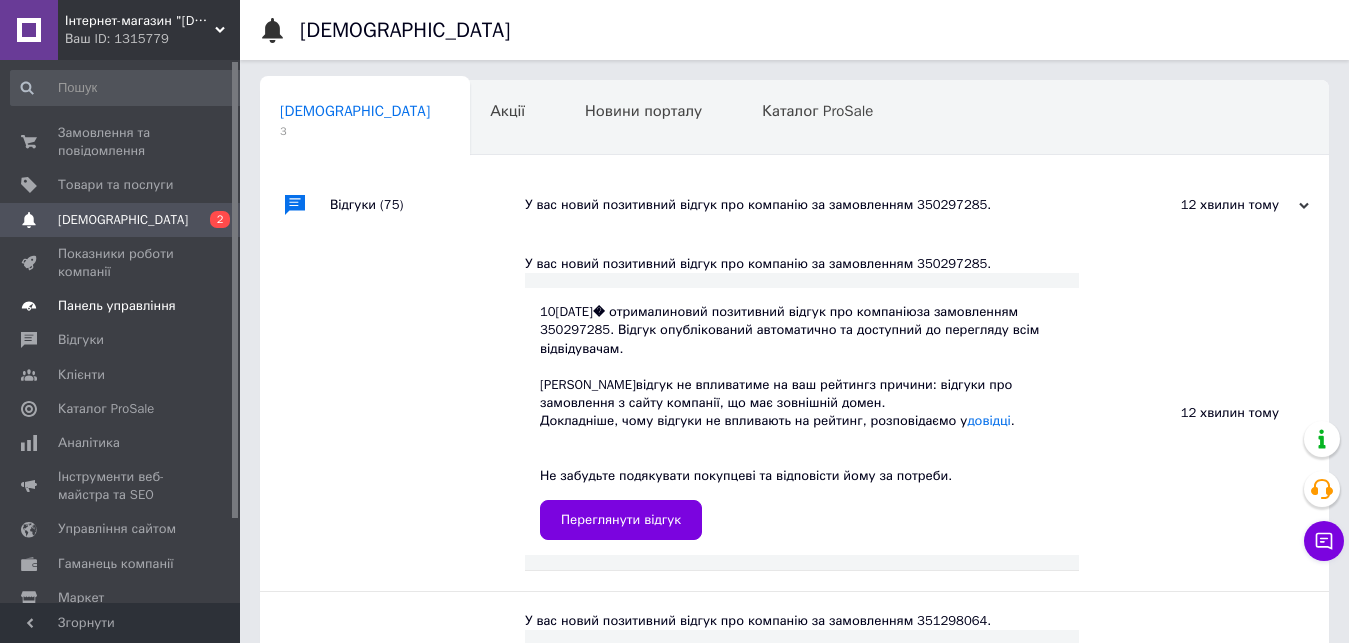 click on "Панель управління" at bounding box center [117, 306] 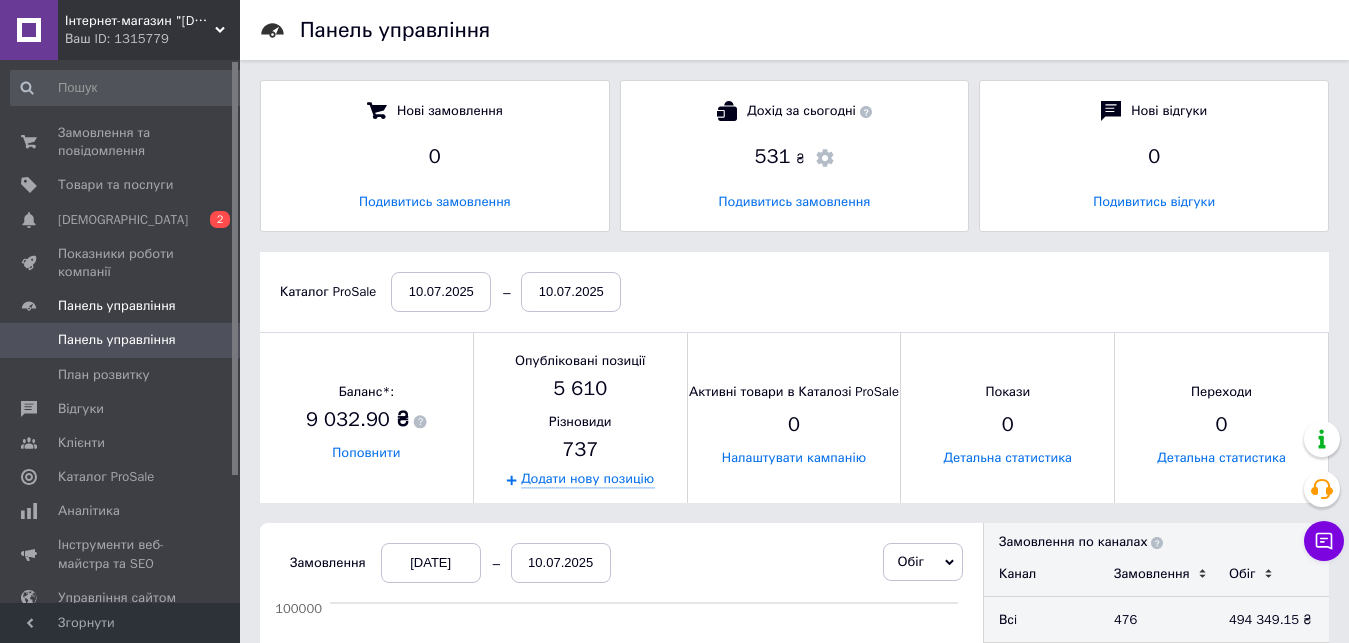 scroll, scrollTop: 10, scrollLeft: 10, axis: both 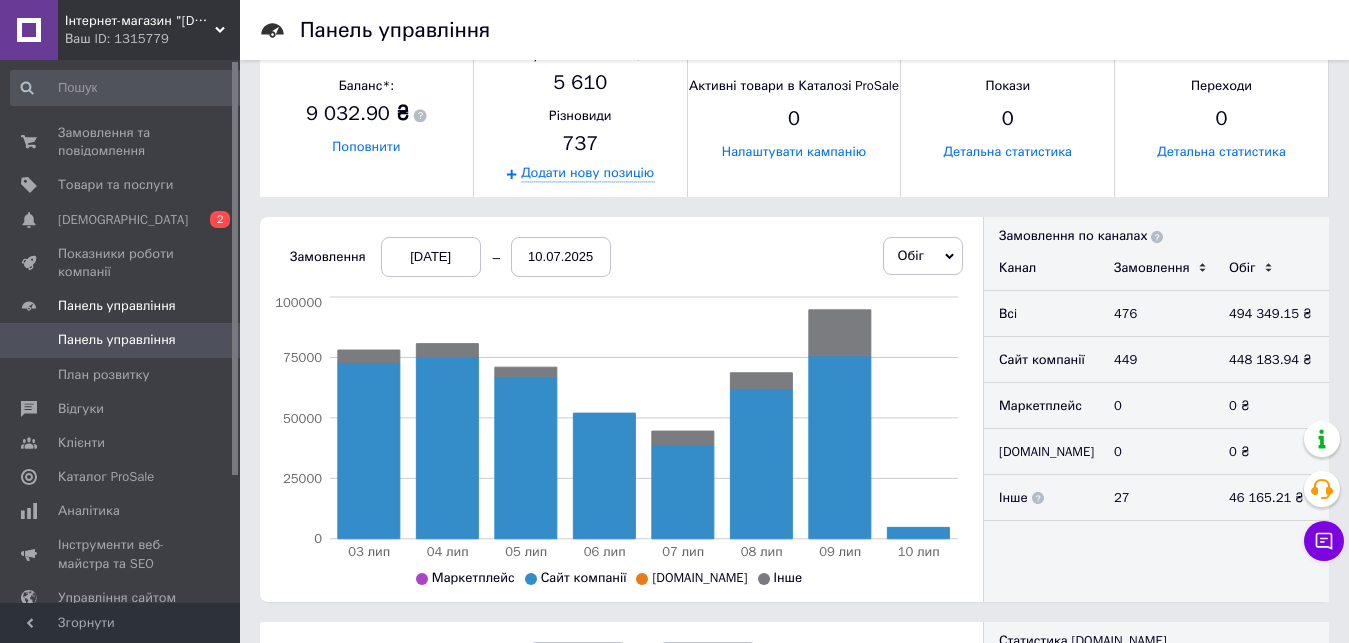 click on "[DATE]" at bounding box center [431, 257] 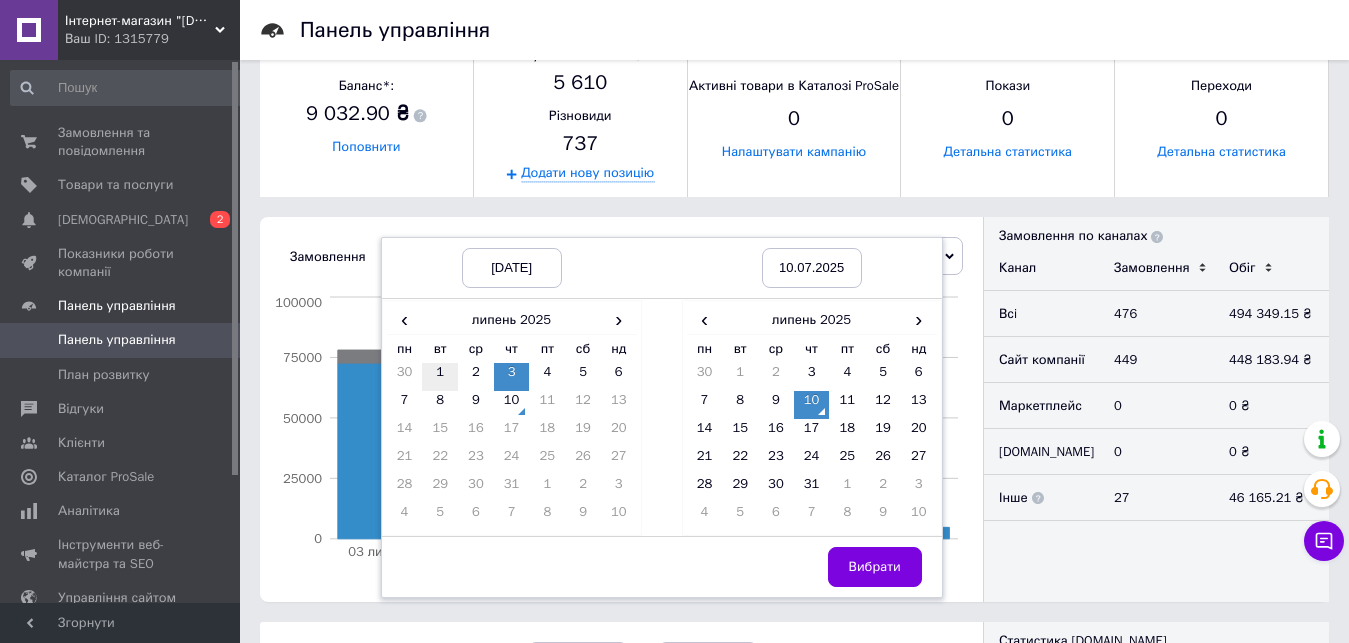 click on "1" at bounding box center [440, 377] 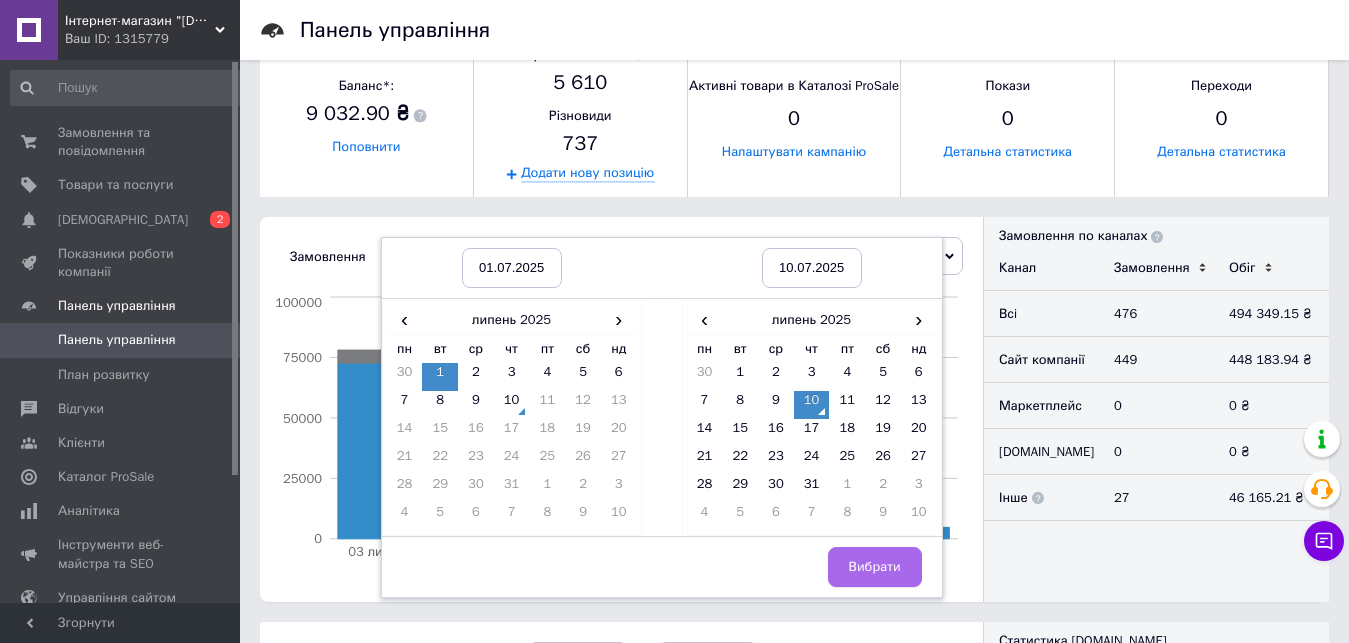 click on "Вибрати" at bounding box center [875, 567] 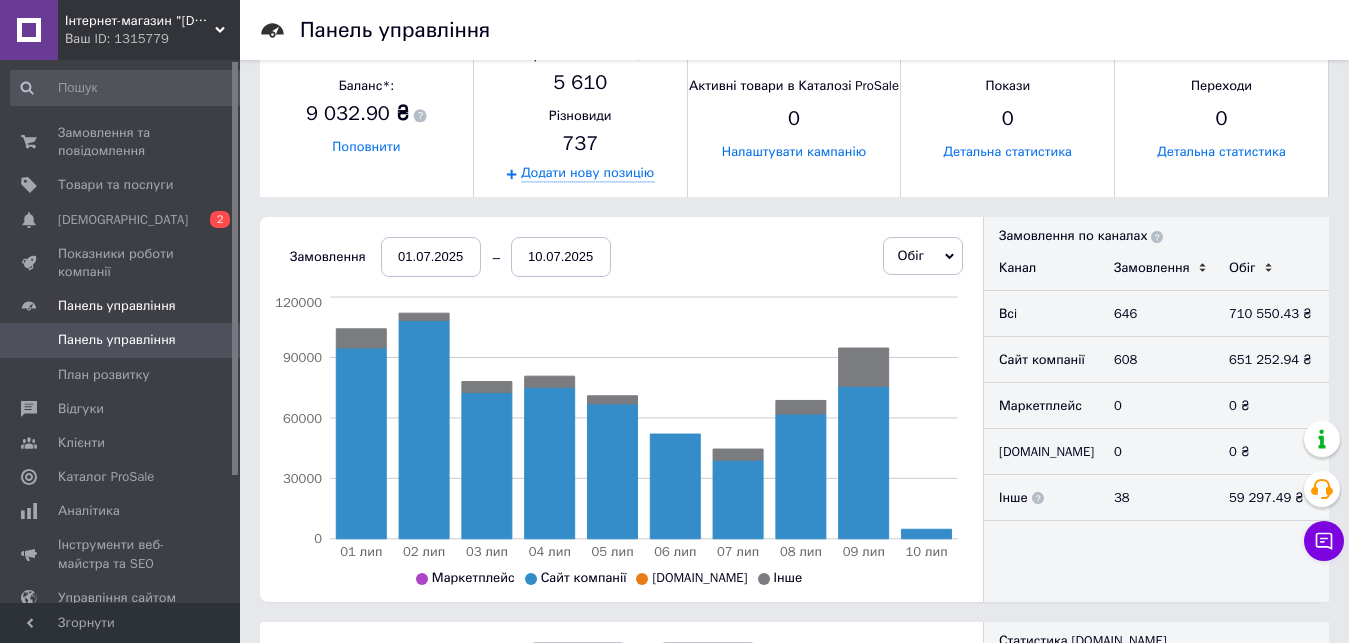 click on "01.07.2025" at bounding box center [431, 257] 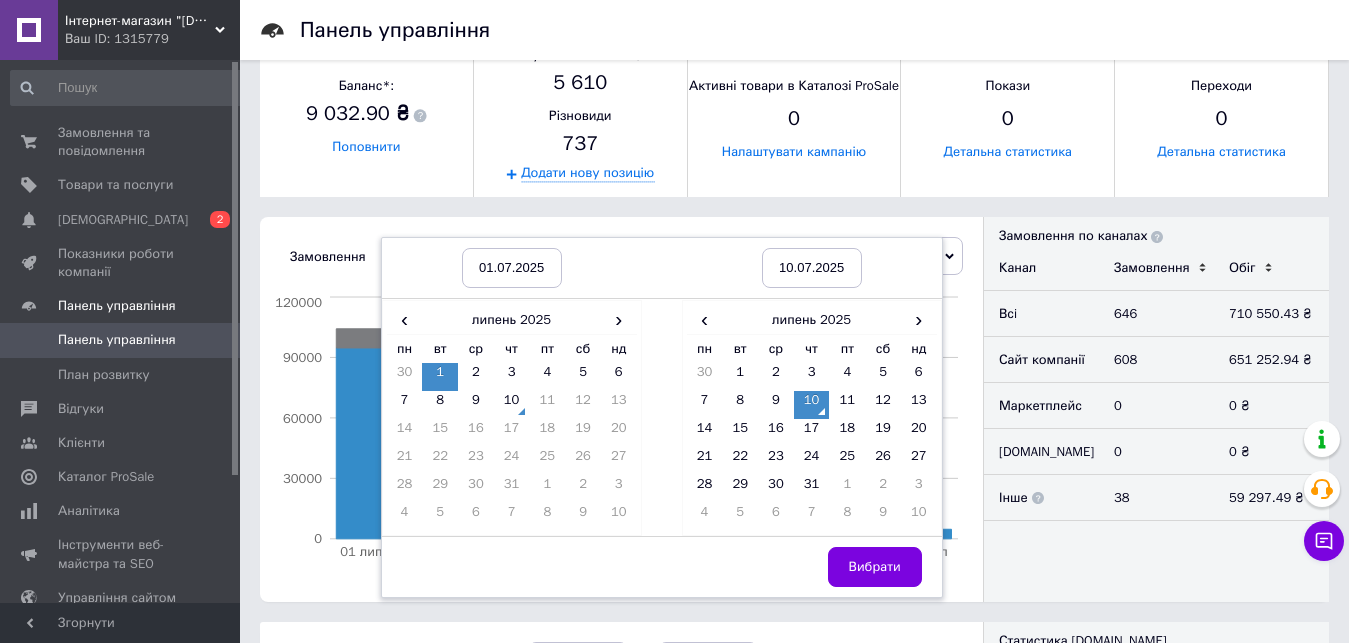 click on "Замовлення [DATE] [DATE] [DATE] [DATE] ‹ [DATE] › пн вт ср чт пт сб нд 30 1 2 3 4 5 6 7 8 9 10 11 12 13 14 15 16 17 18 19 20 21 22 23 24 25 26 27 28 29 30 31 1 2 3 4 5 6 7 8 9 10 ‹ [DATE] › пн вт ср чт пт сб нд 30 1 2 3 4 5 6 7 8 9 10 11 12 13 14 15 16 17 18 19 20 21 22 23 24 25 26 27 28 29 30 31 1 2 3 4 5 6 7 8 9 10 Вибрати Обіг Замовлення Замовлення Каталог ProSale Обіг Каталог ProSale [DATE] лип [DATE] лип [DATE] лип [DATE] лип [DATE] лип 0 30000 60000 90000 120000 Маркетплейс Сайт компанії [DOMAIN_NAME] Інше [DATE]" at bounding box center (621, 409) 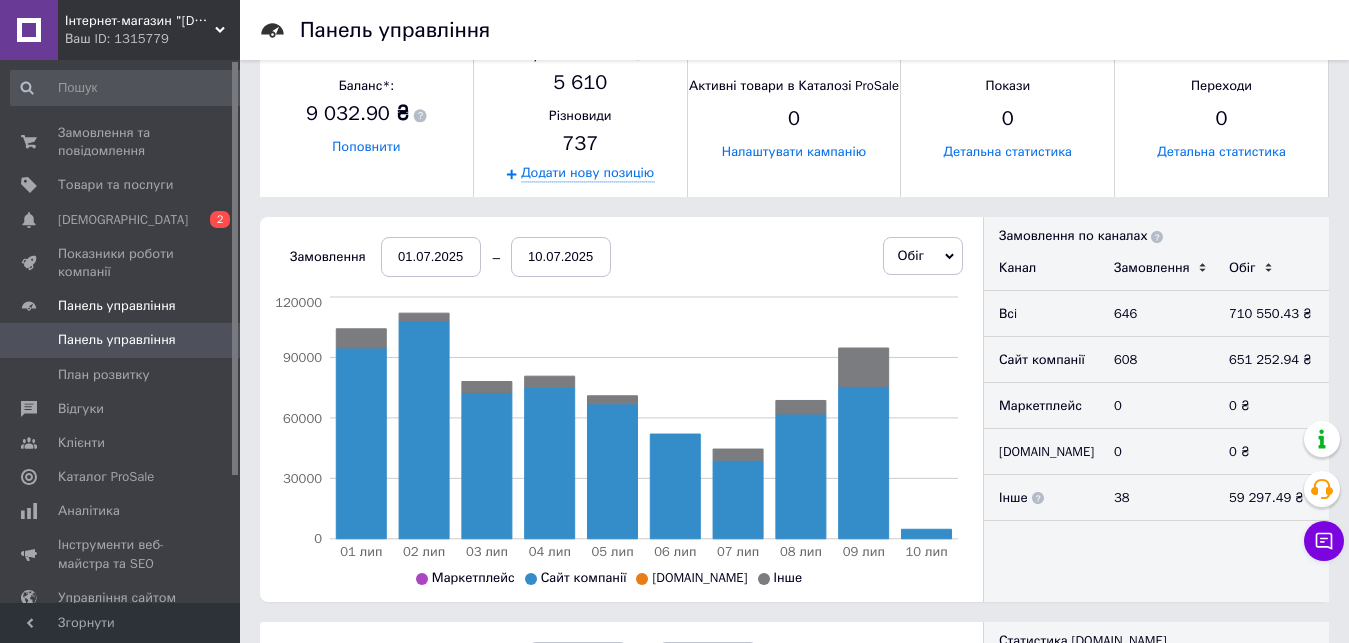 click on "01.07.2025" at bounding box center [431, 257] 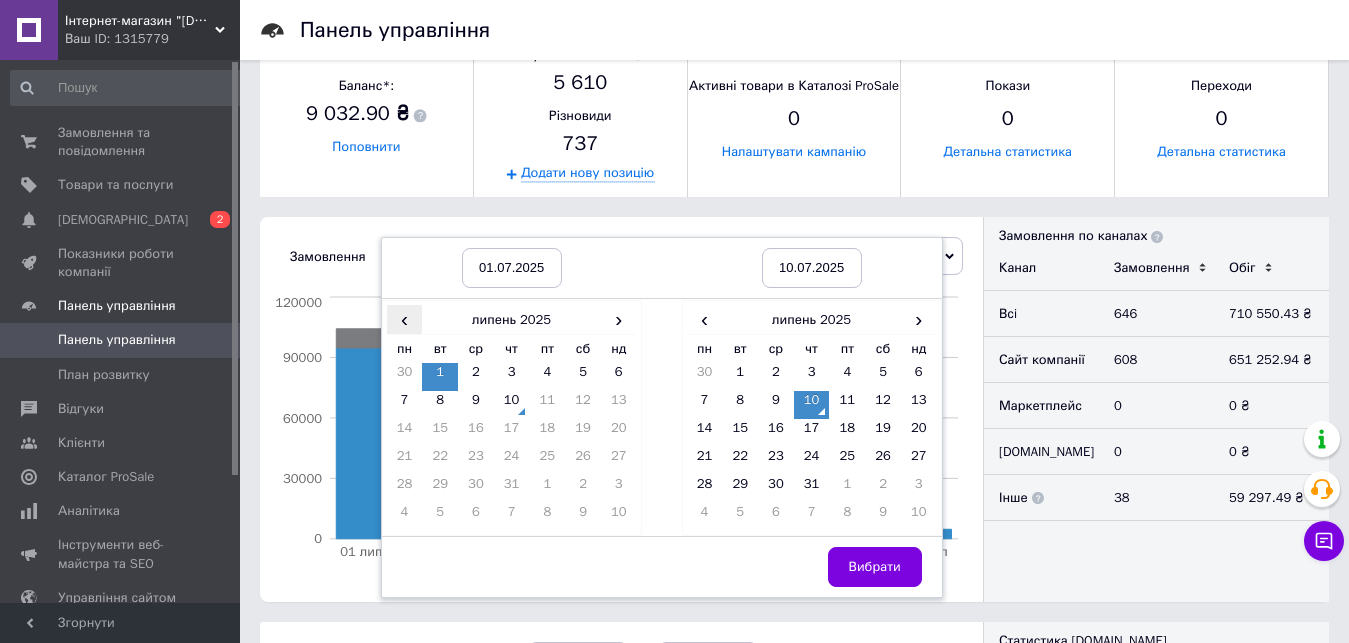 click on "‹" at bounding box center [405, 319] 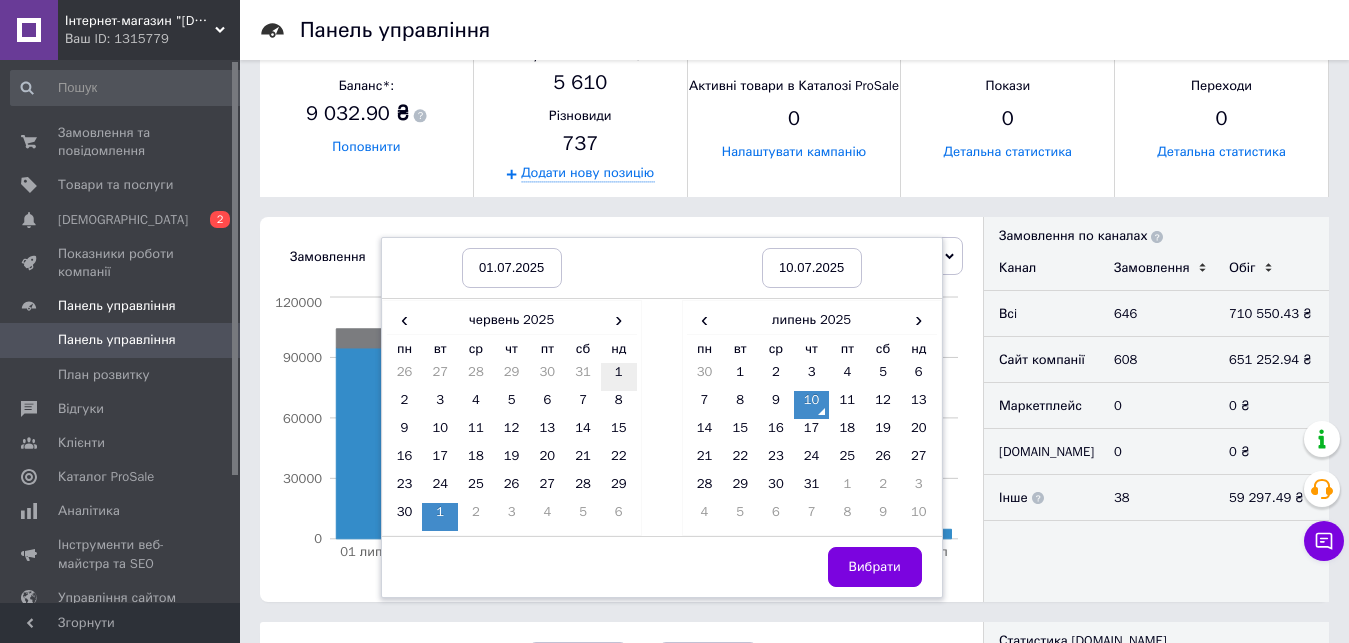 click on "1" at bounding box center (619, 377) 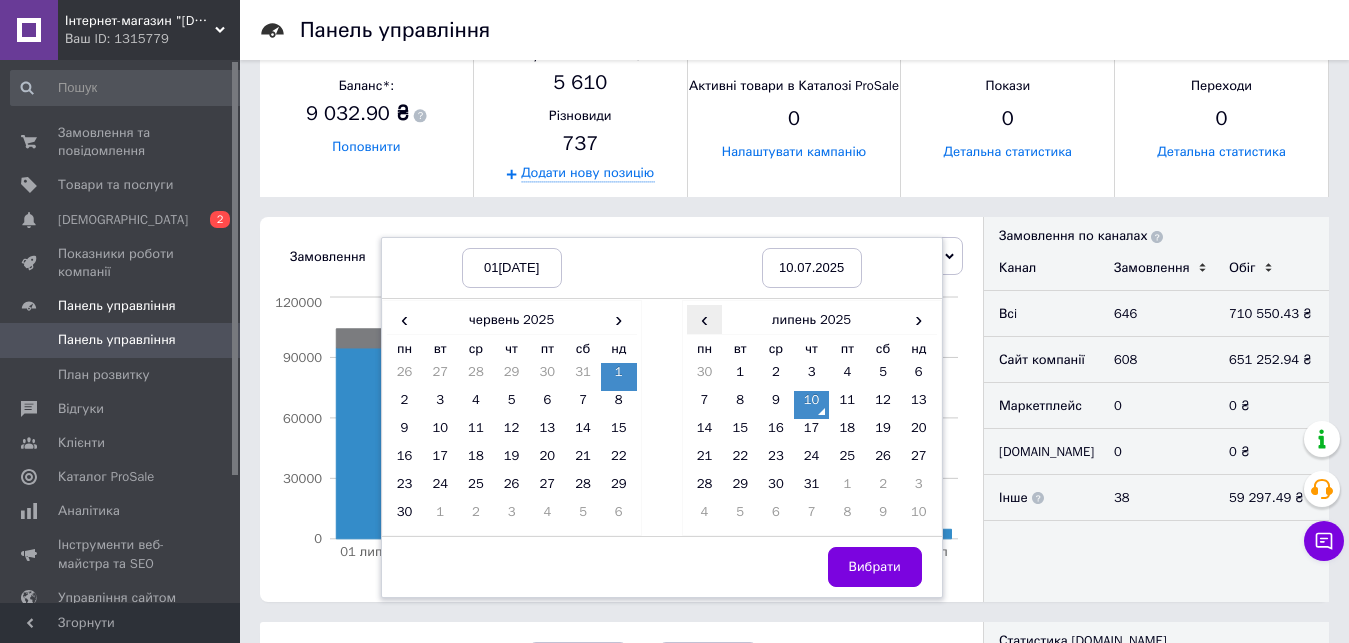 click on "‹" at bounding box center (705, 319) 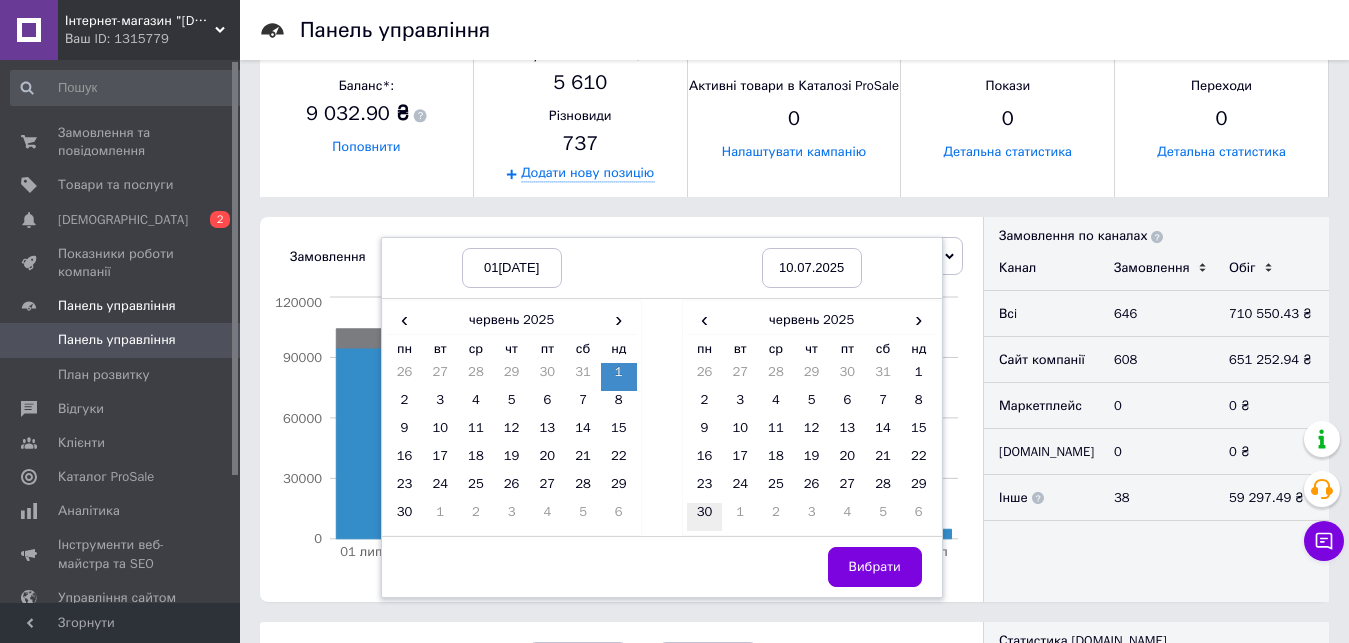 click on "30" at bounding box center [705, 517] 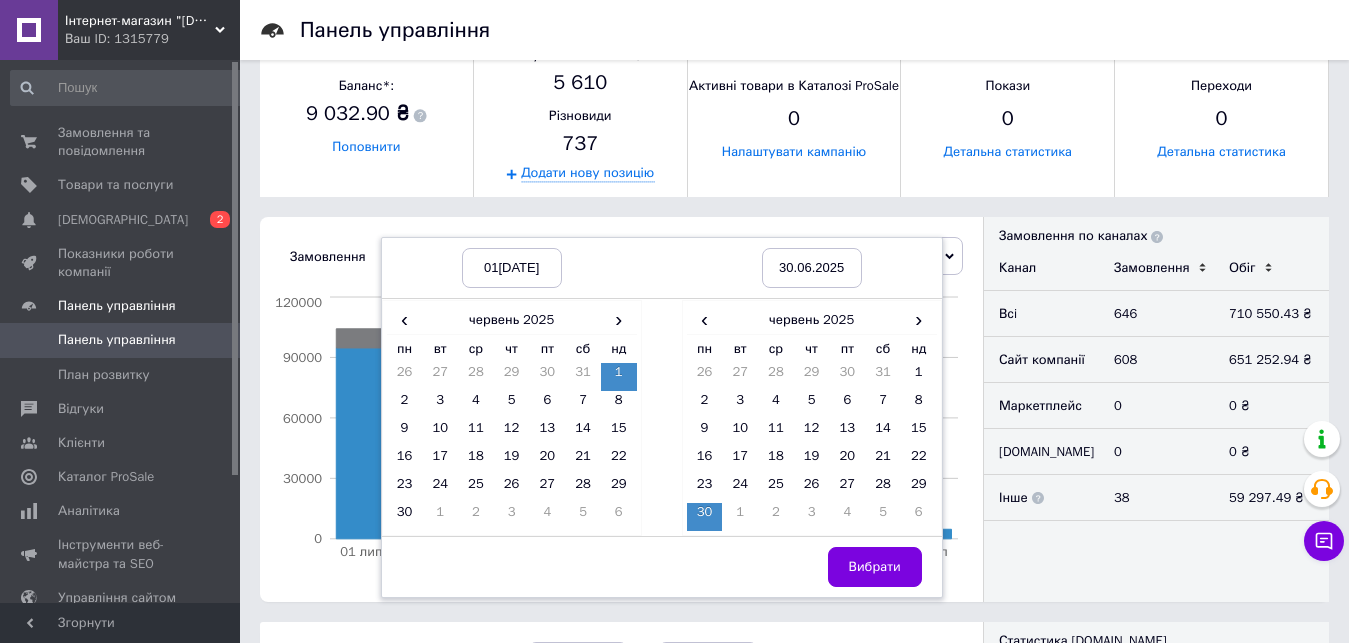 click on "Вибрати" at bounding box center [812, 567] 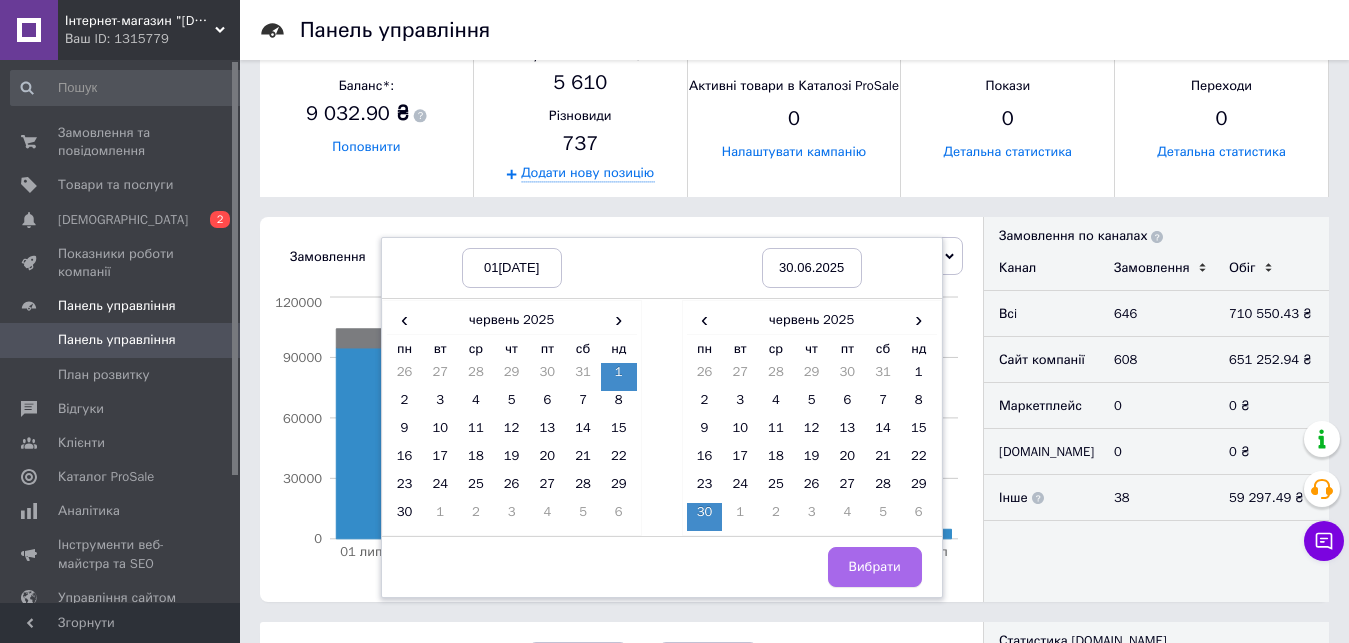 click on "Вибрати" at bounding box center [875, 567] 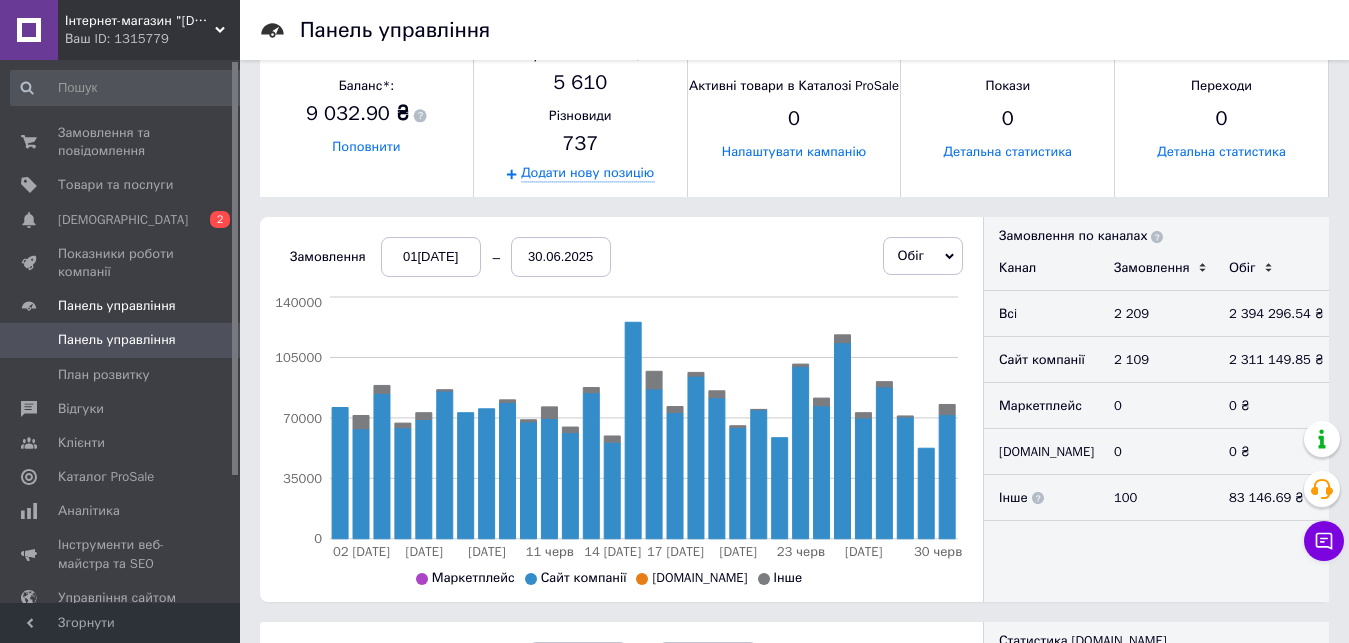 click on "01[DATE]" at bounding box center [431, 257] 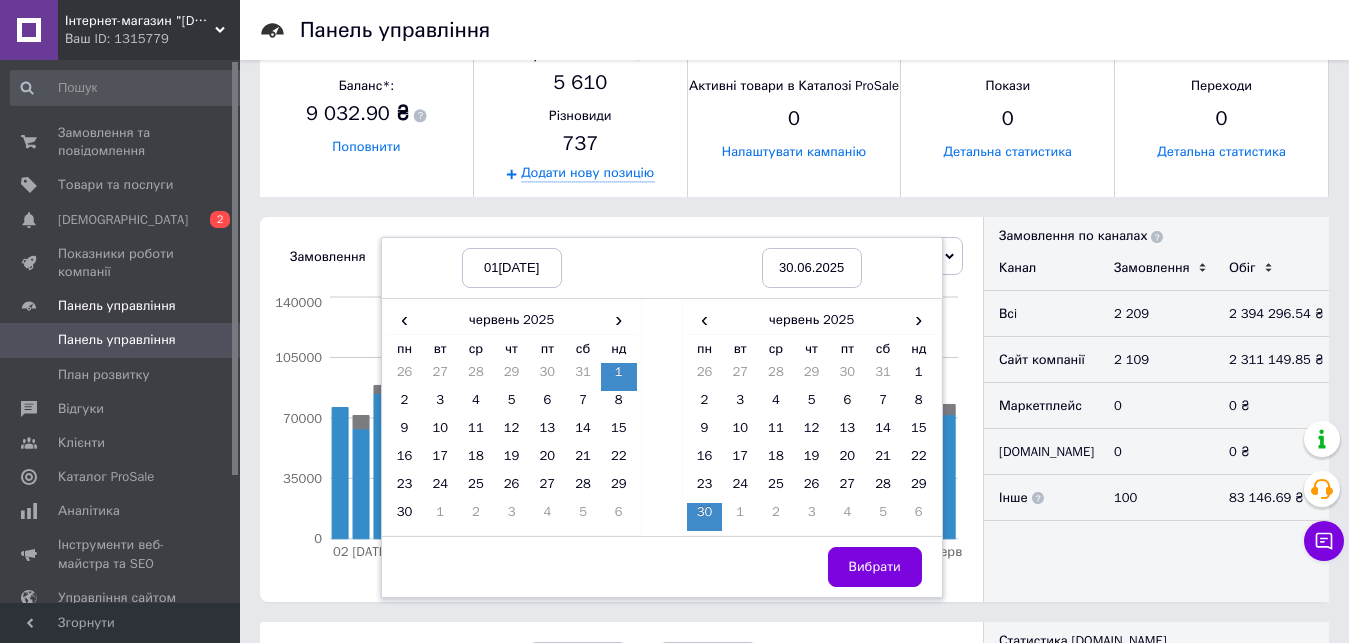 click on "01[DATE]" at bounding box center [512, 268] 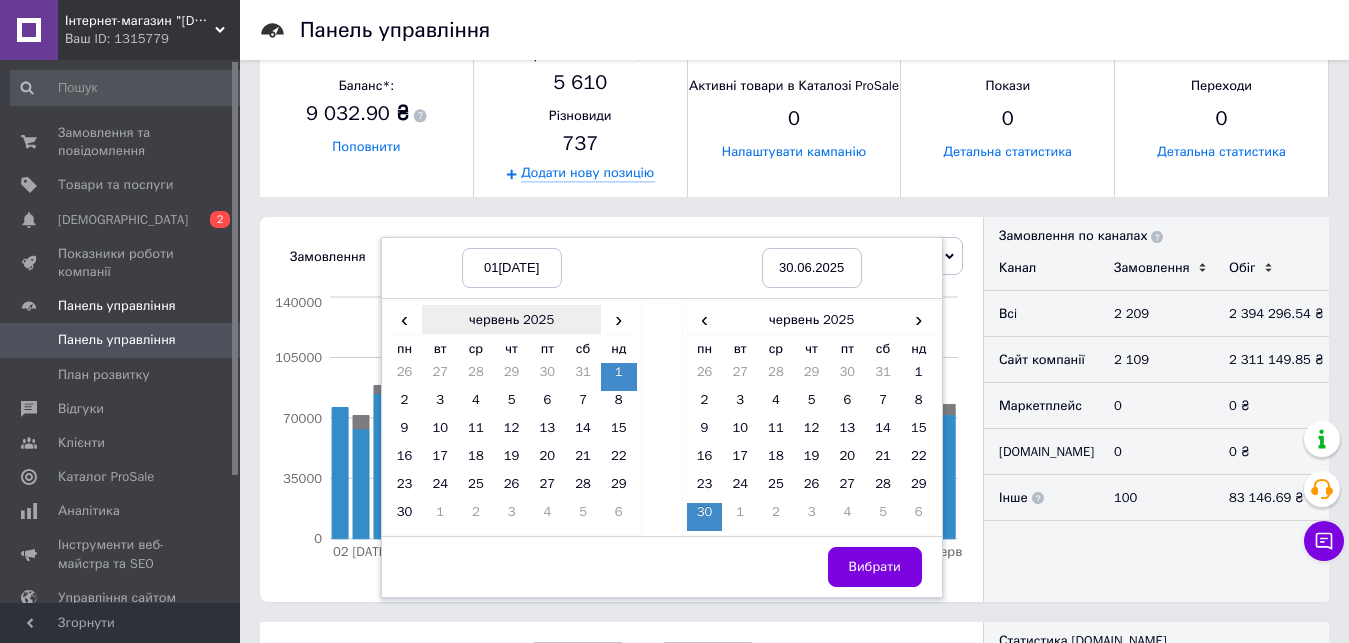 click on "червень 2025" at bounding box center [511, 320] 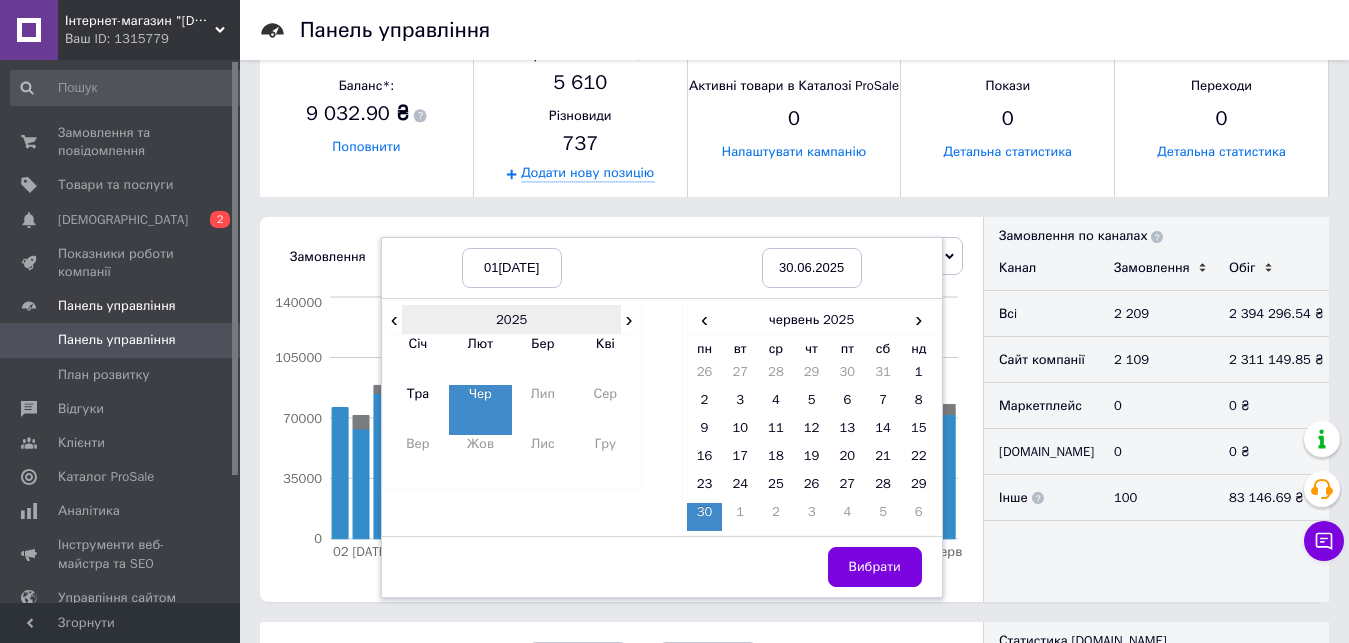 click on "2025" at bounding box center (511, 320) 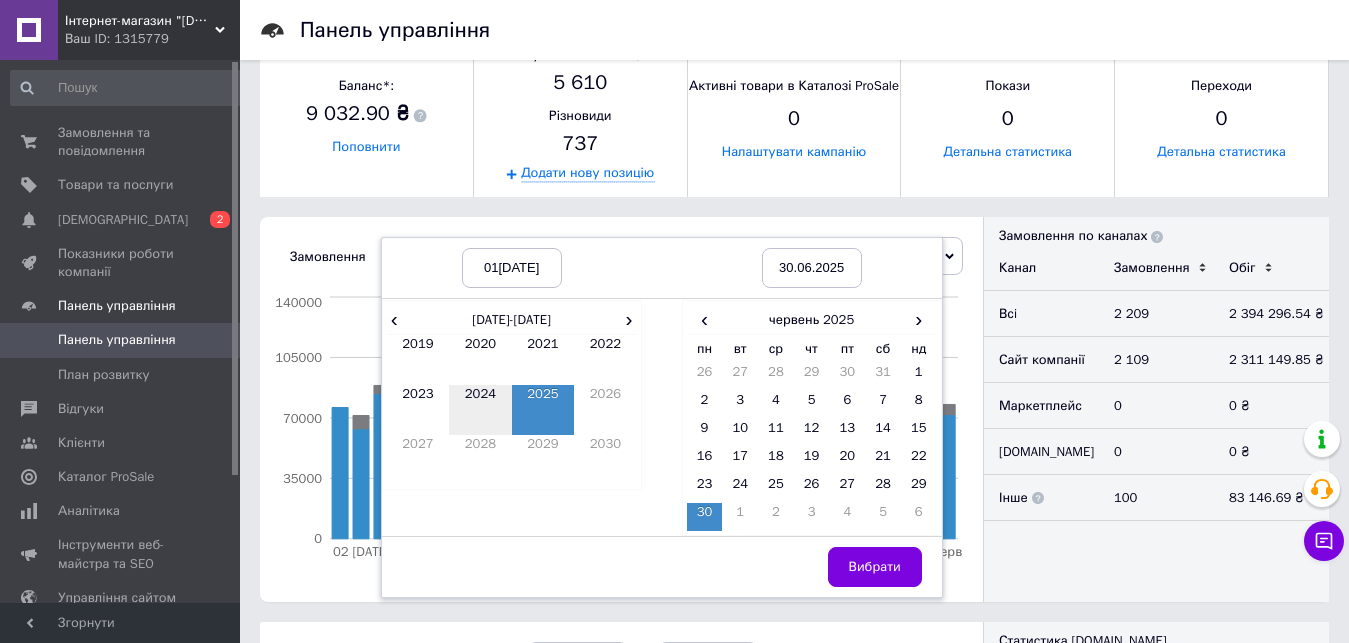 click on "2024" at bounding box center (480, 410) 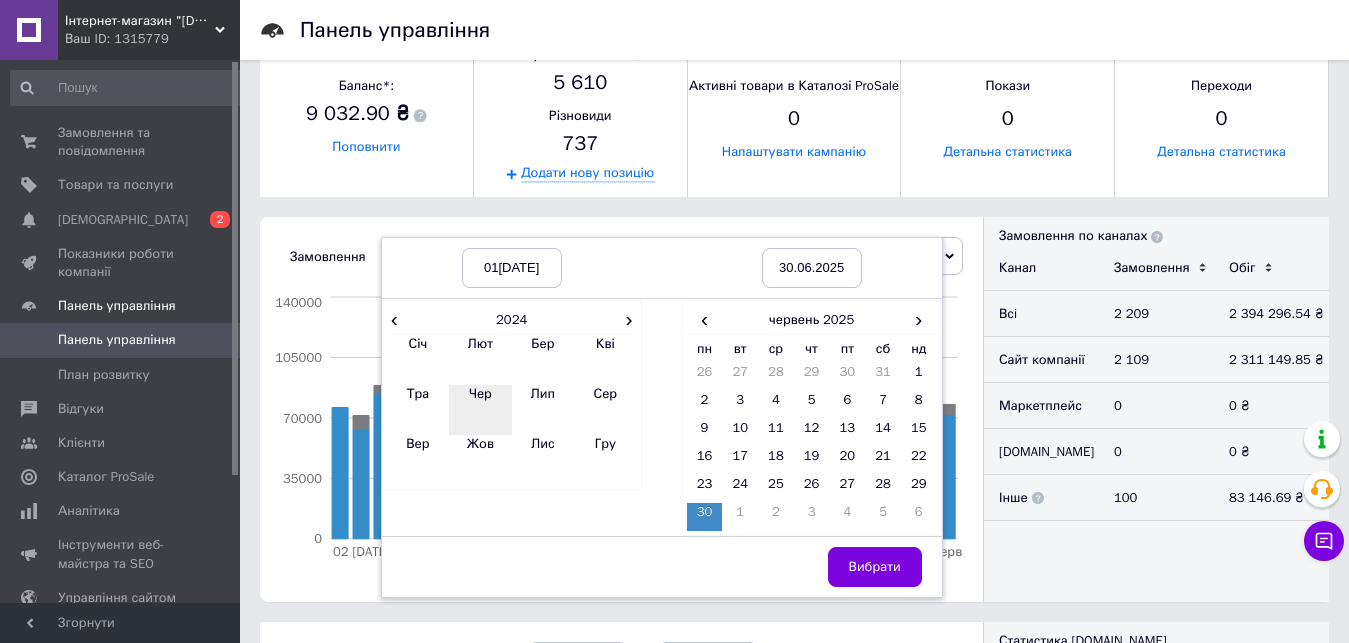 click on "Чер" at bounding box center [480, 410] 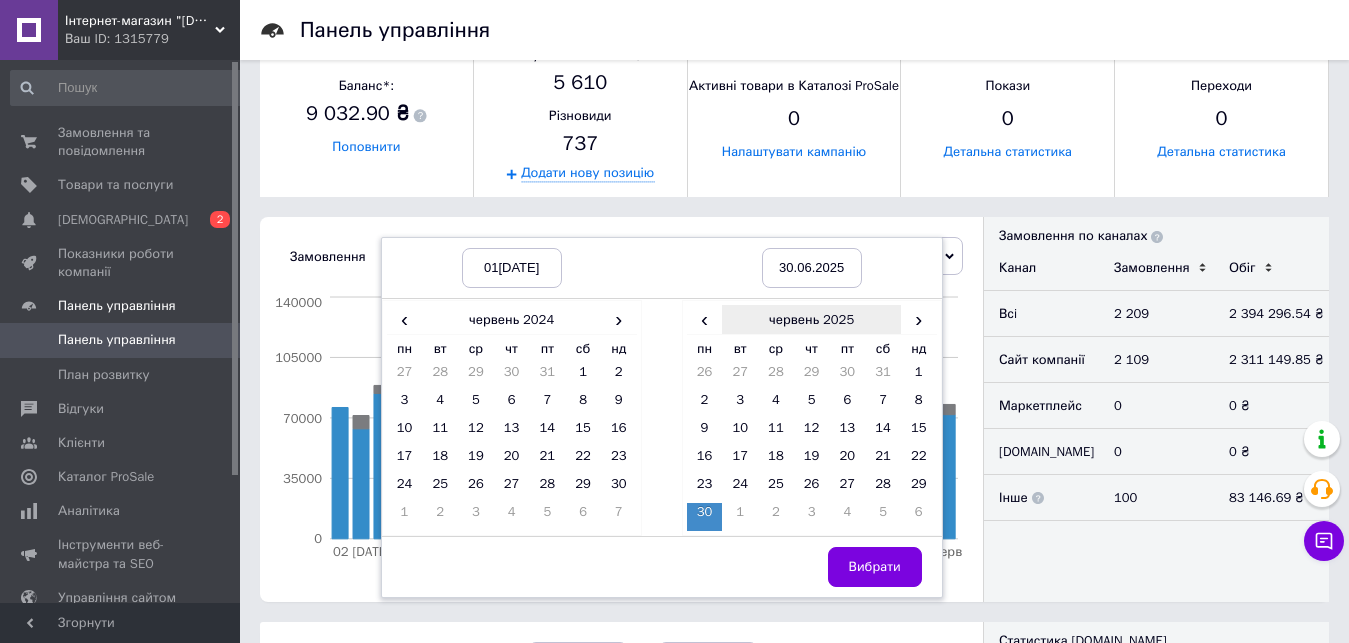 click on "червень 2025" at bounding box center (811, 320) 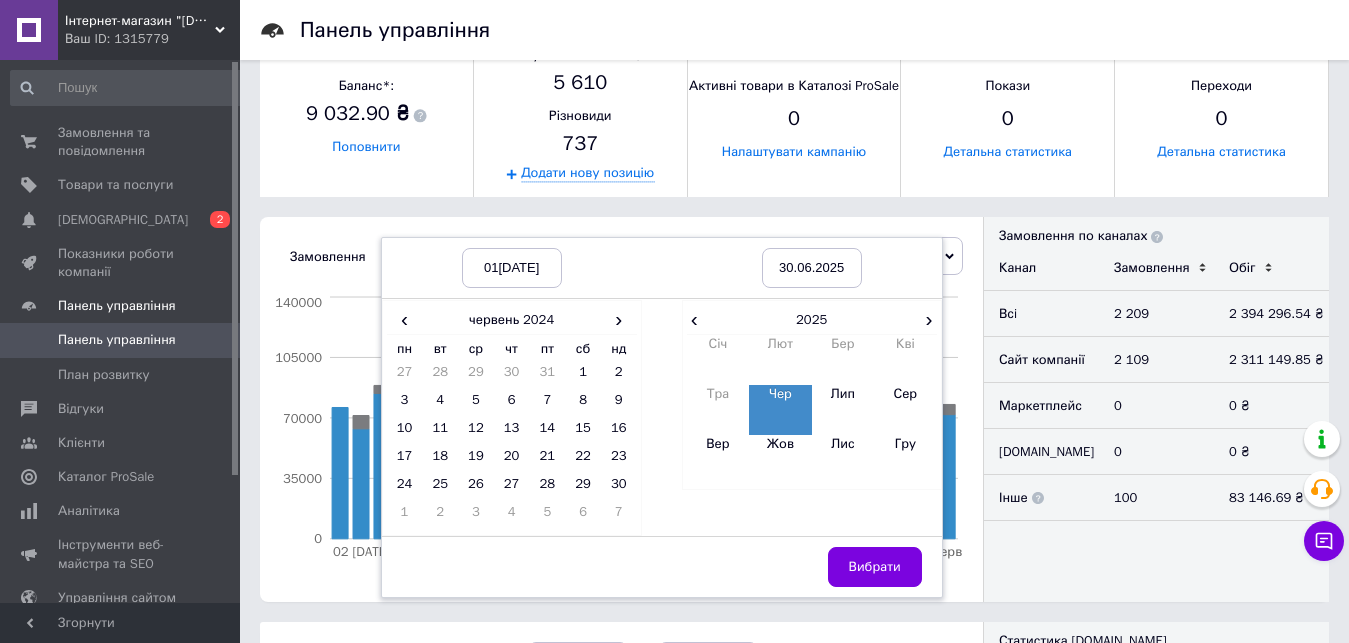 click on "‹ 2025 ›" at bounding box center (812, 320) 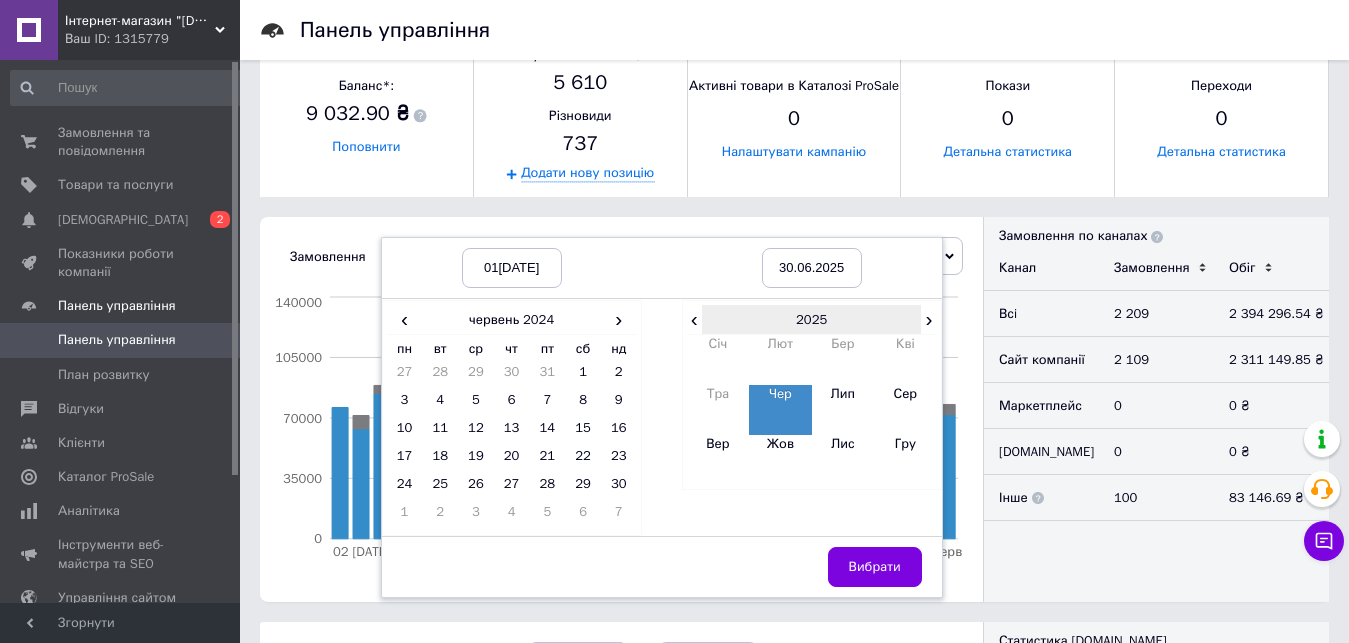 click on "2025" at bounding box center [811, 320] 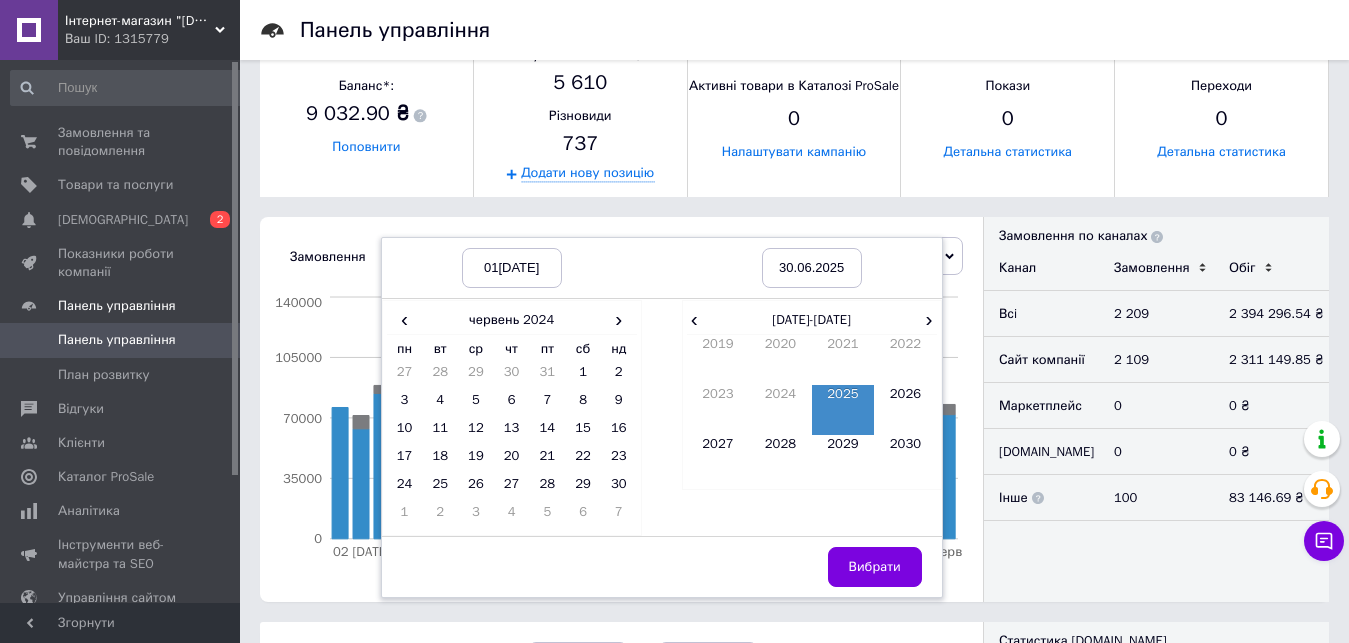 click on "2024" at bounding box center (780, 410) 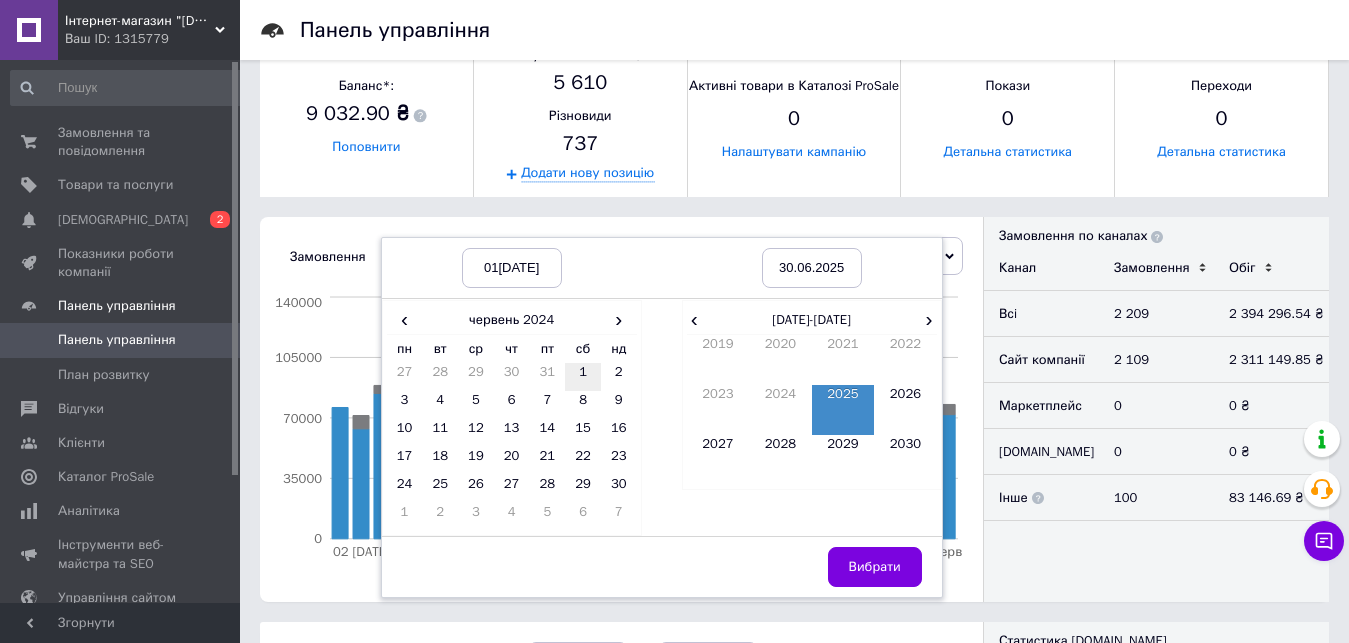 click on "1" at bounding box center [583, 377] 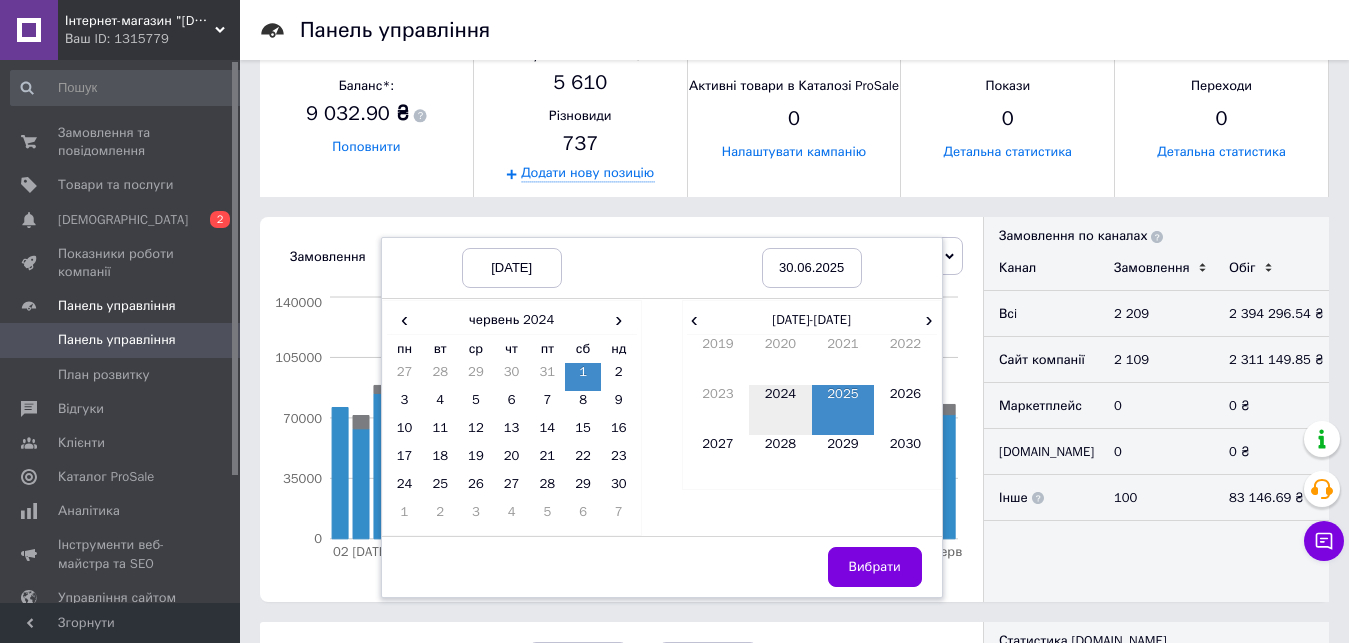 click on "2024" at bounding box center [780, 410] 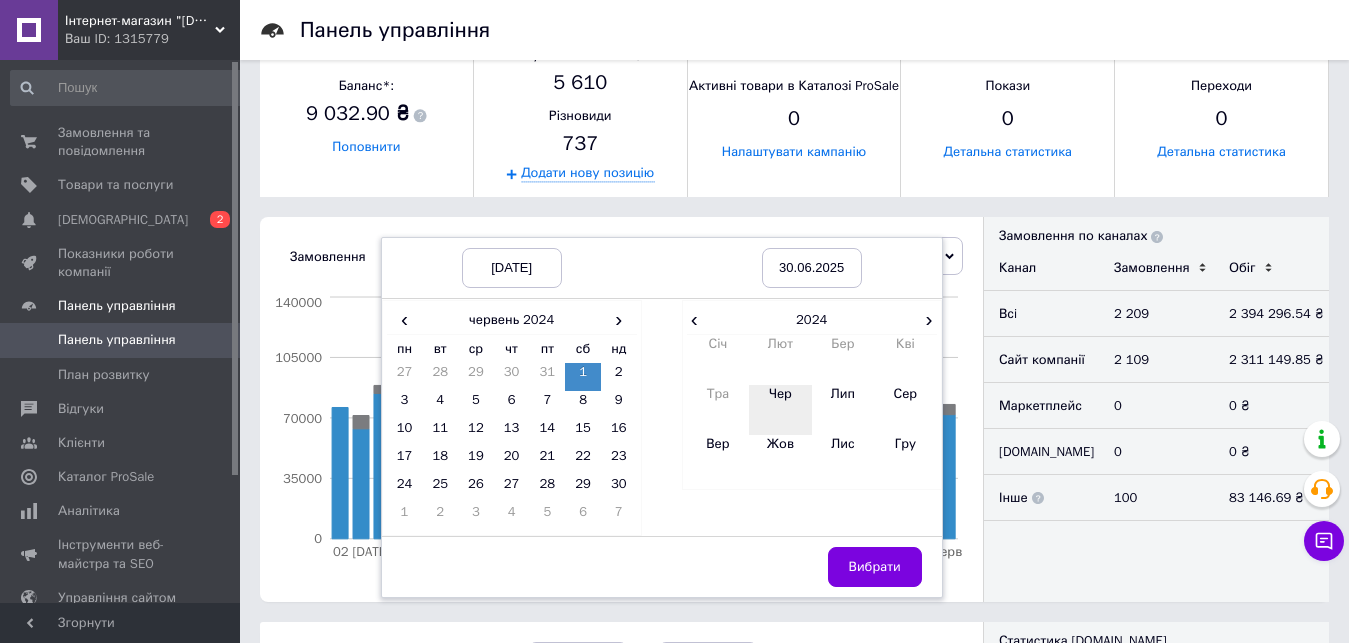 click on "Чер" at bounding box center (780, 410) 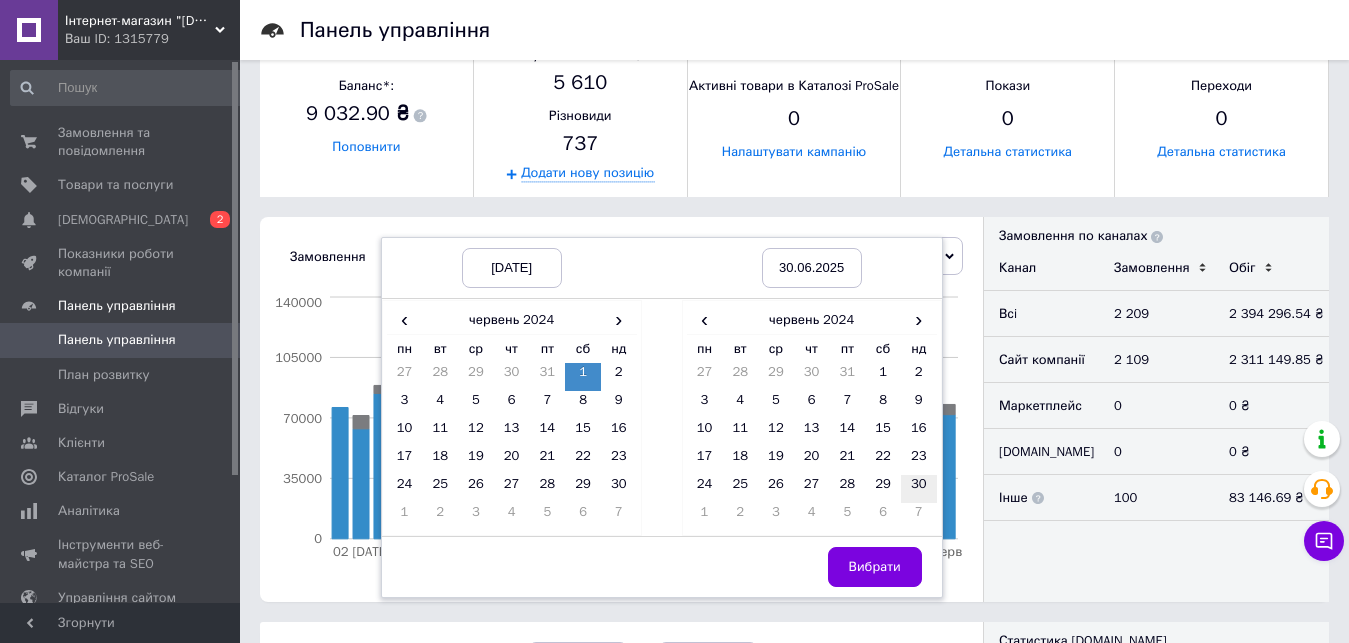 click on "30" at bounding box center (919, 489) 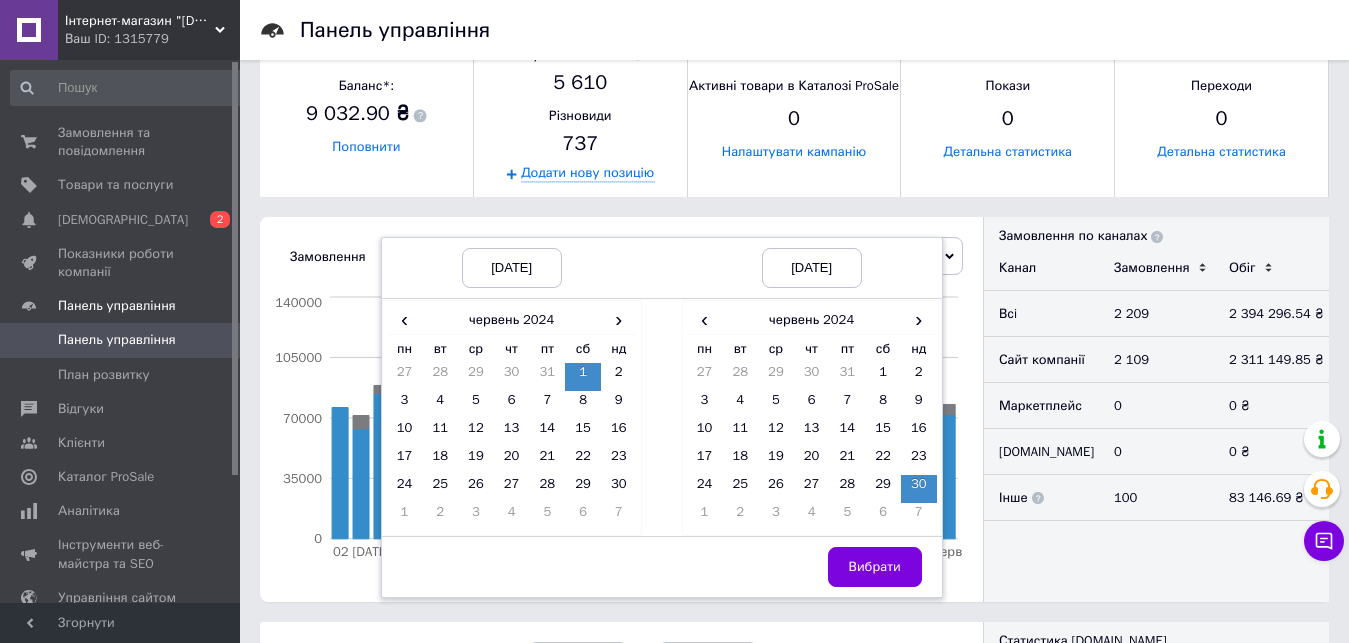 click on "Вибрати" at bounding box center [875, 567] 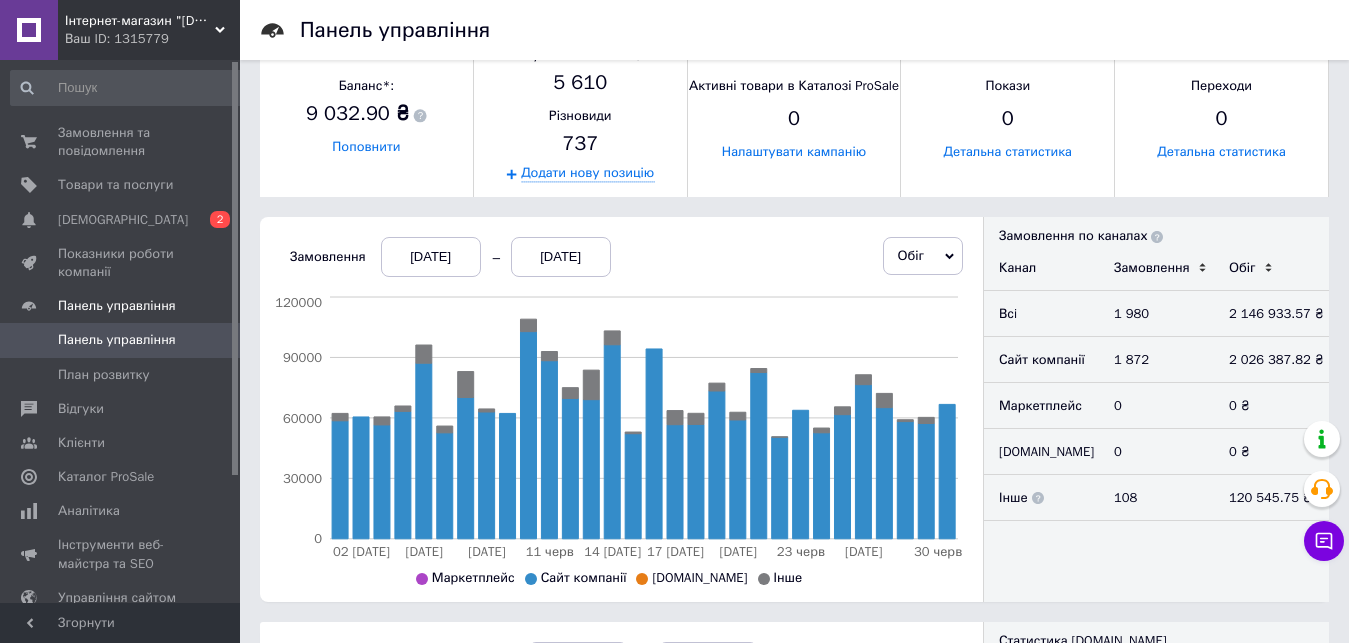 click on "[DATE]" at bounding box center [431, 257] 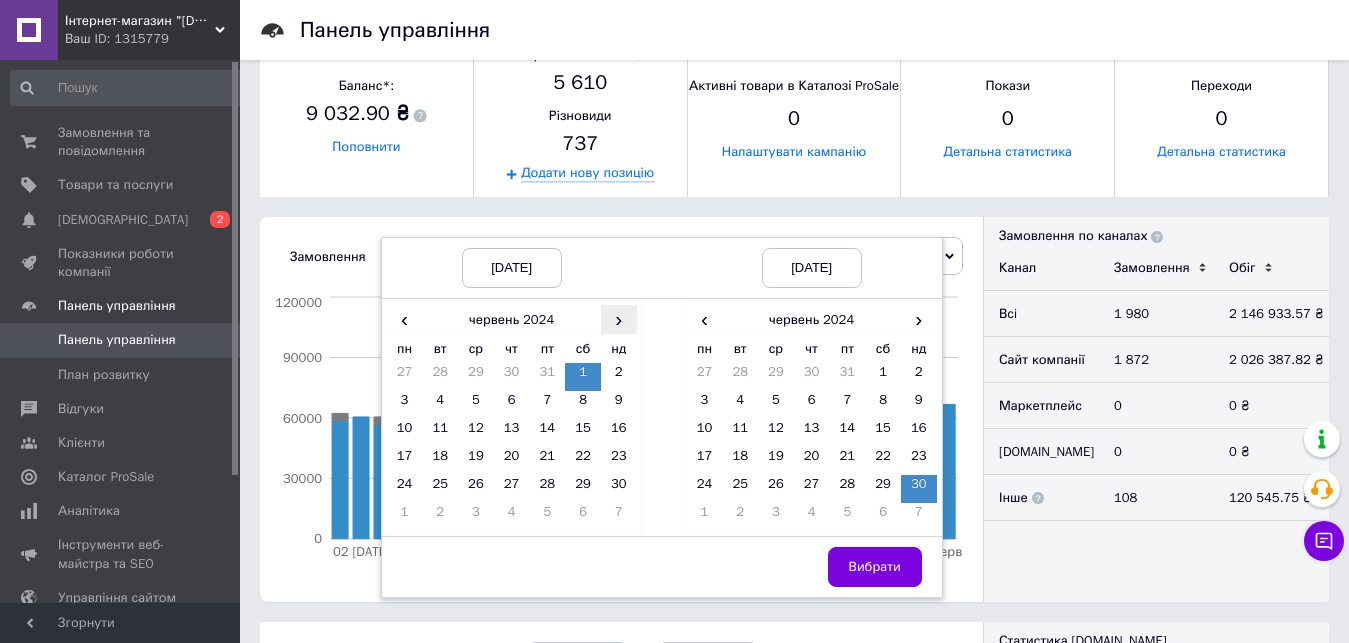 click on "›" at bounding box center [619, 319] 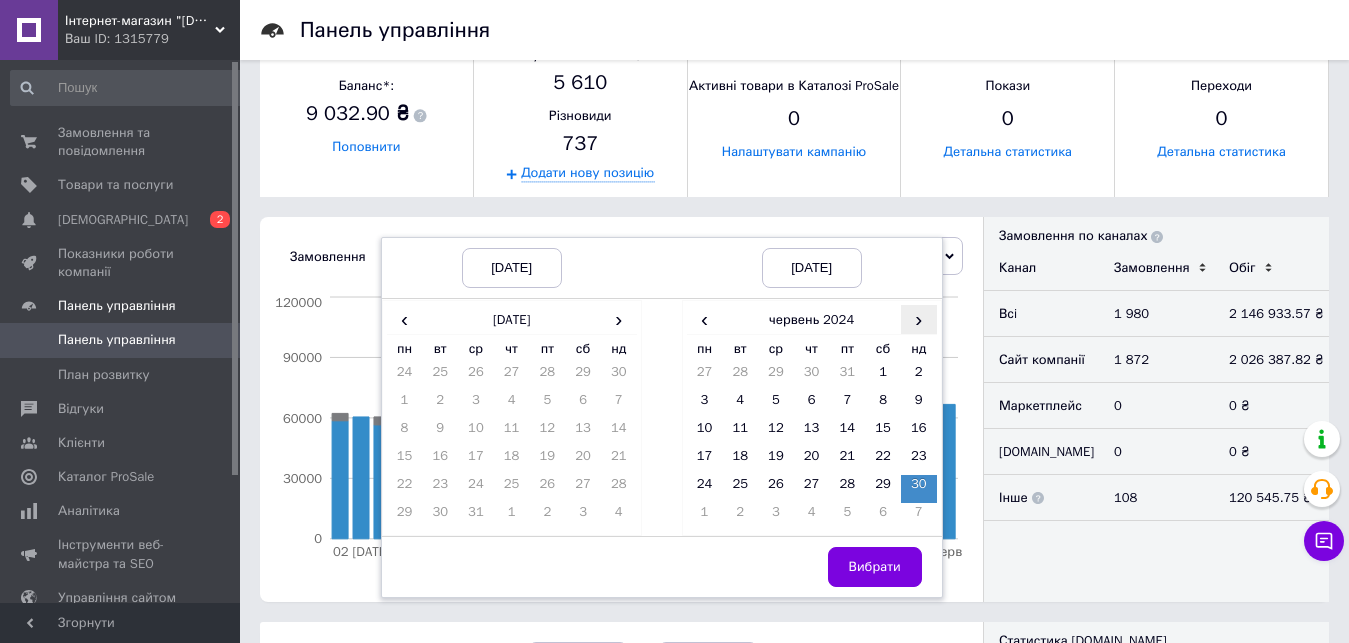 click on "›" at bounding box center [919, 319] 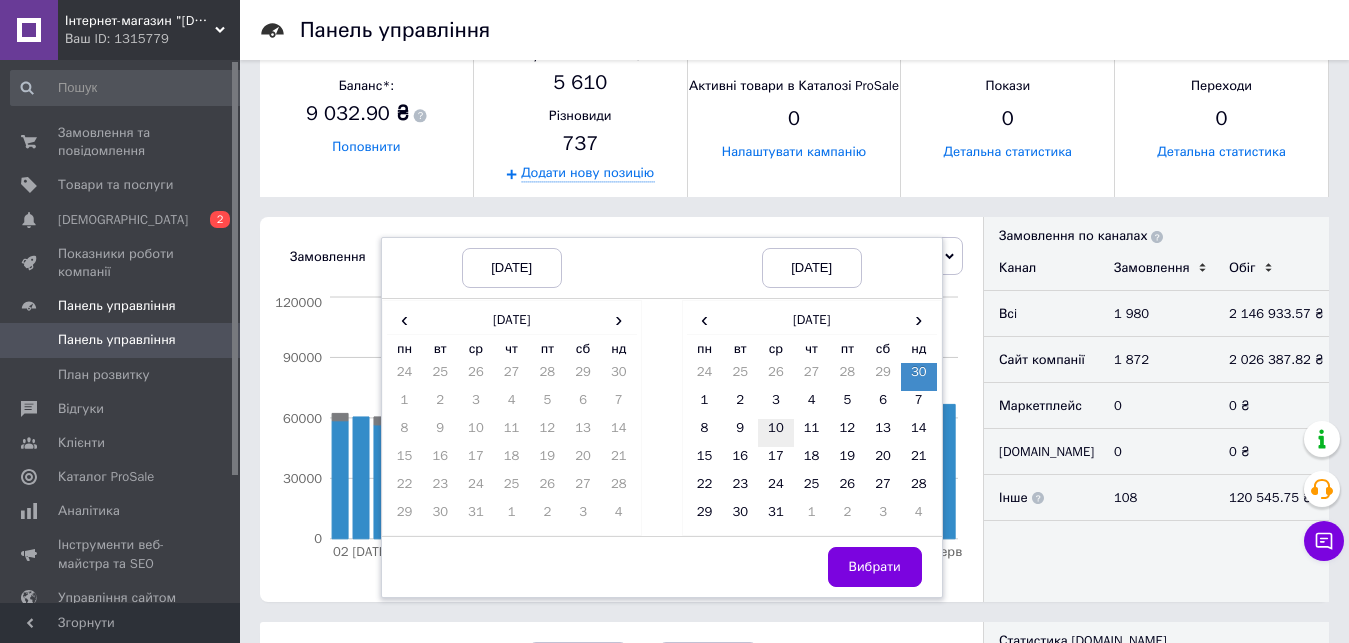 click on "10" at bounding box center (776, 433) 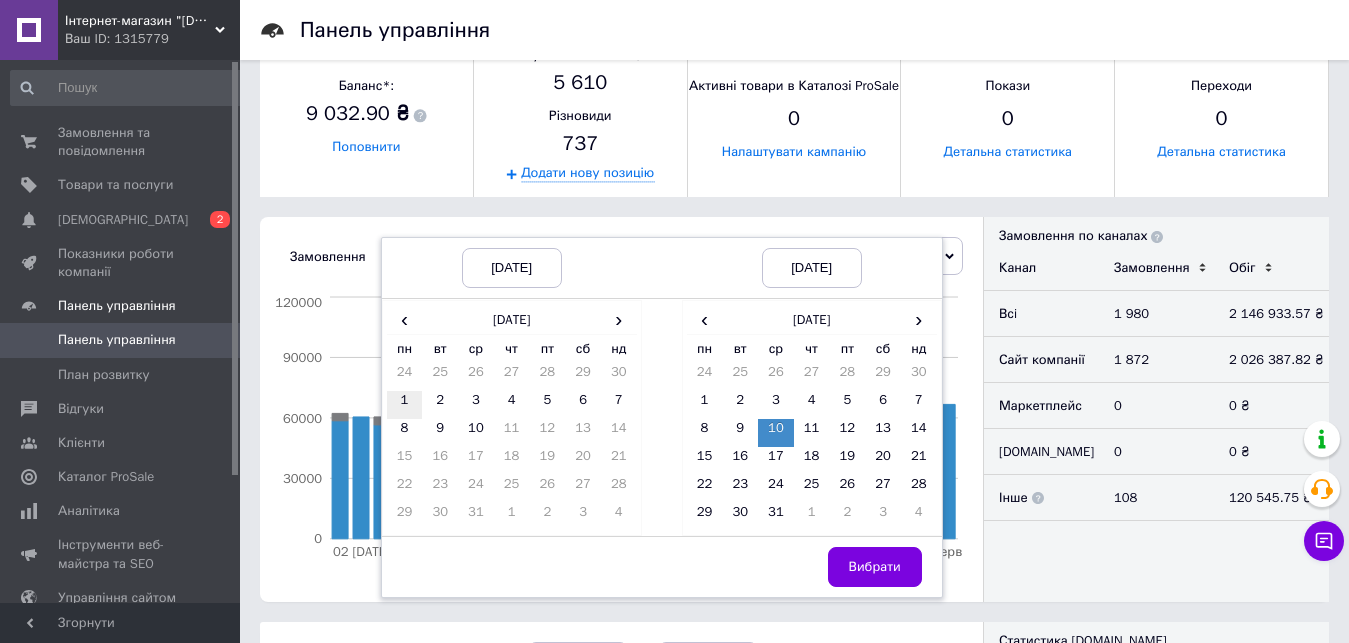 click on "1" at bounding box center [405, 405] 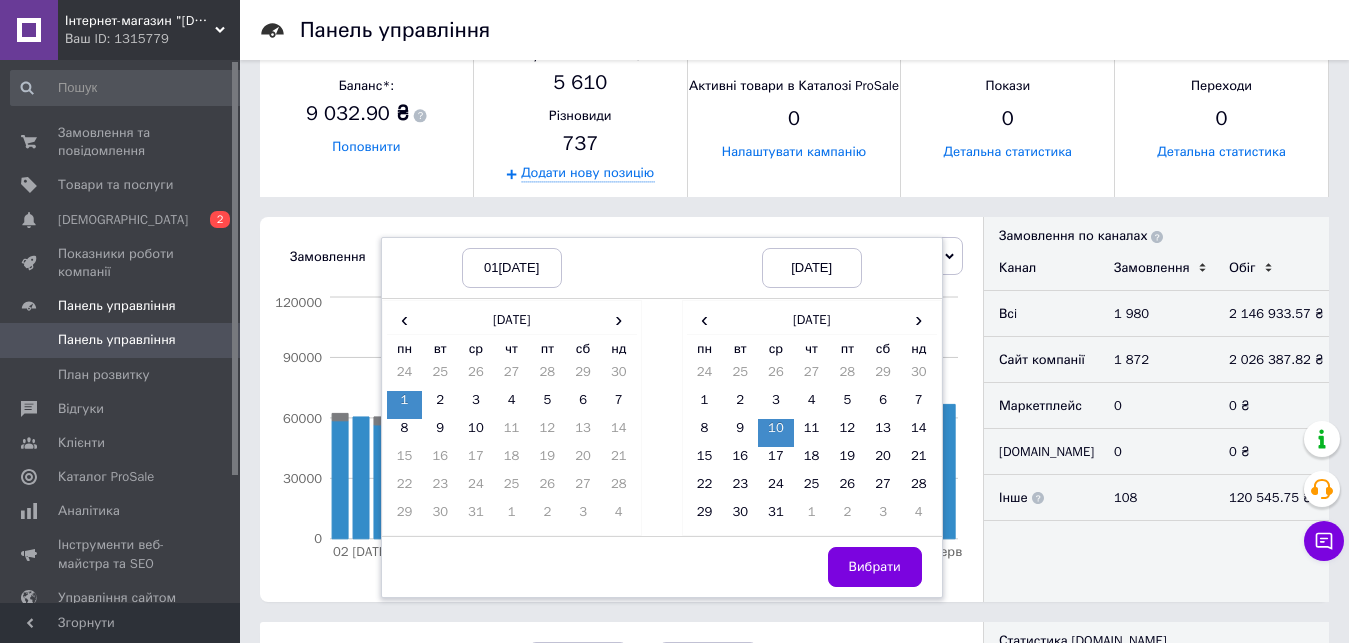 click on "Вибрати" at bounding box center (875, 567) 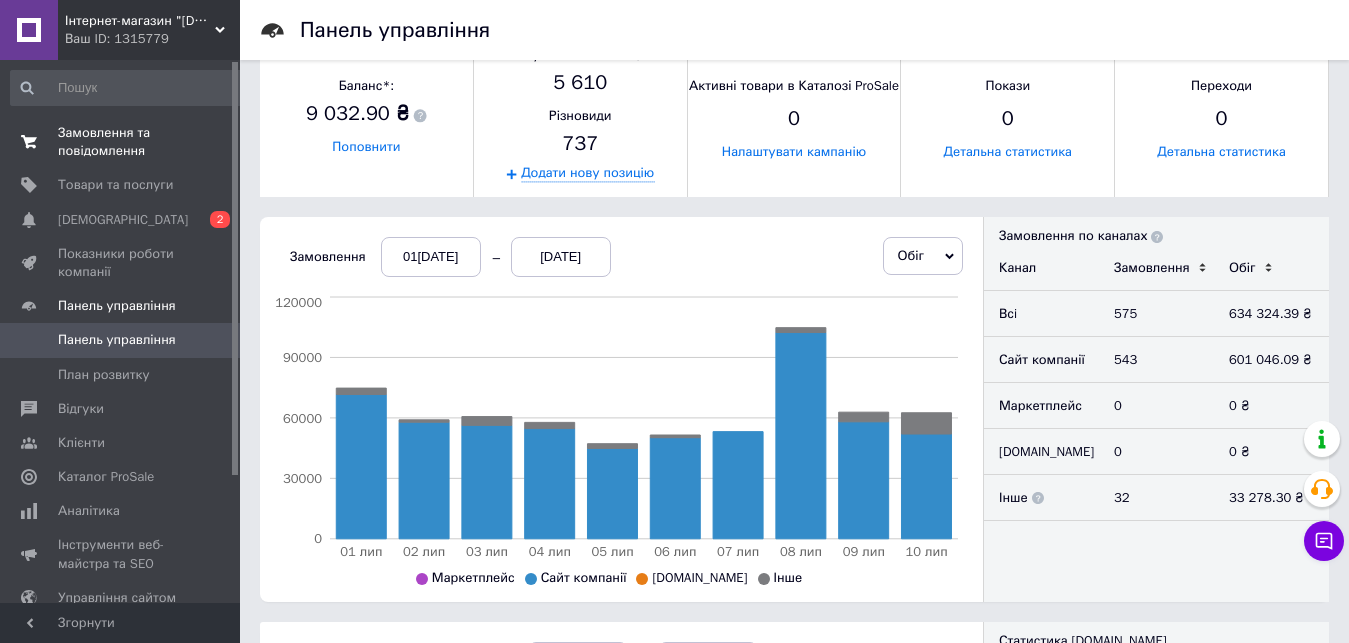 click on "Замовлення та повідомлення" at bounding box center [121, 142] 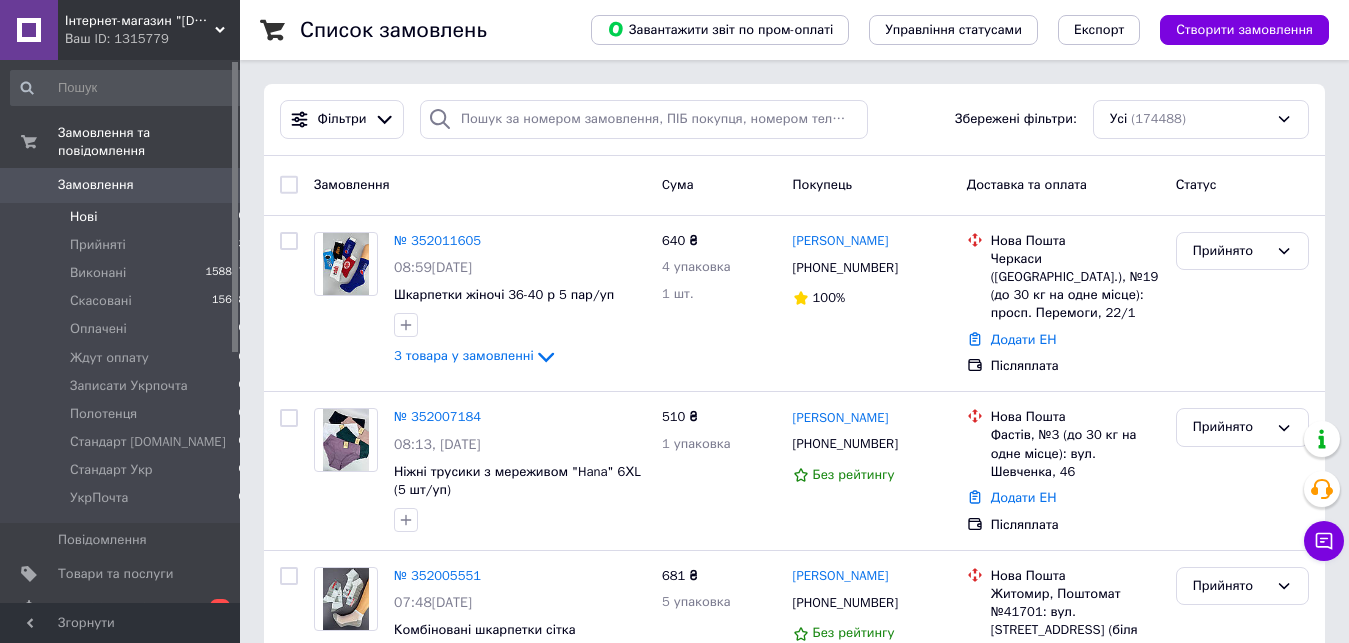 click on "Нові 0" at bounding box center (128, 217) 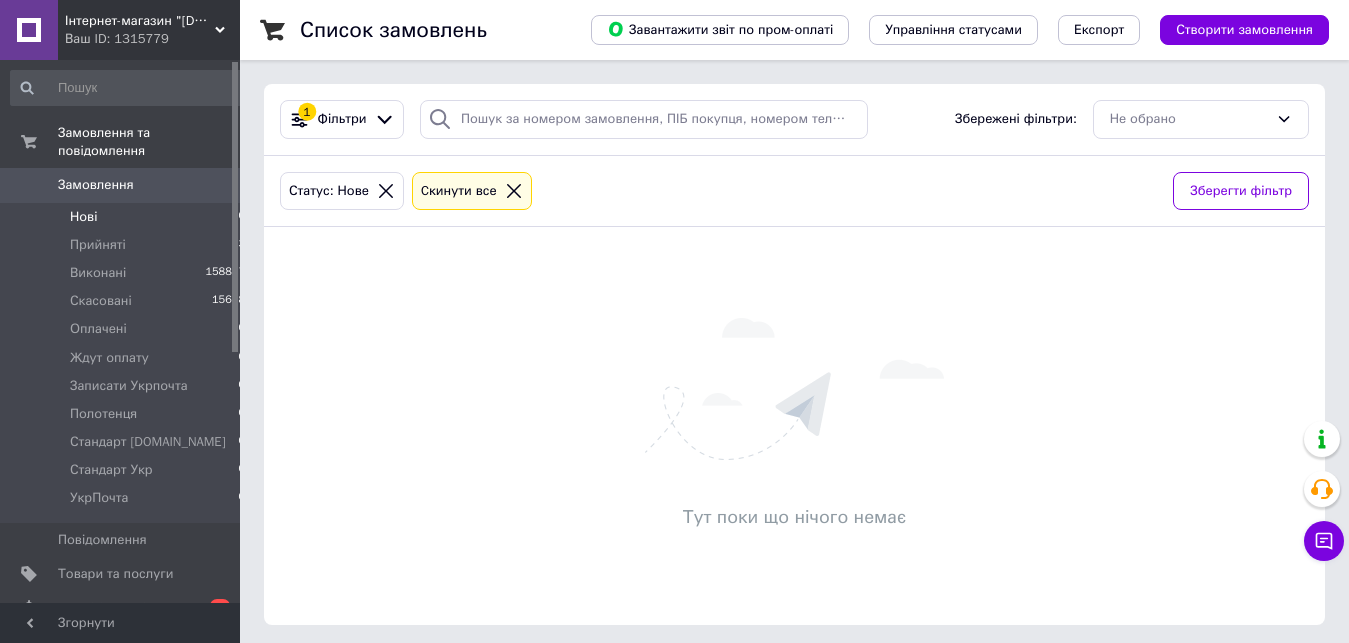 click on "Нові 0" at bounding box center (128, 217) 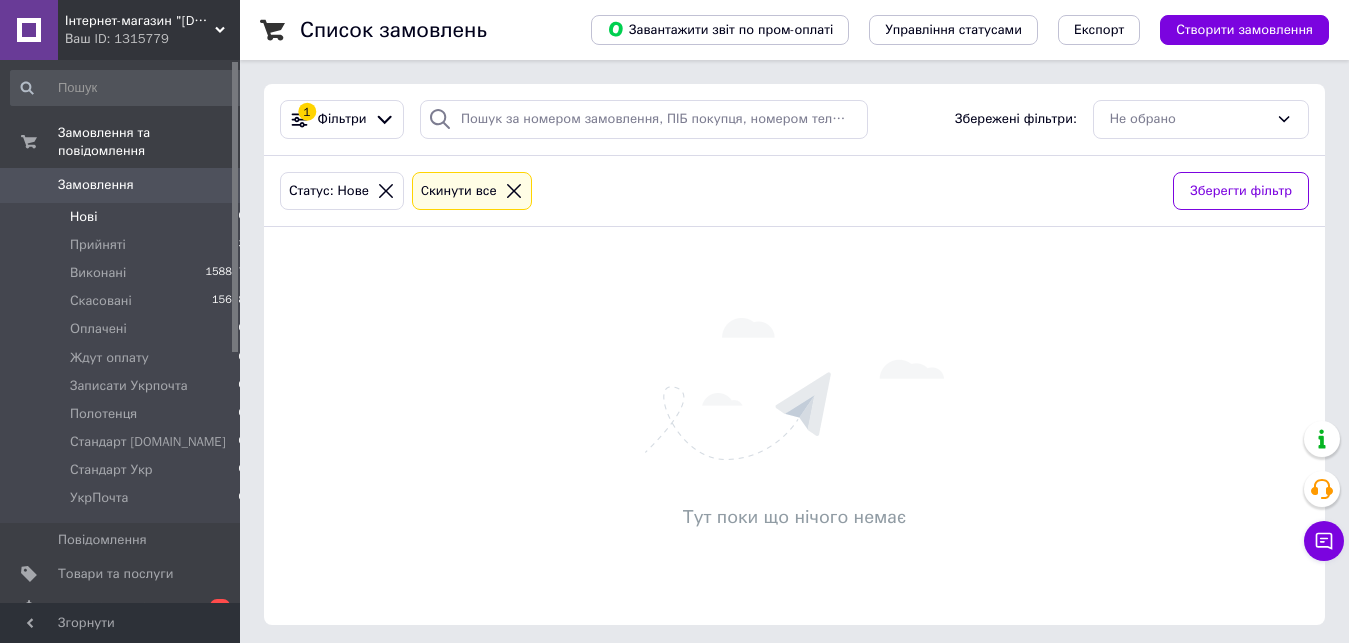click on "Згорнути" at bounding box center [120, 623] 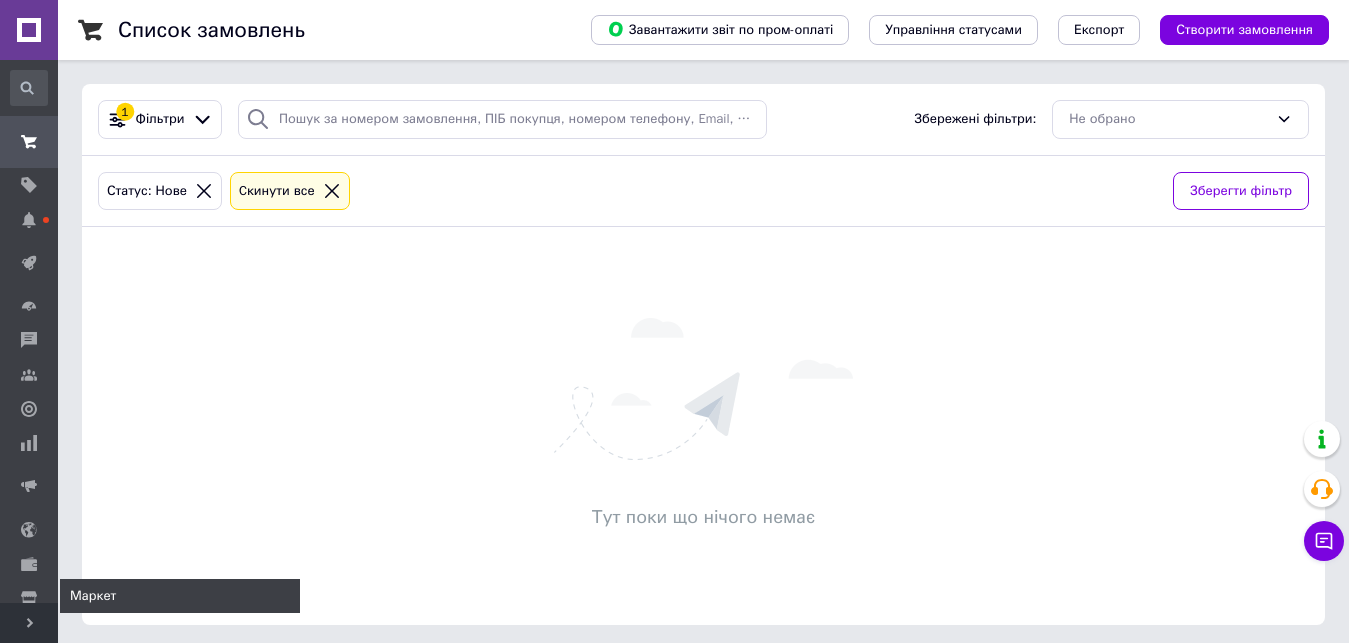 click on "Маркет" at bounding box center (180, 596) 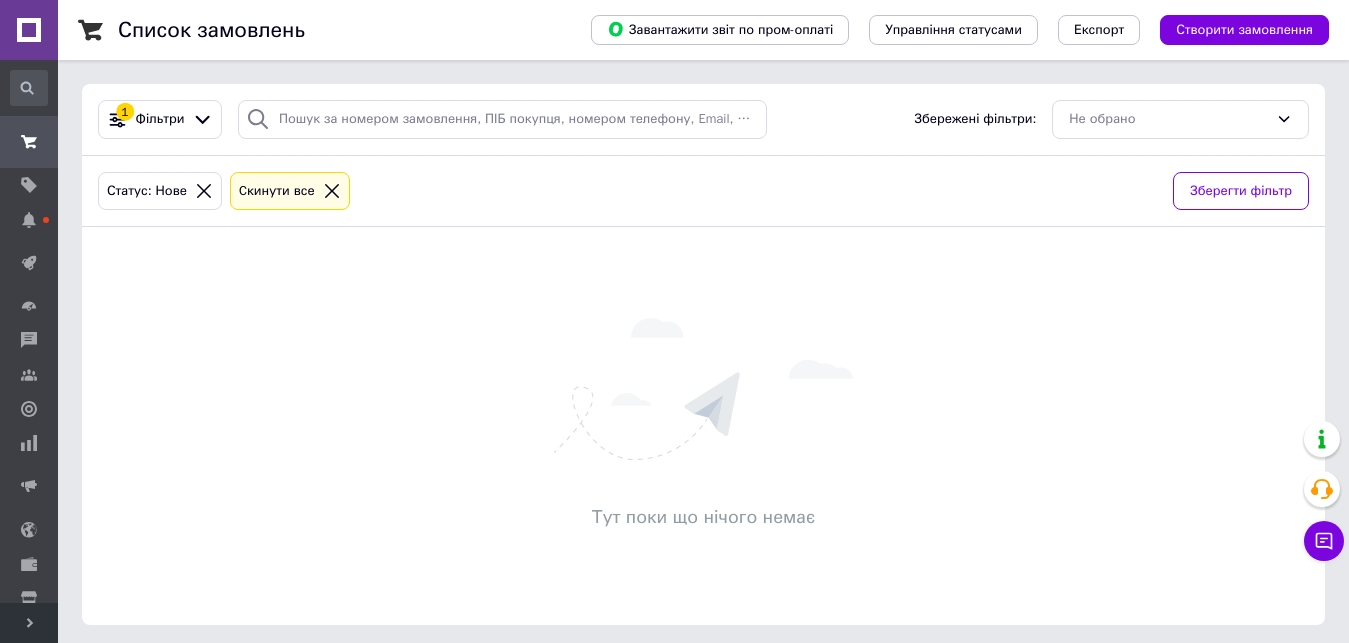 click 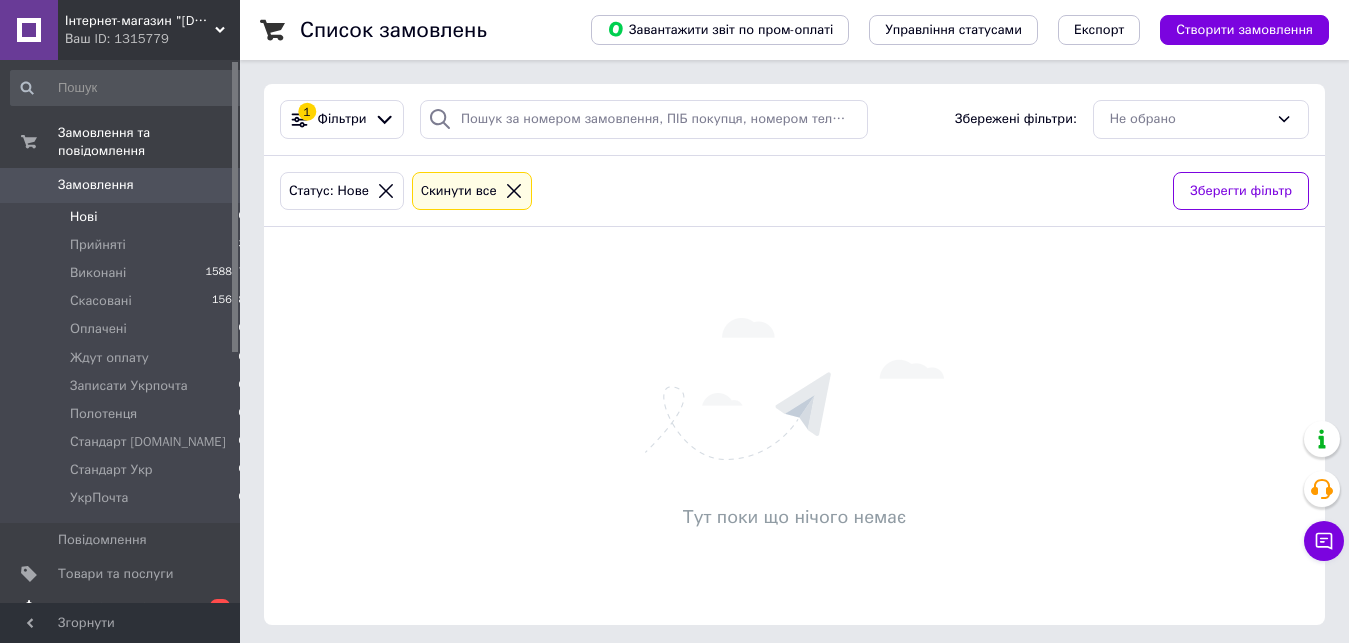click on "Товари та послуги" at bounding box center (115, 574) 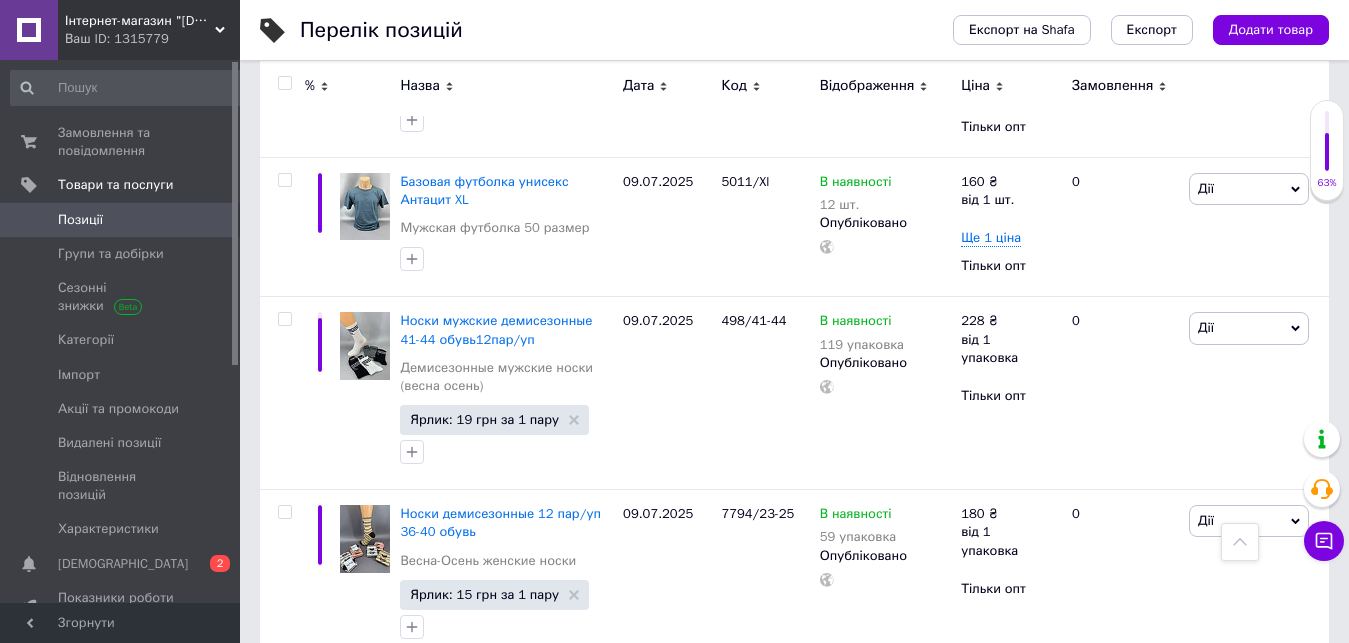 scroll, scrollTop: 4535, scrollLeft: 0, axis: vertical 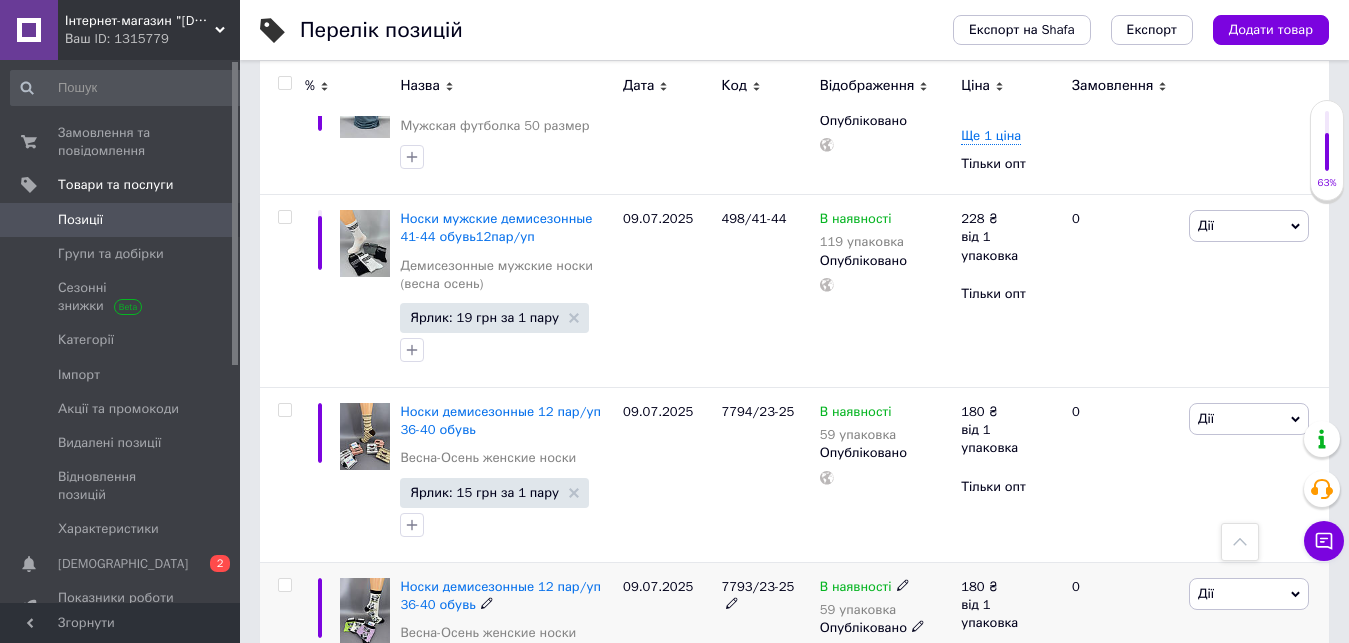 click at bounding box center [284, 585] 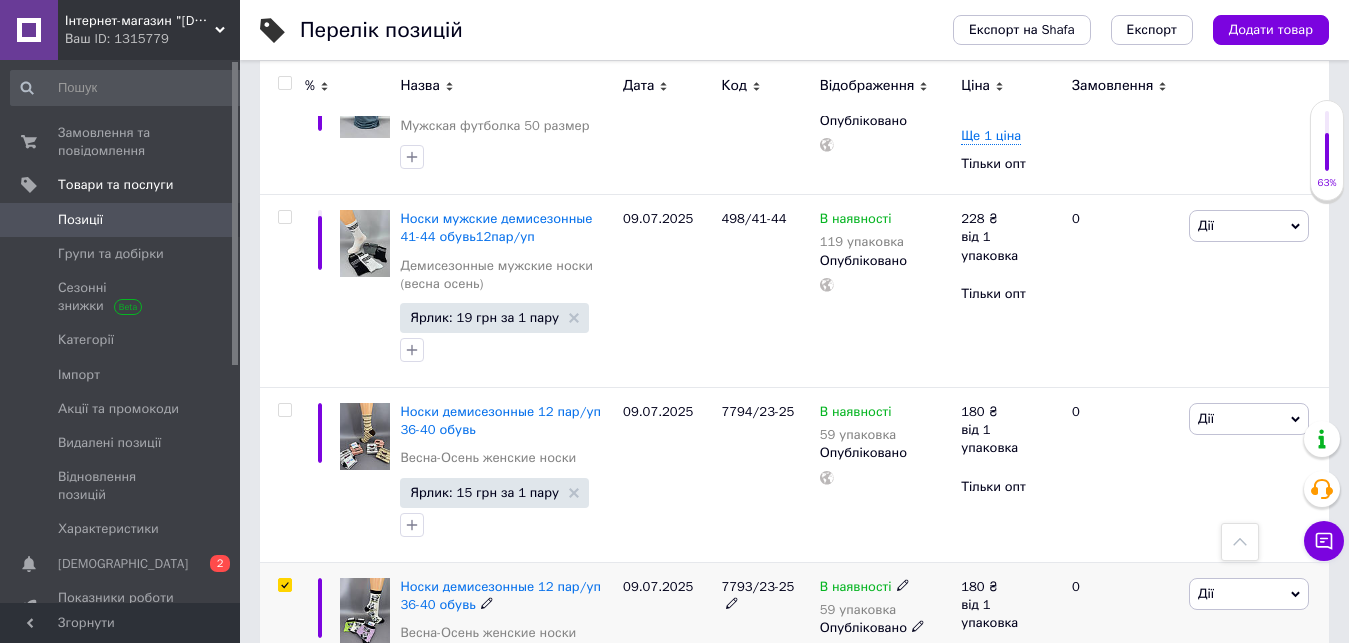 checkbox on "true" 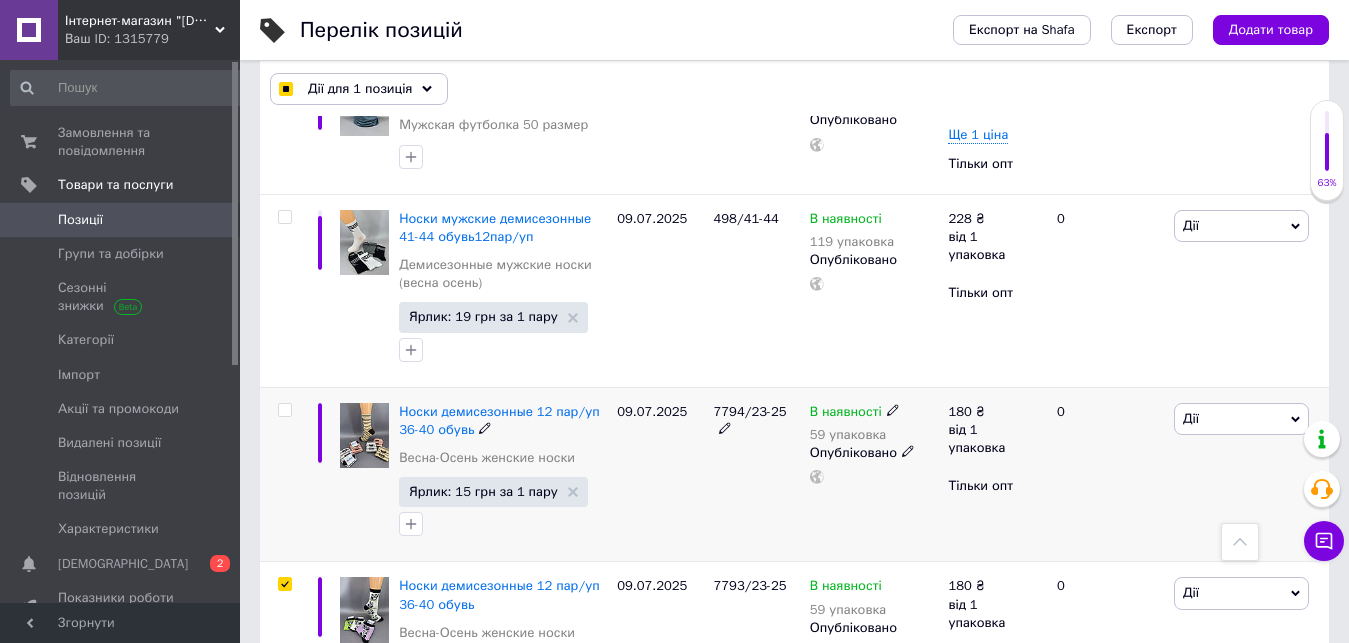 scroll, scrollTop: 4673, scrollLeft: 0, axis: vertical 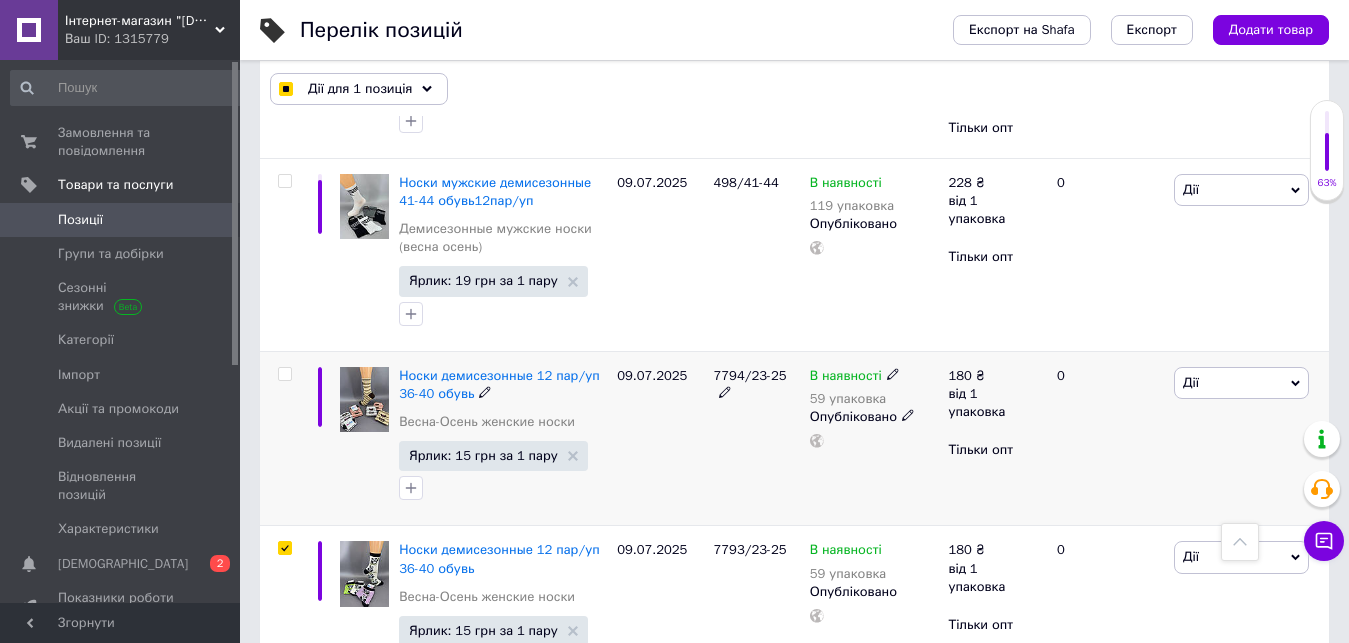click at bounding box center [282, 438] 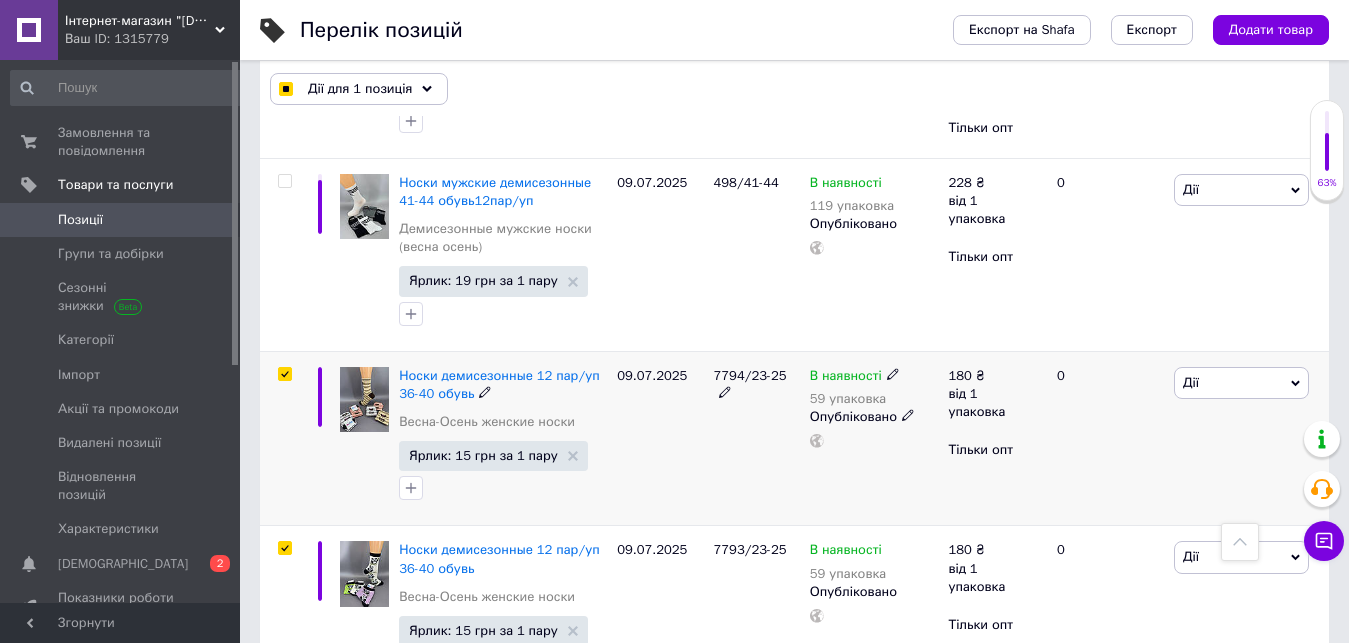 checkbox on "true" 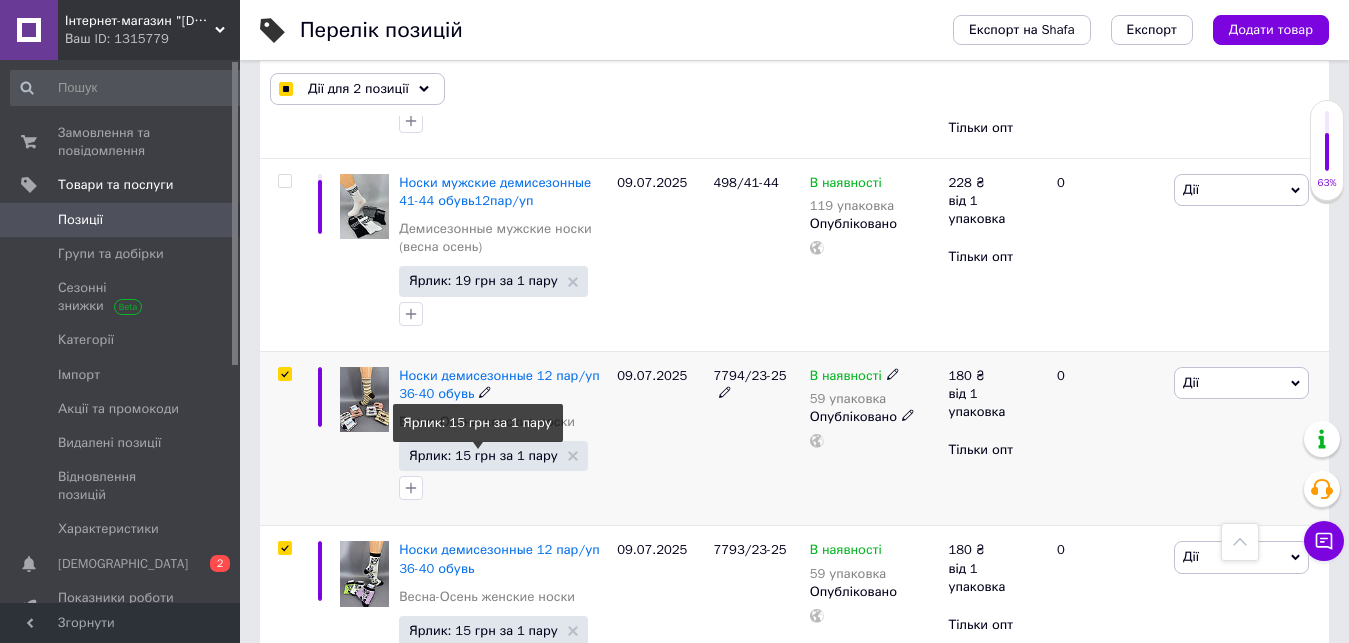 click on "Ярлик: 15 грн за 1 пару" at bounding box center [483, 455] 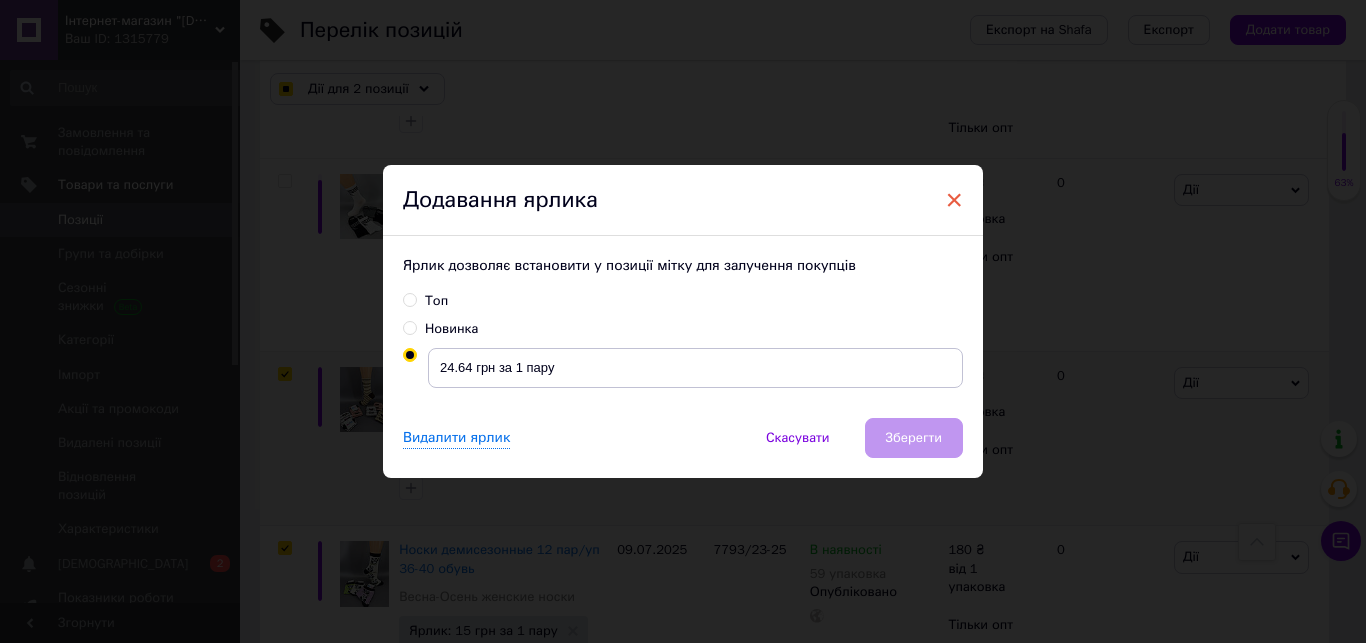 click on "×" at bounding box center (954, 200) 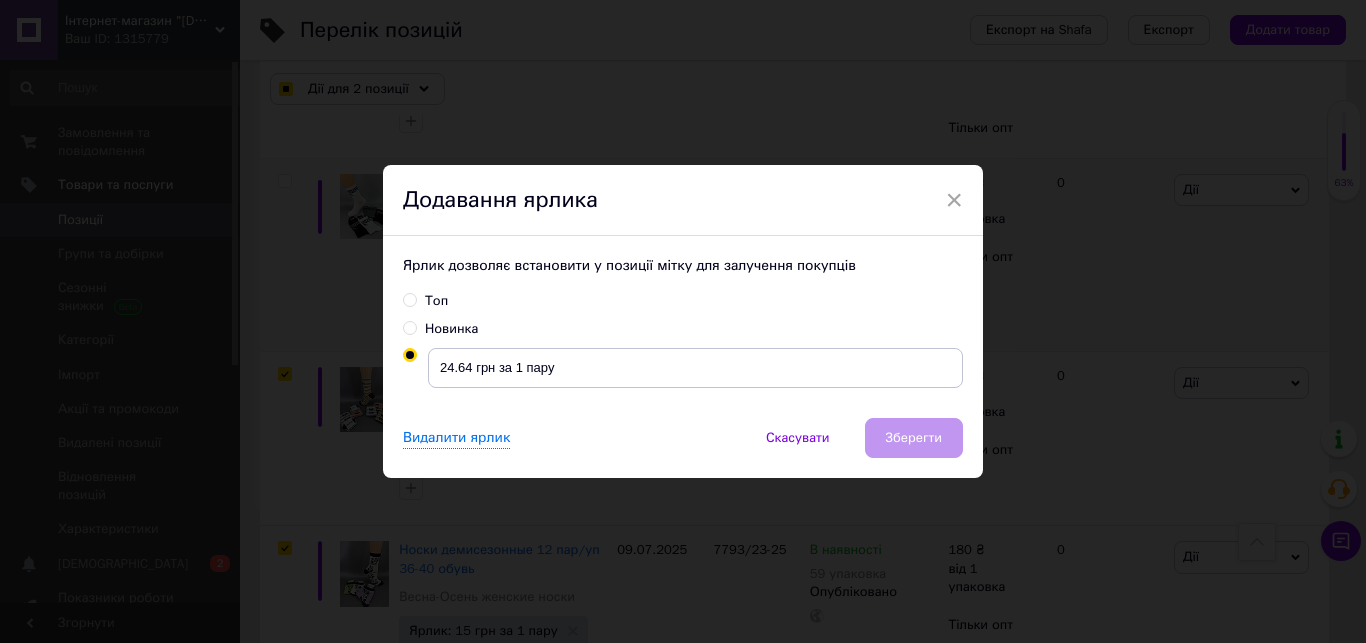 checkbox on "true" 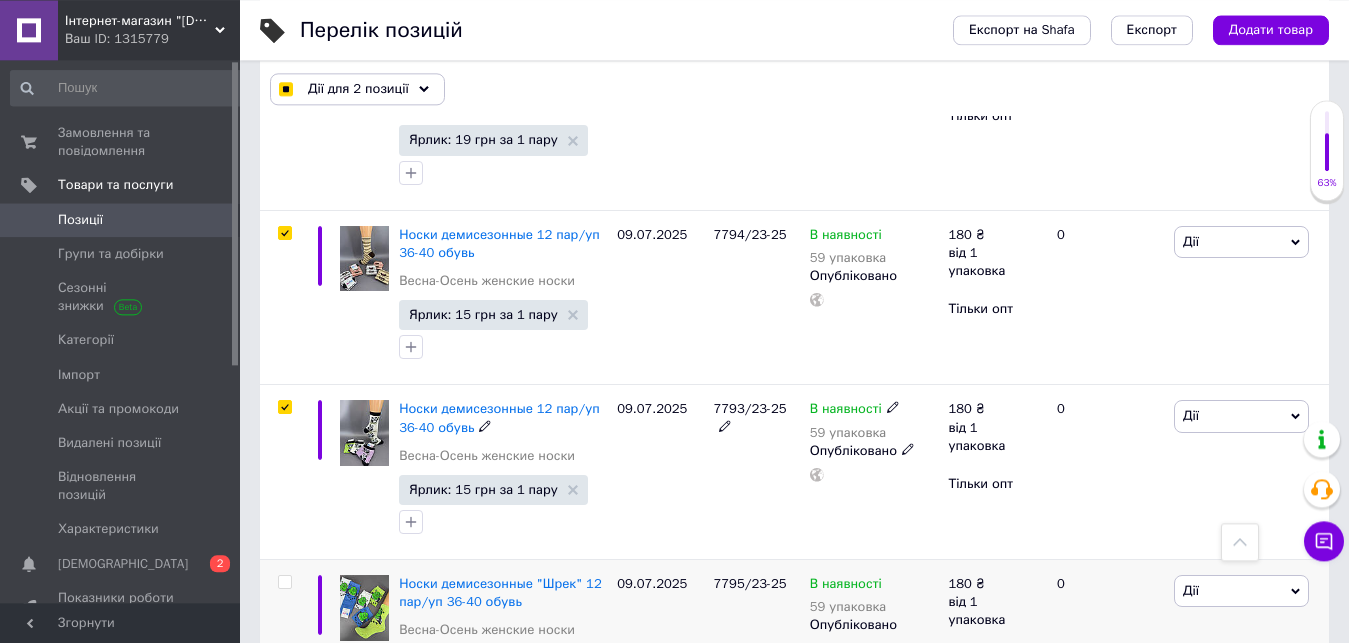 scroll, scrollTop: 4775, scrollLeft: 0, axis: vertical 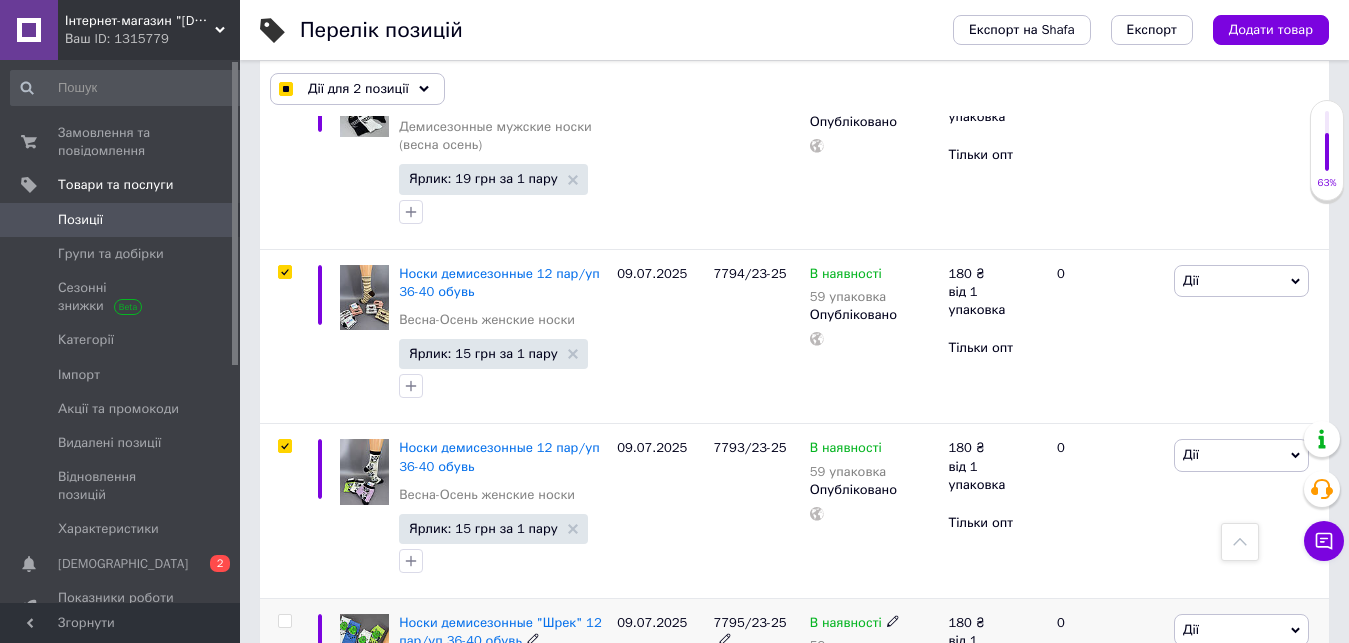 click at bounding box center (282, 686) 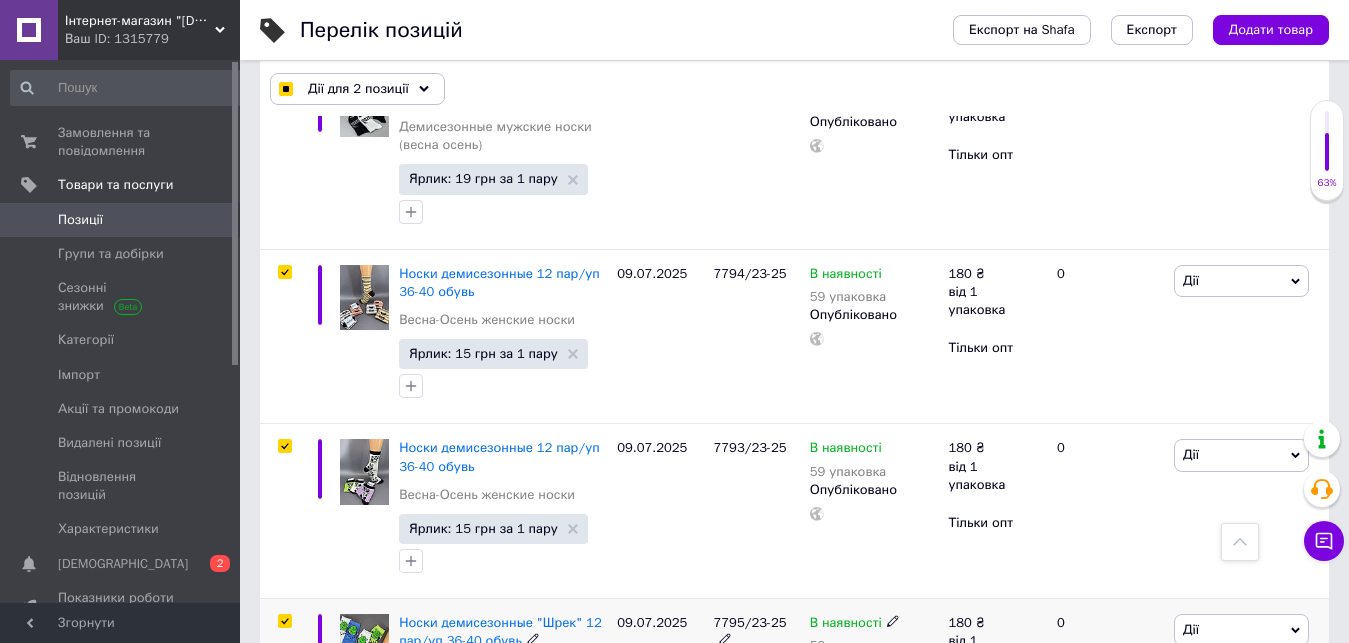 checkbox on "true" 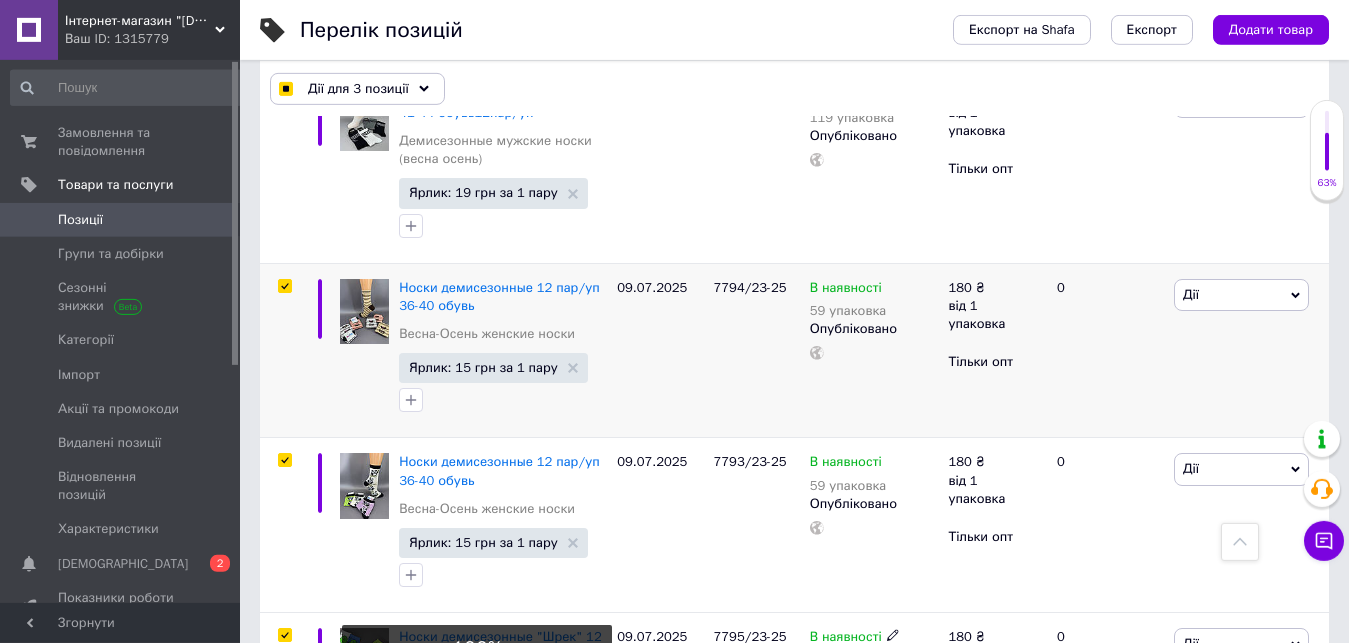 scroll, scrollTop: 4367, scrollLeft: 0, axis: vertical 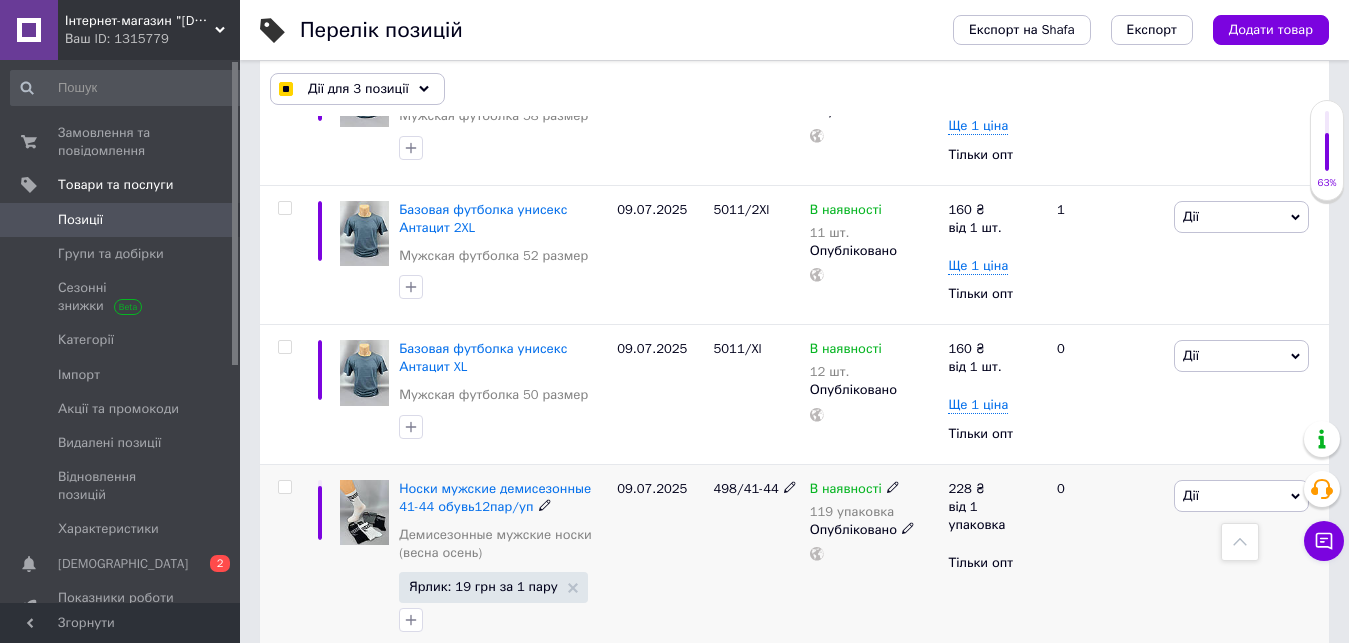 click at bounding box center (285, 487) 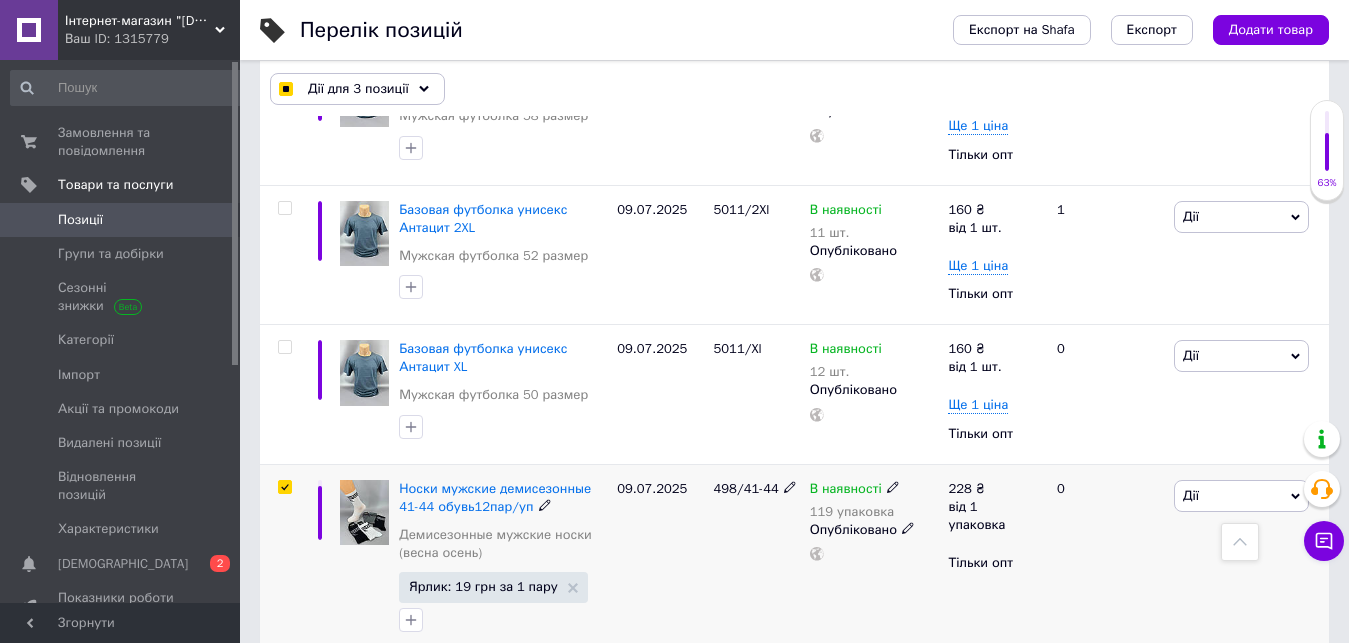 checkbox on "true" 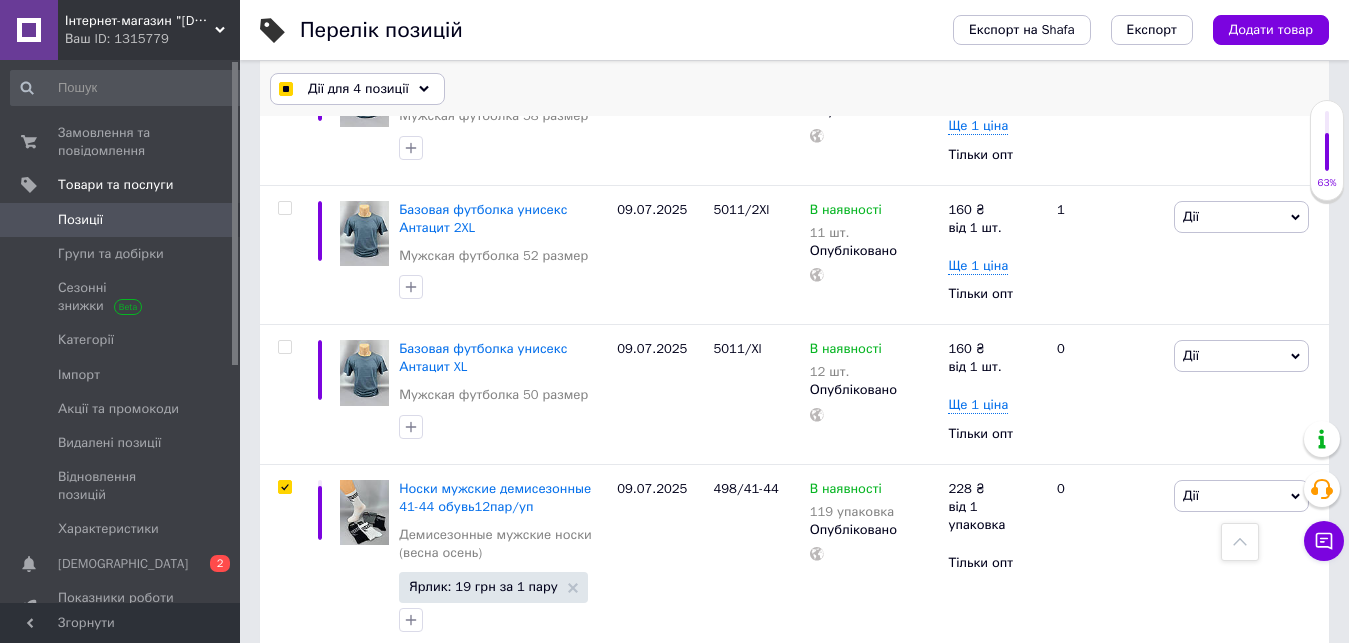 drag, startPoint x: 340, startPoint y: 74, endPoint x: 349, endPoint y: 81, distance: 11.401754 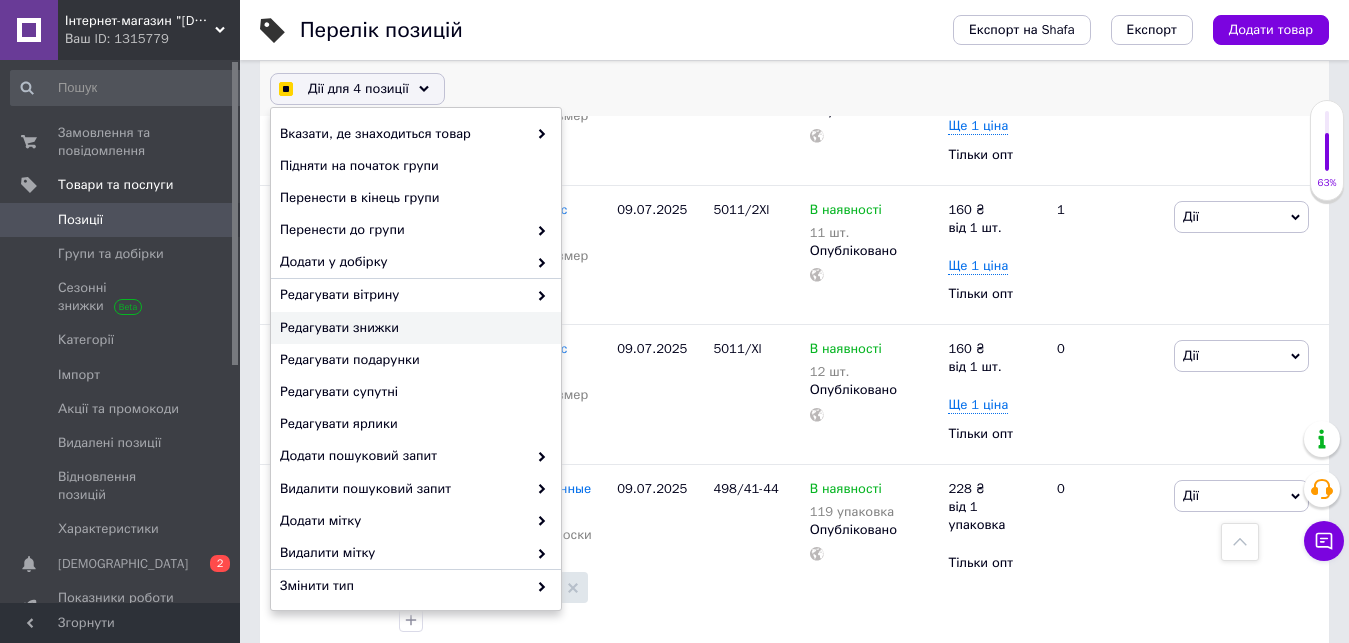 checkbox on "true" 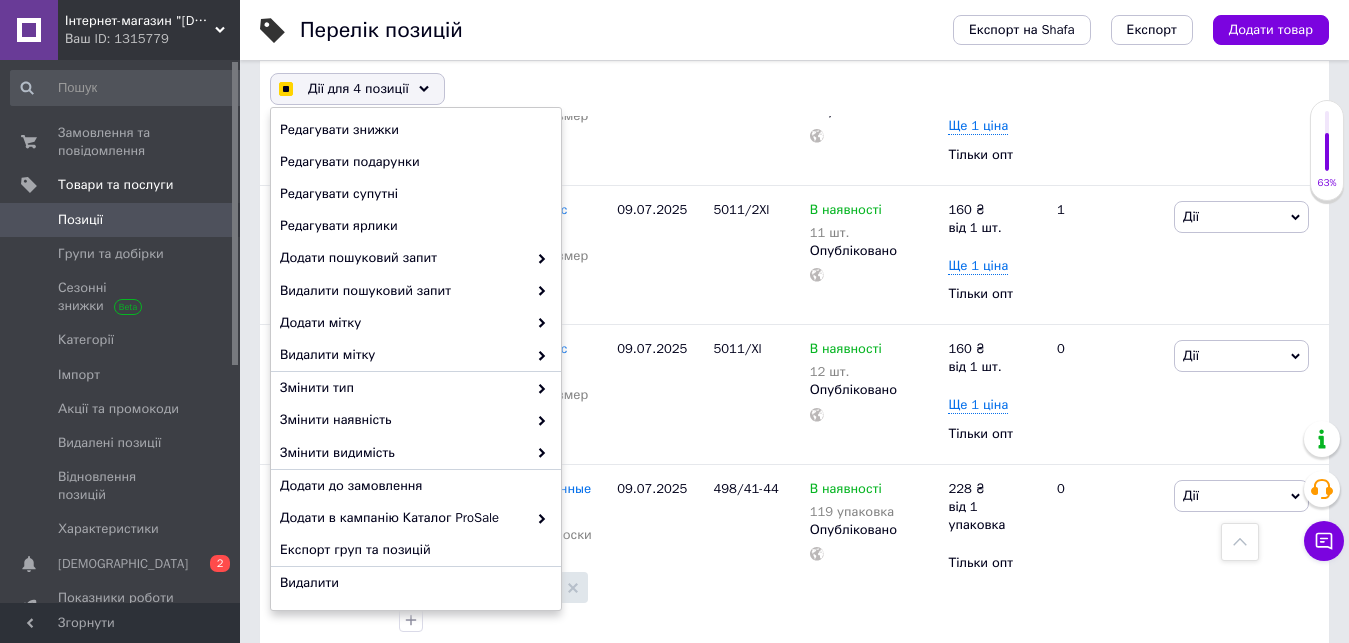 checkbox on "true" 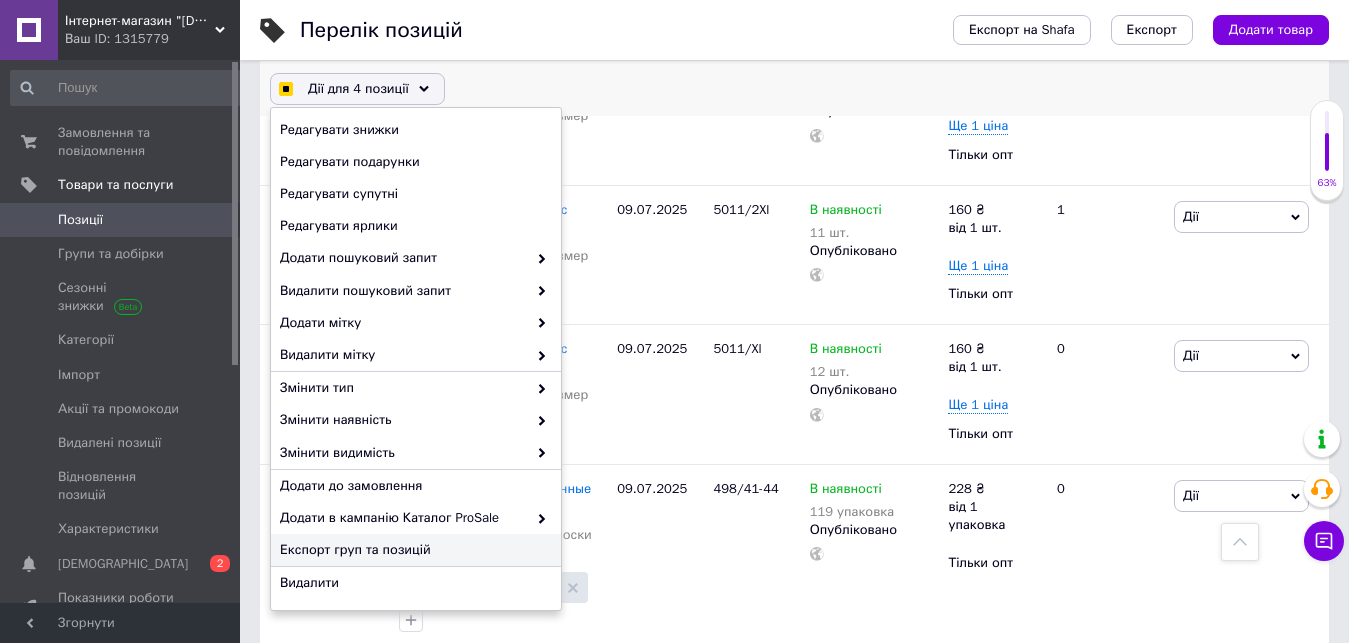 checkbox on "true" 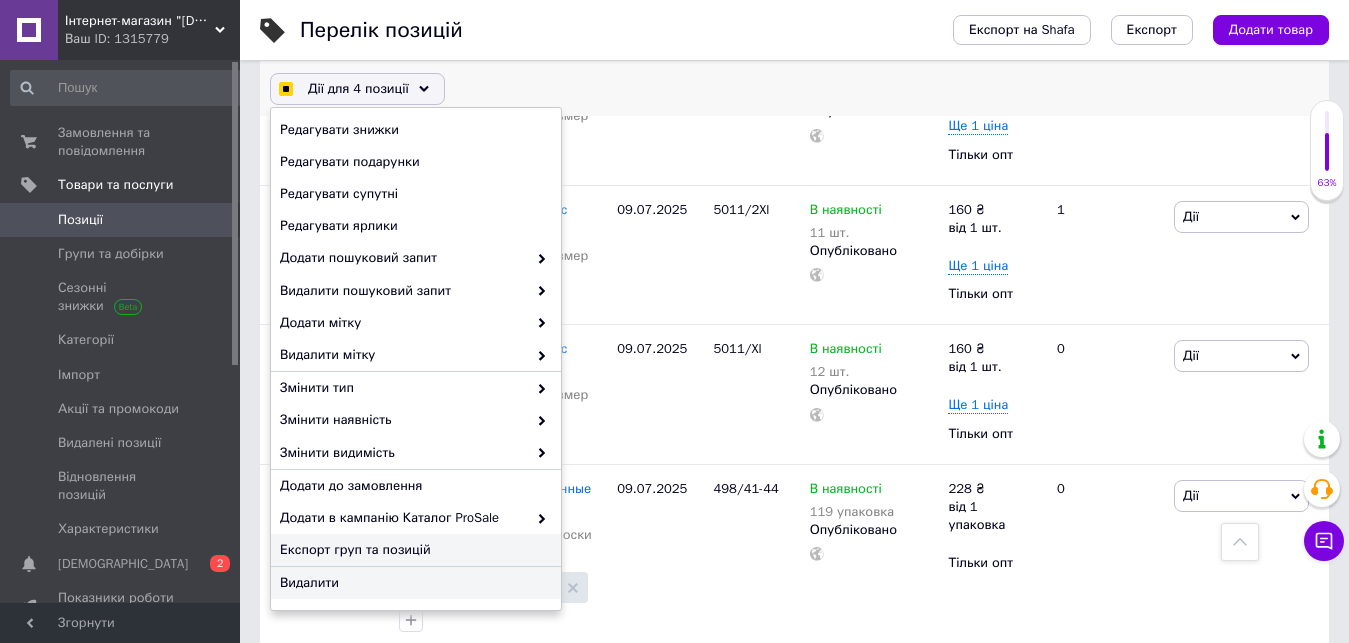 click on "Експорт груп та позицій" at bounding box center (413, 550) 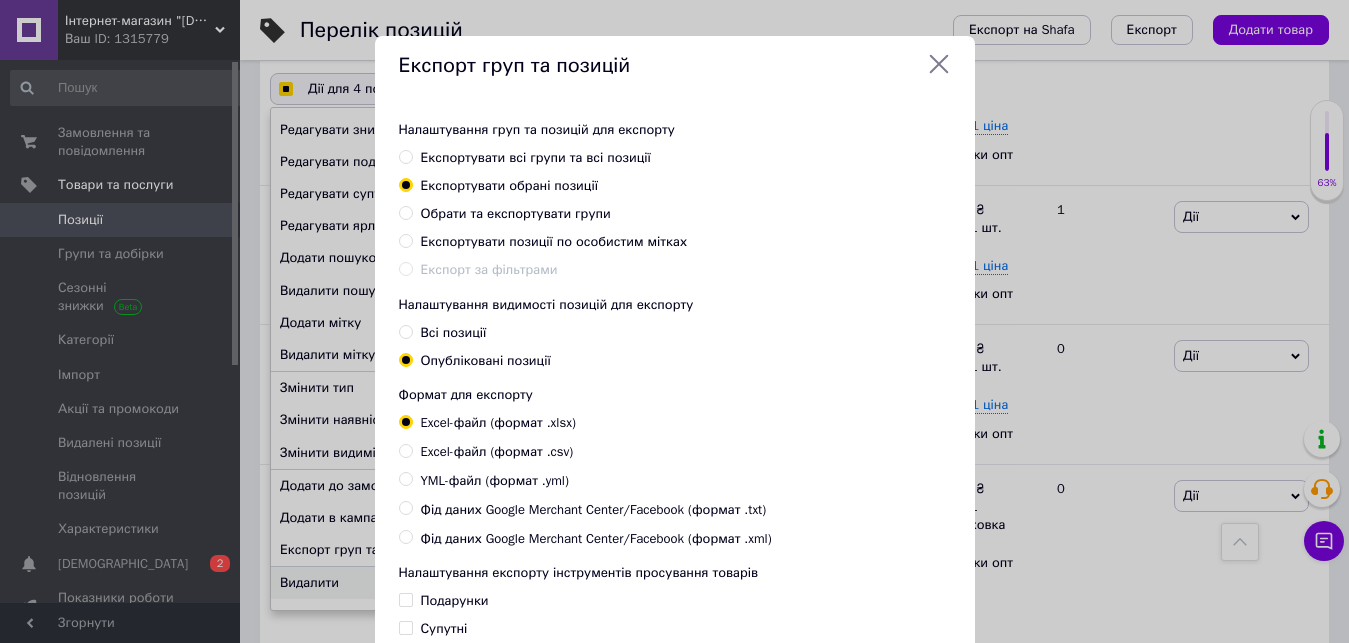 checkbox on "true" 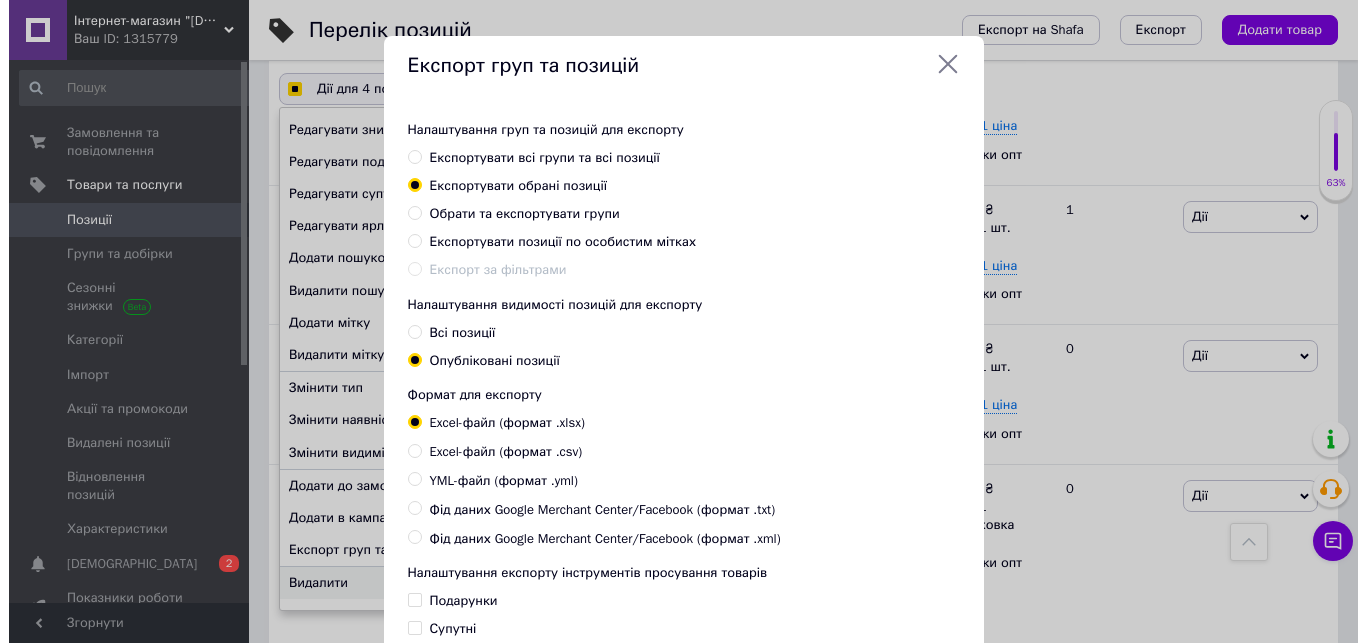 scroll, scrollTop: 4330, scrollLeft: 0, axis: vertical 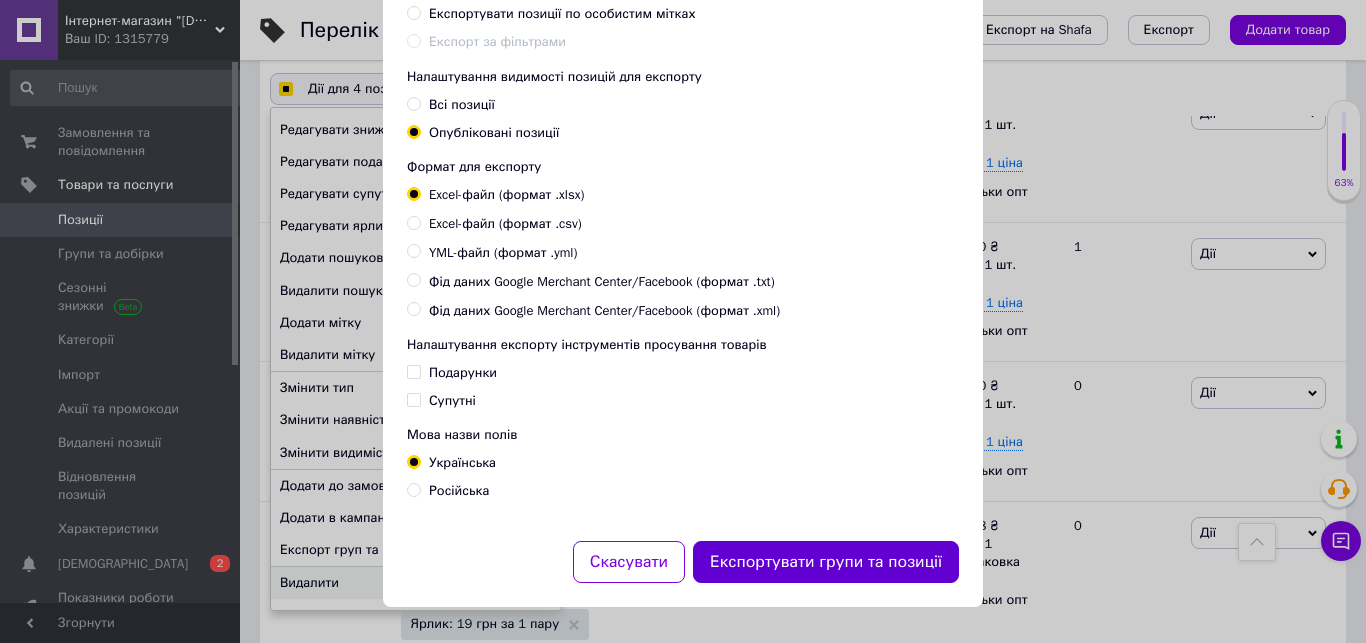 click on "Експортувати групи та позиції" at bounding box center (826, 562) 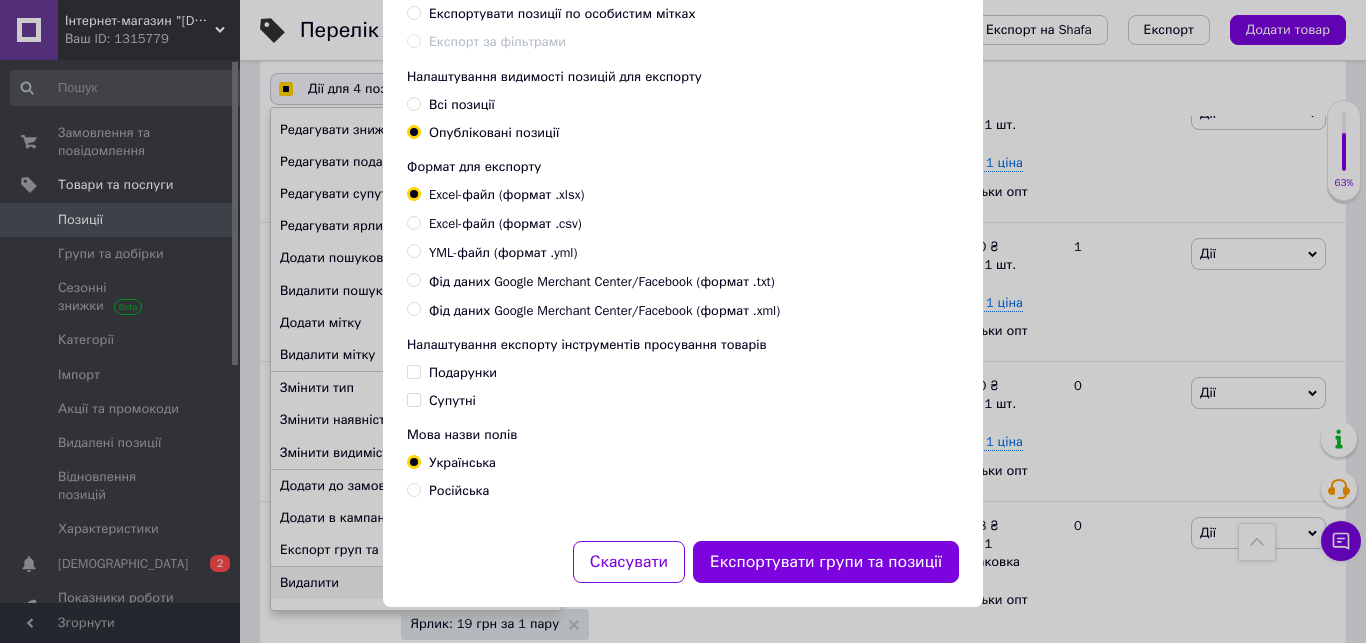 checkbox on "true" 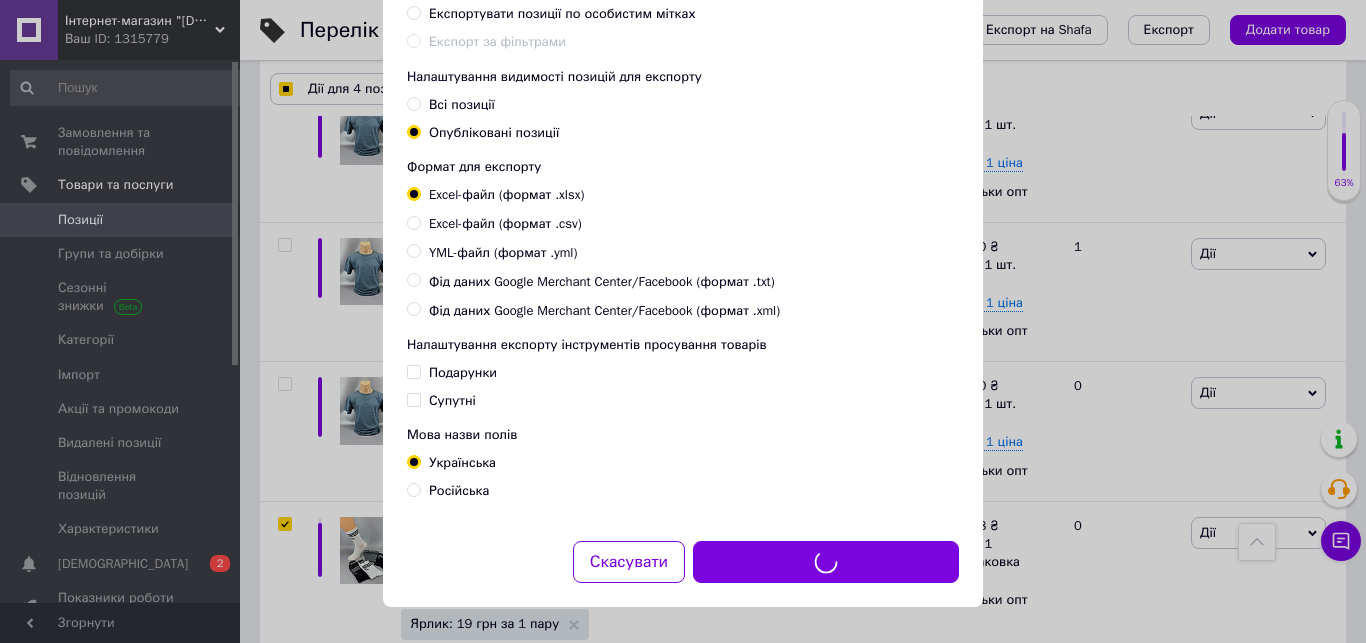 checkbox on "true" 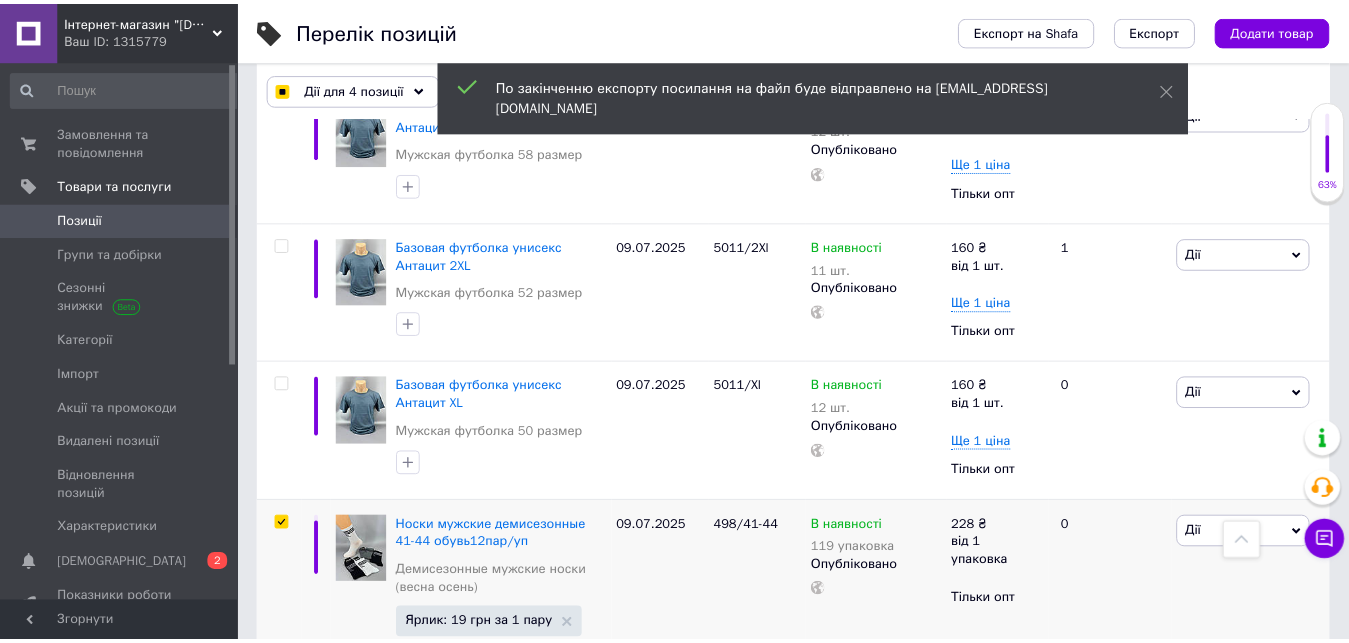 scroll, scrollTop: 4367, scrollLeft: 0, axis: vertical 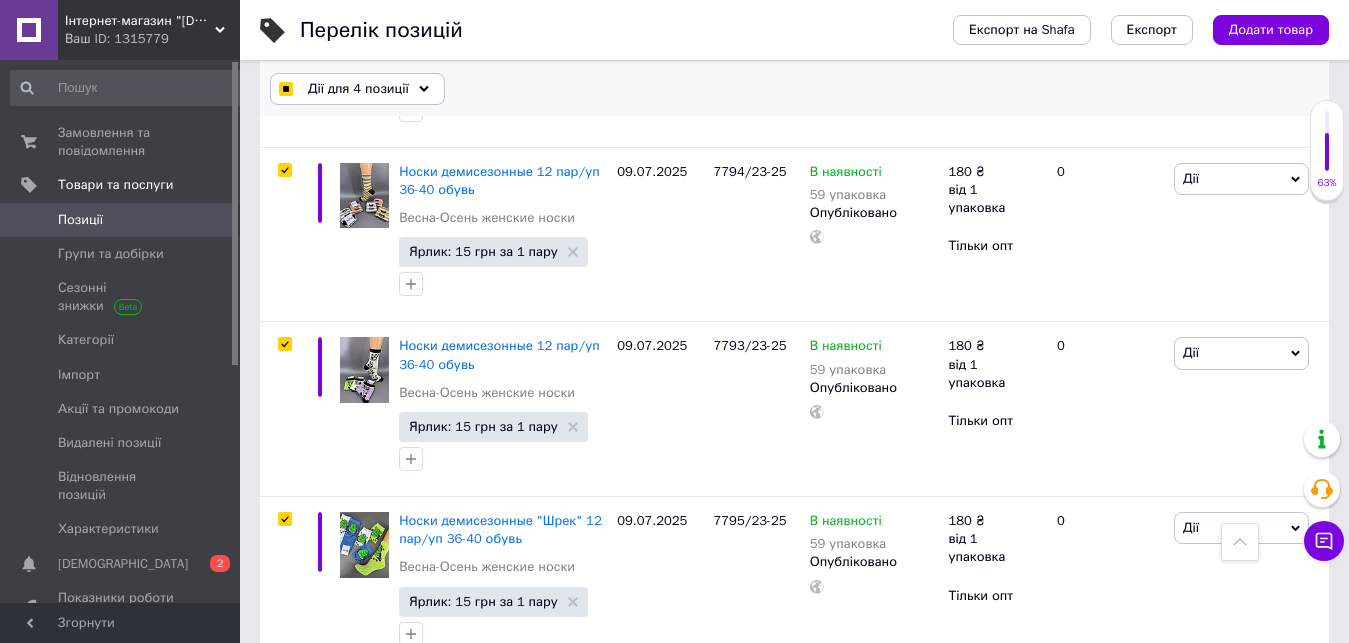click on "Дії для 4 позиції" at bounding box center (358, 89) 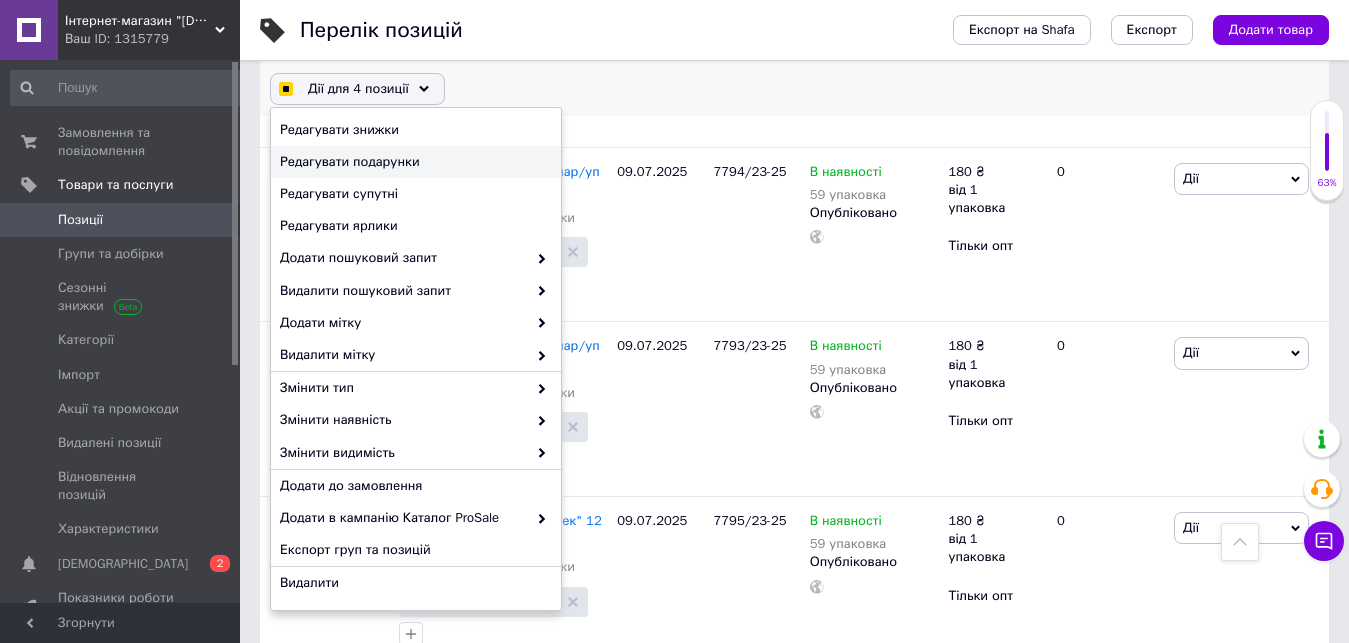 scroll, scrollTop: 198, scrollLeft: 0, axis: vertical 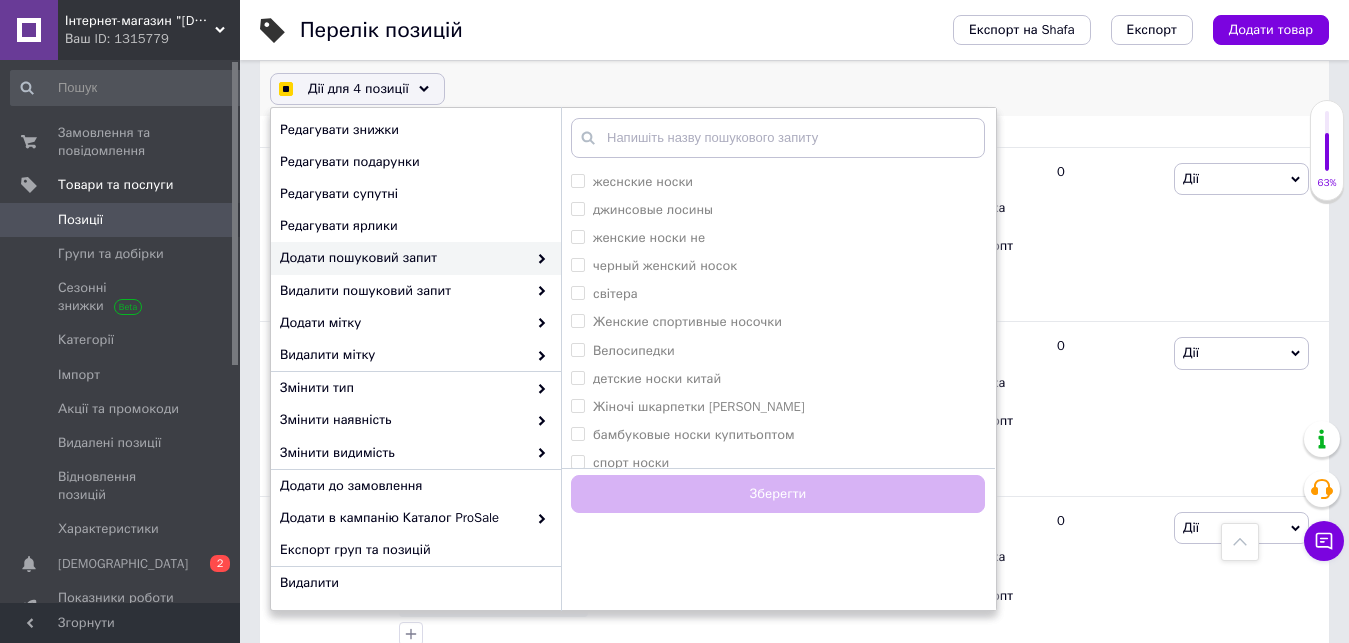 checkbox on "true" 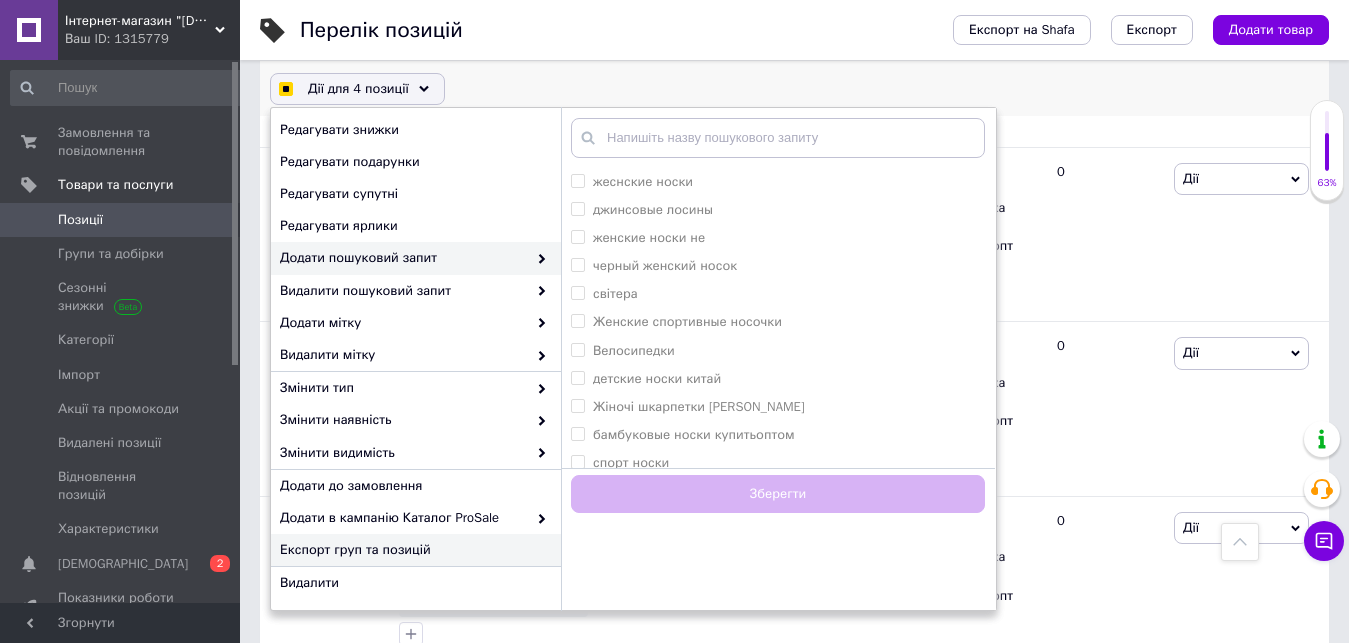 checkbox on "true" 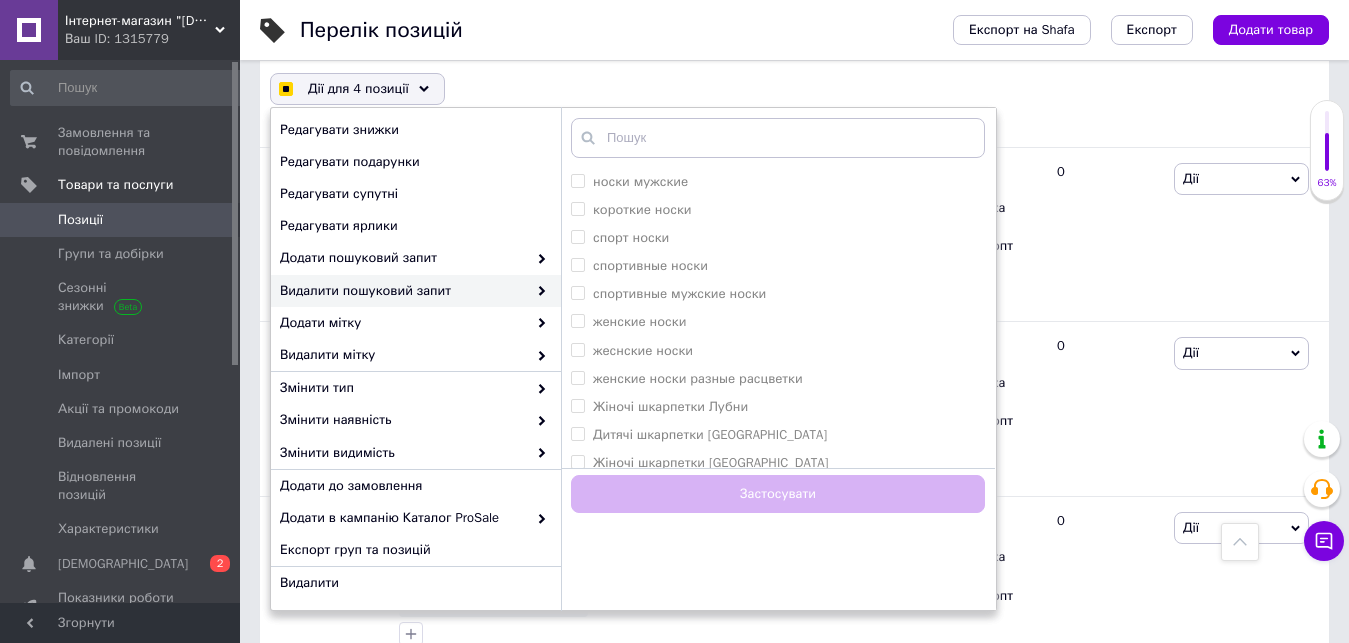 checkbox on "true" 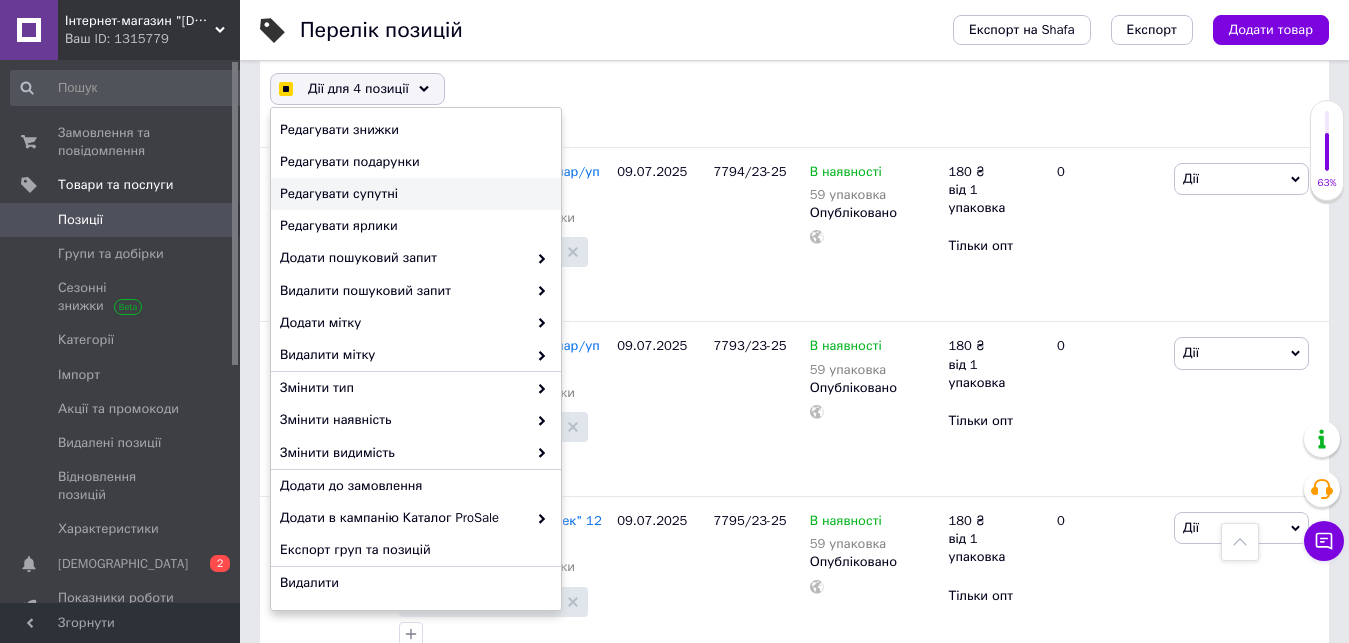 click on "Перелік позицій Експорт на Shafa Експорт Додати товар Додано 12617   / 20000   товарів 1264   / 100000   різновидів Опубліковано 6347   / 13881 товарів та різновидів В каталозі 0   / 6347 товарів та різновидів Не в каталозі 6347   / 6347 товарів та різновидів Немає фото Усі 12619 Опубліковані 5610 Видалити Редагувати Приховані 7007 Видалити Редагувати Зі знижкою 1315 Видалити Редагувати Вітрина 34 Видалити Редагувати Скрытые, Мужской батник  31 Видалити Редагувати Ok Відфільтровано...  Зберегти Нічого не знайдено Можливо, помилка у слові  або немає відповідностей за вашим запитом. Усі 12619 5610 7007 1315 34" at bounding box center (794, 2920) 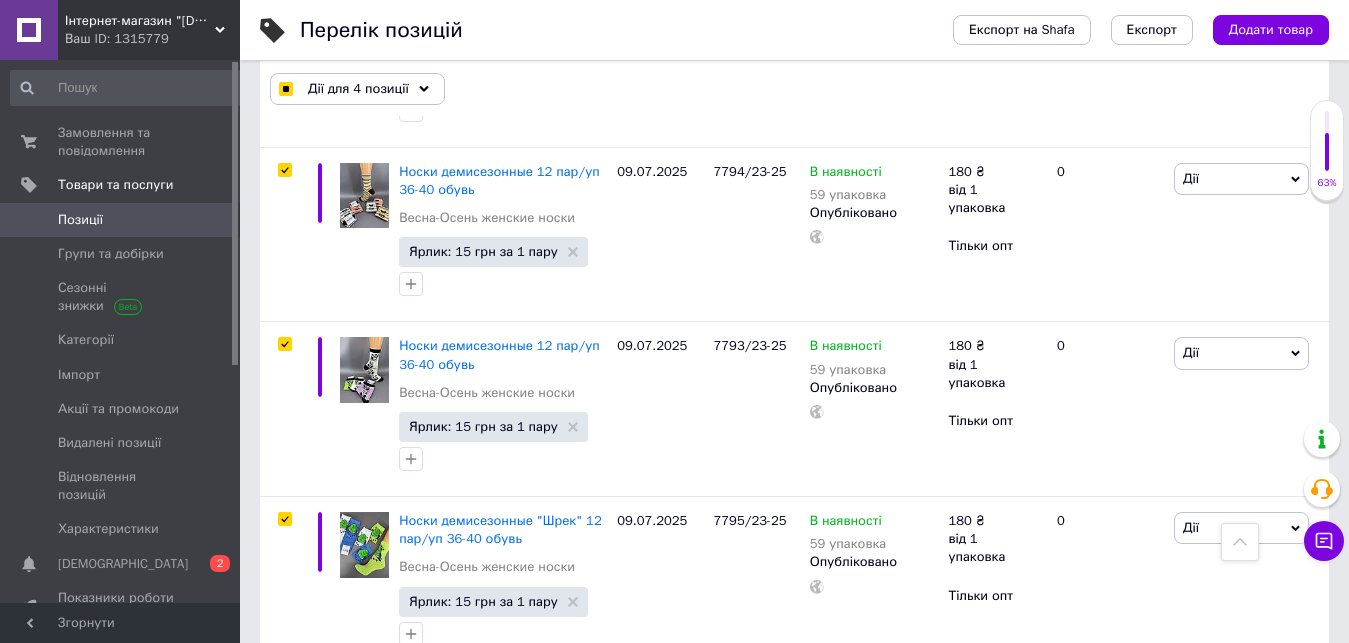 scroll, scrollTop: 4469, scrollLeft: 0, axis: vertical 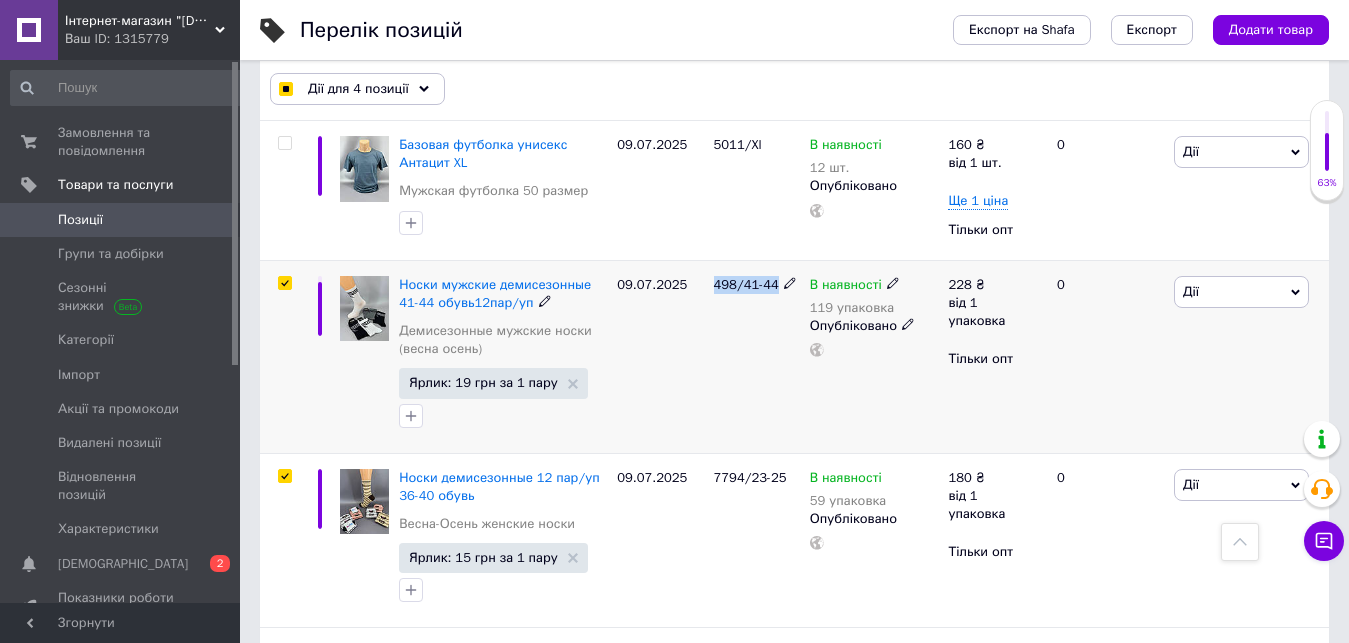 drag, startPoint x: 701, startPoint y: 208, endPoint x: 770, endPoint y: 218, distance: 69.72087 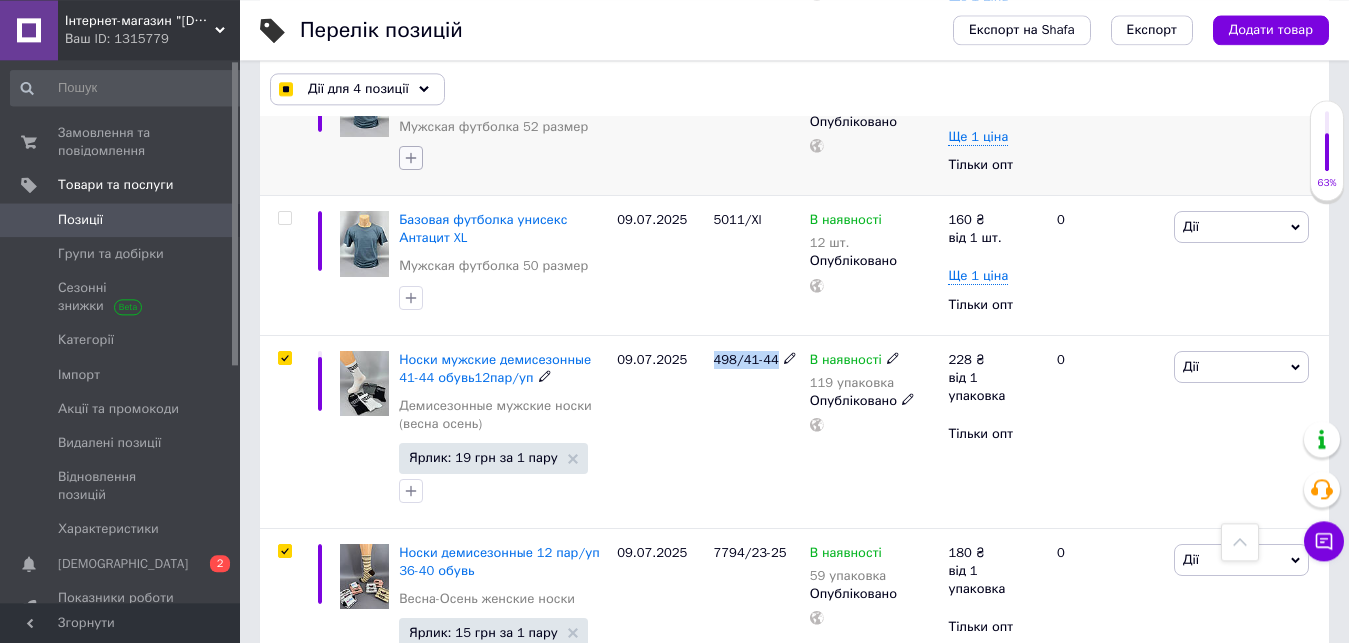 scroll, scrollTop: 4367, scrollLeft: 0, axis: vertical 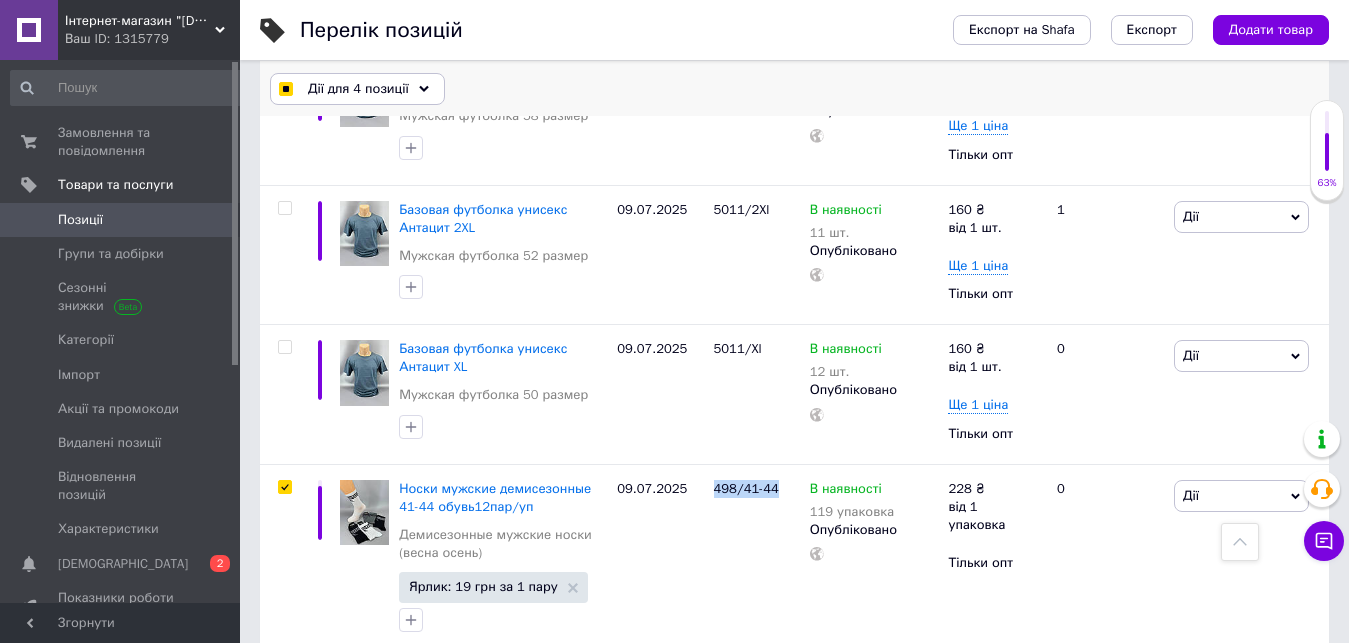 click on "Дії для 4 позиції" at bounding box center [358, 89] 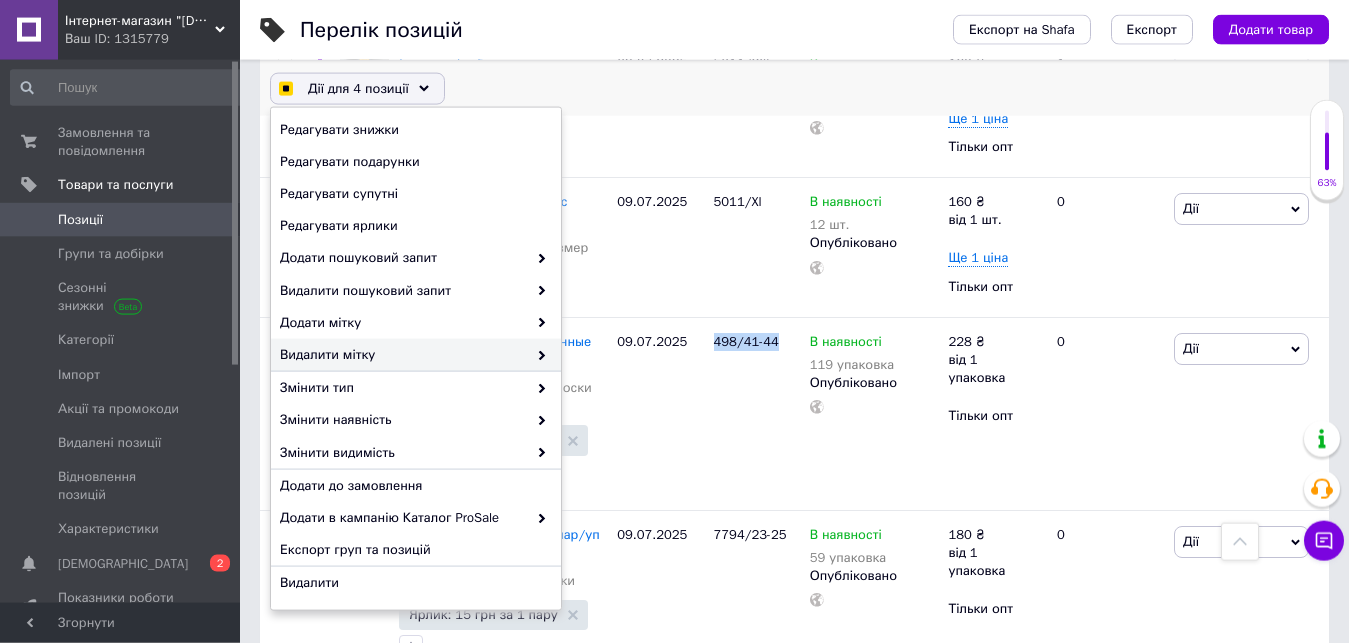 scroll, scrollTop: 4877, scrollLeft: 0, axis: vertical 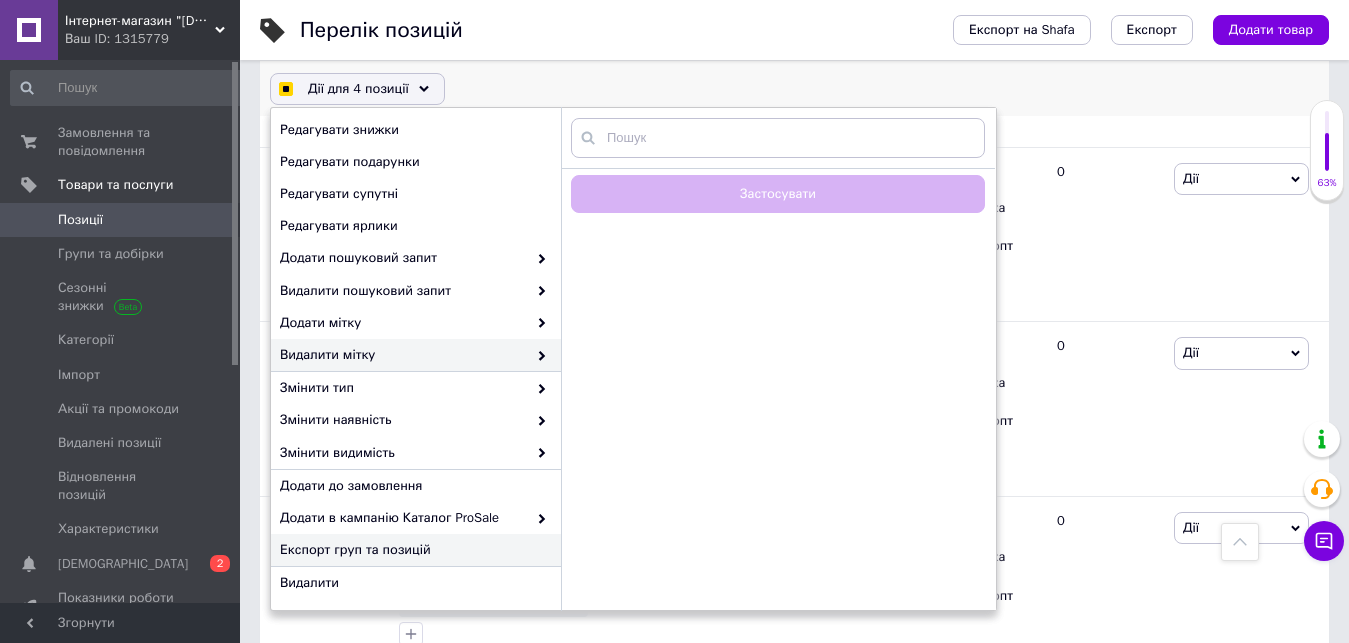 checkbox on "true" 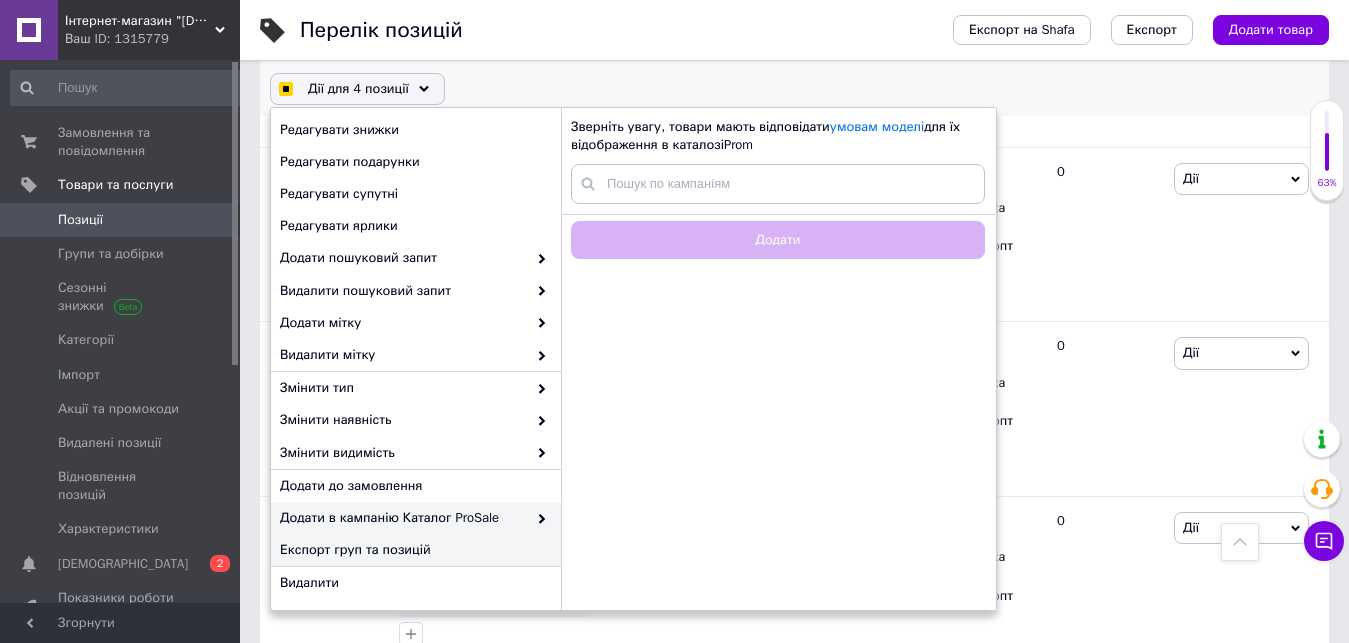 click on "Експорт груп та позицій" at bounding box center [413, 550] 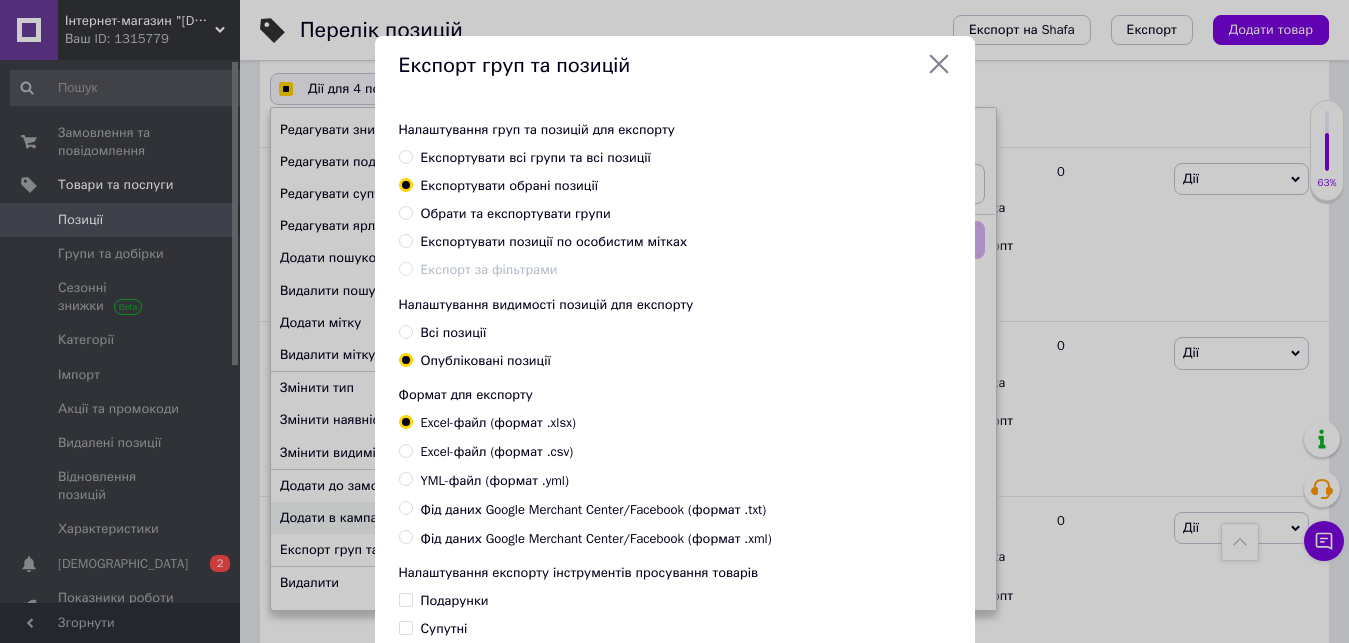 checkbox on "true" 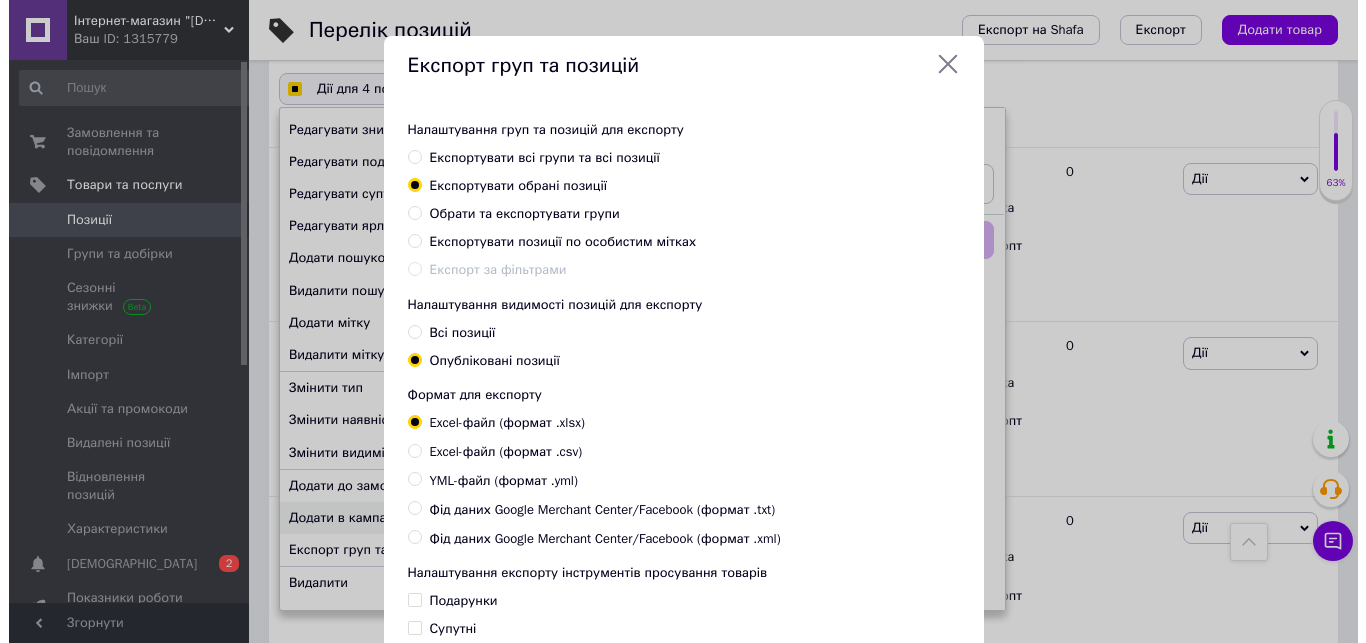 scroll, scrollTop: 4840, scrollLeft: 0, axis: vertical 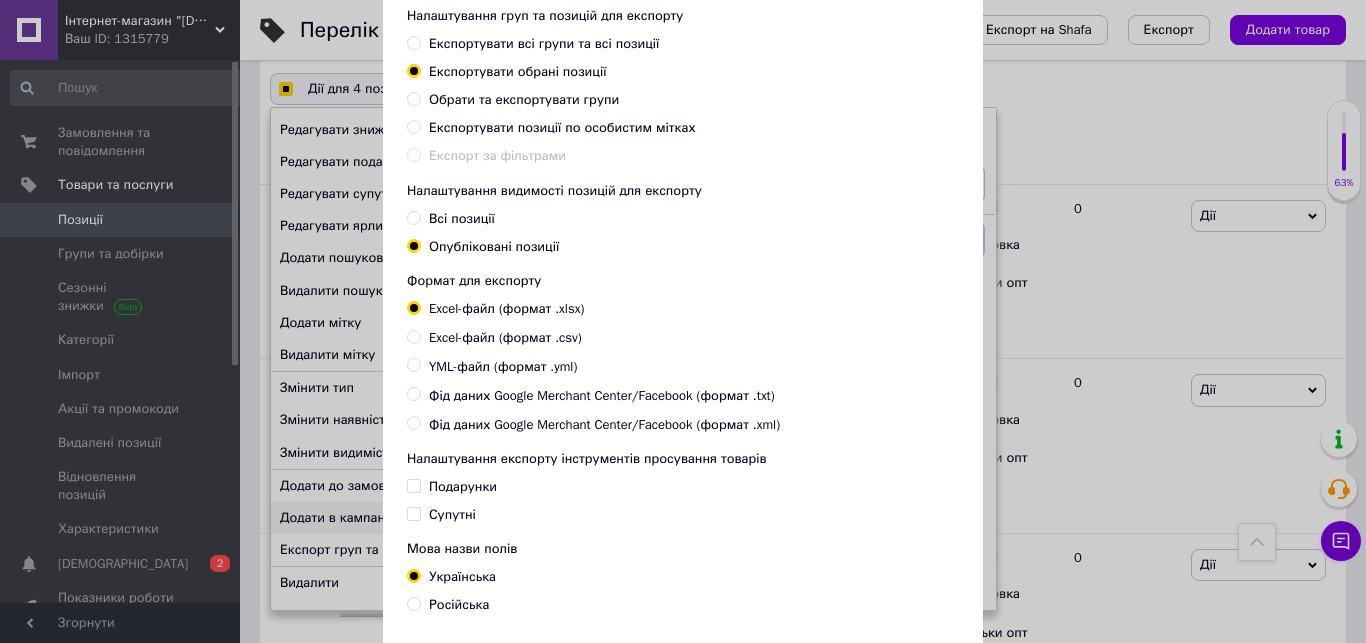 click on "Excel-файл (формат .csv)" at bounding box center (505, 338) 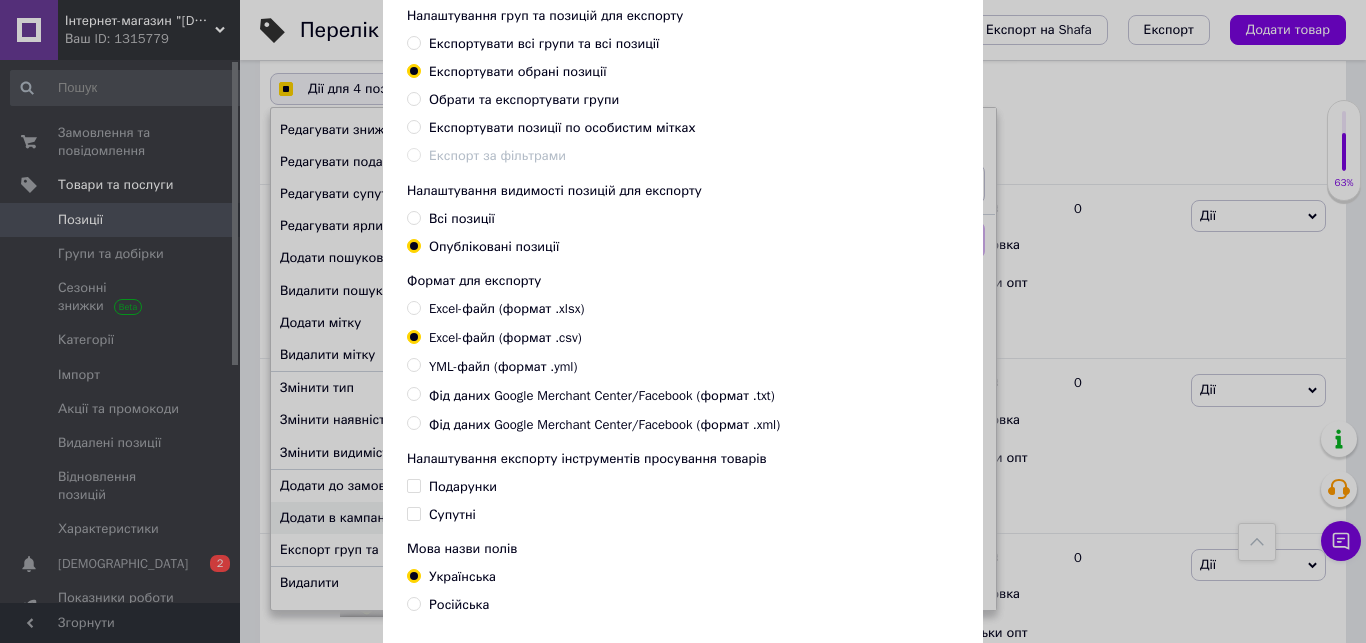 checkbox on "true" 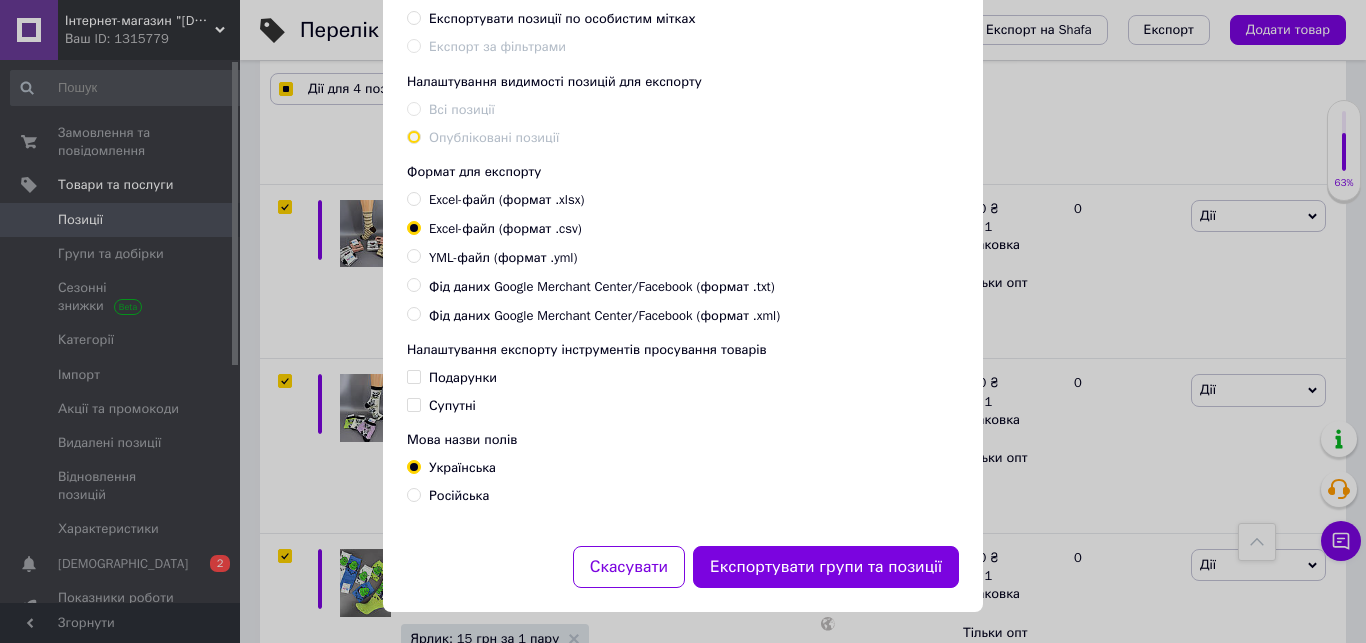 scroll, scrollTop: 232, scrollLeft: 0, axis: vertical 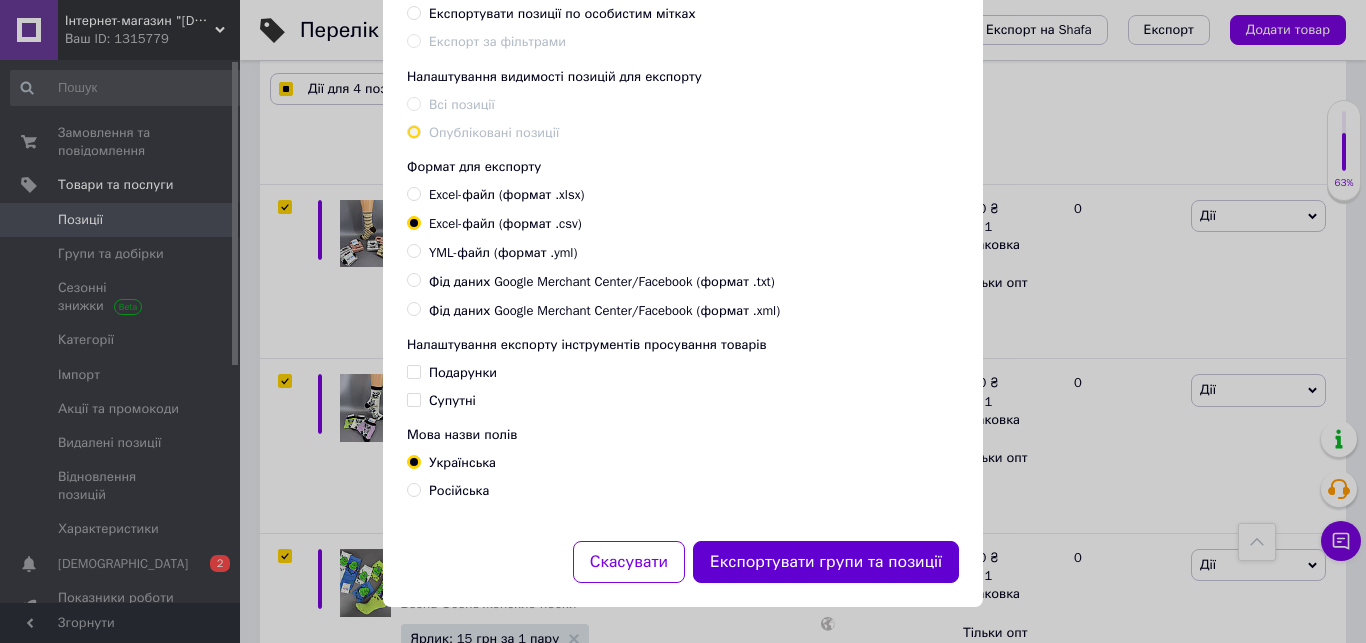 click on "Експортувати групи та позиції" at bounding box center [826, 562] 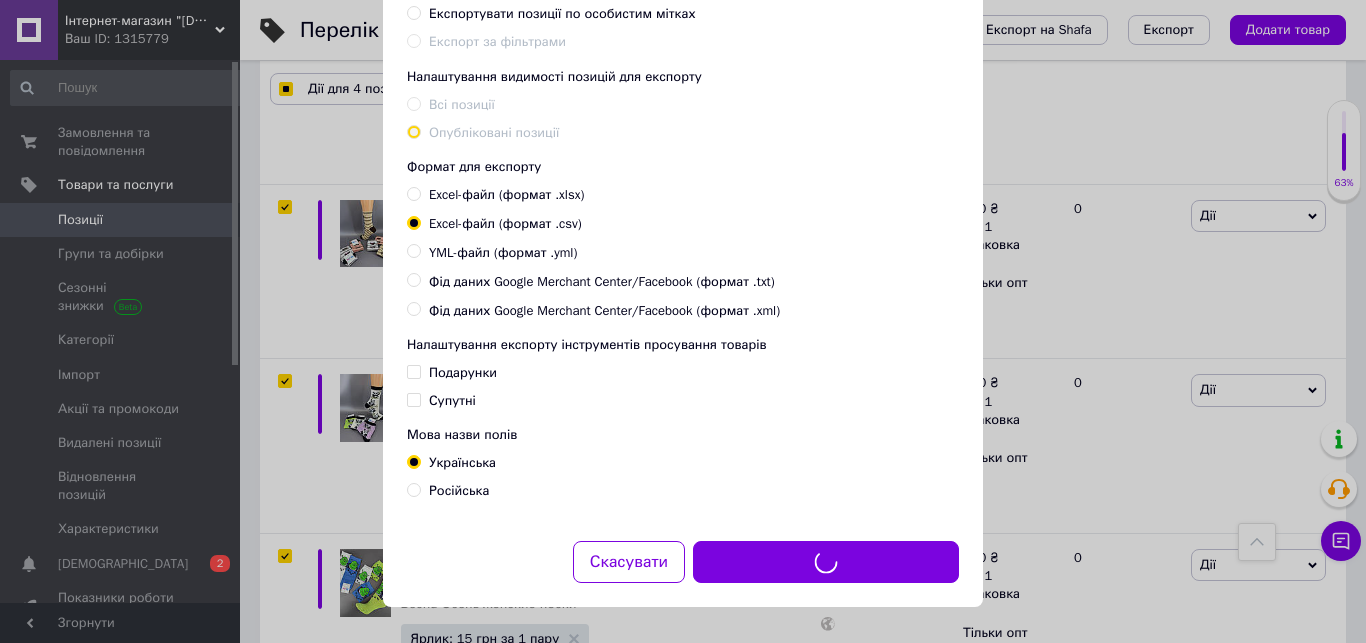 checkbox on "true" 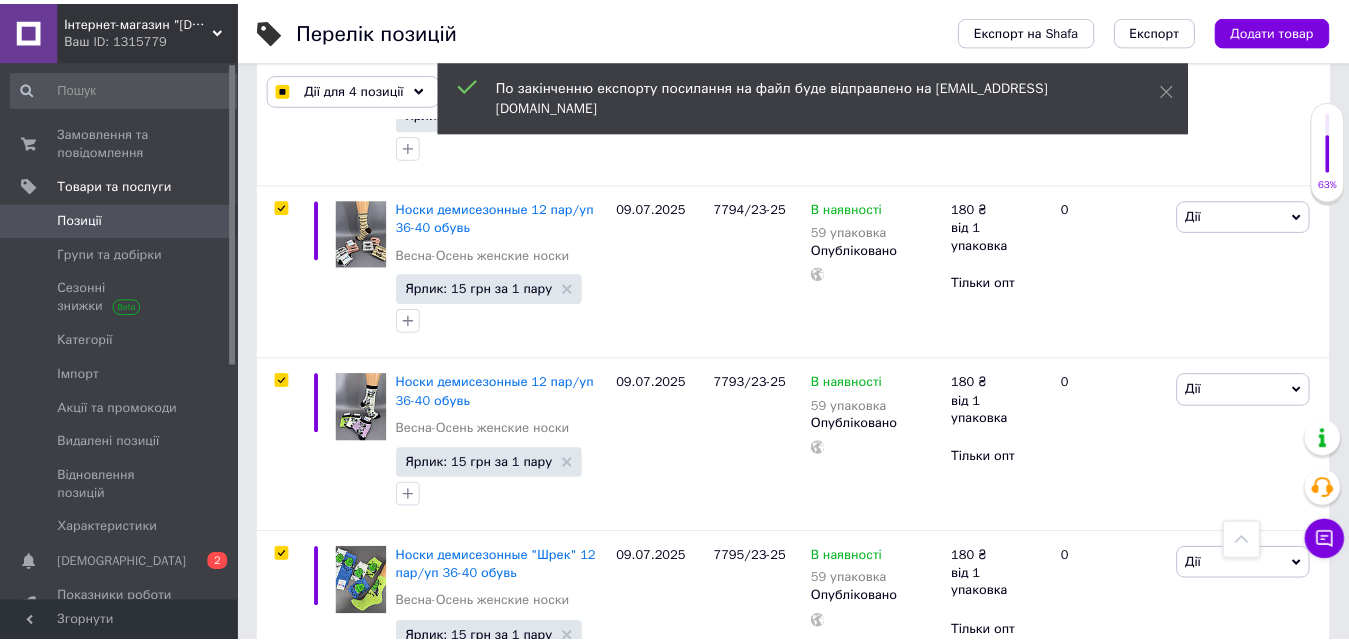 scroll, scrollTop: 4877, scrollLeft: 0, axis: vertical 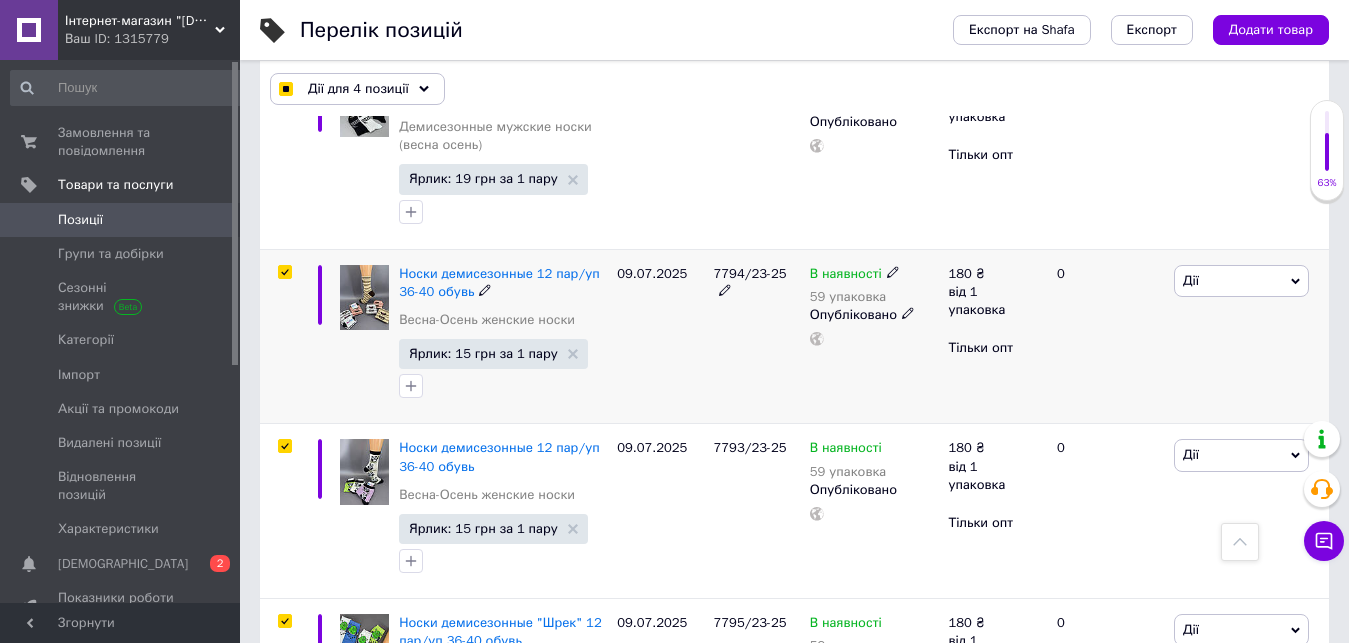 click at bounding box center [284, 272] 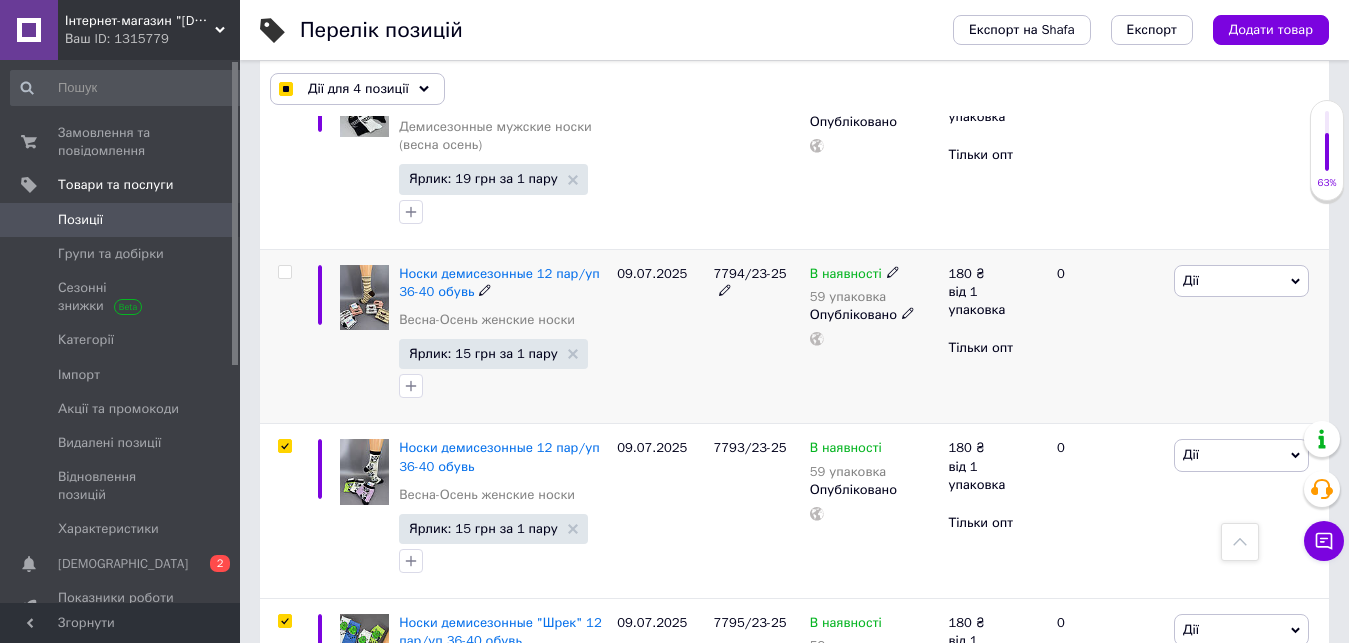 checkbox on "false" 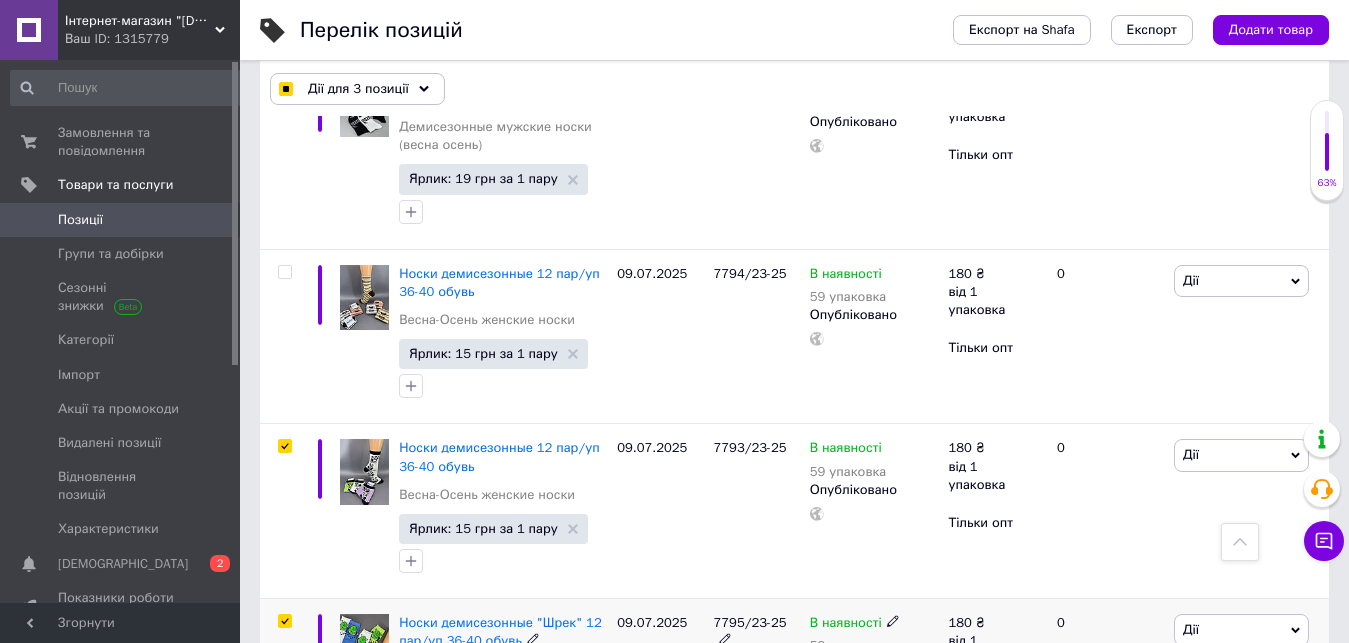 click at bounding box center [284, 621] 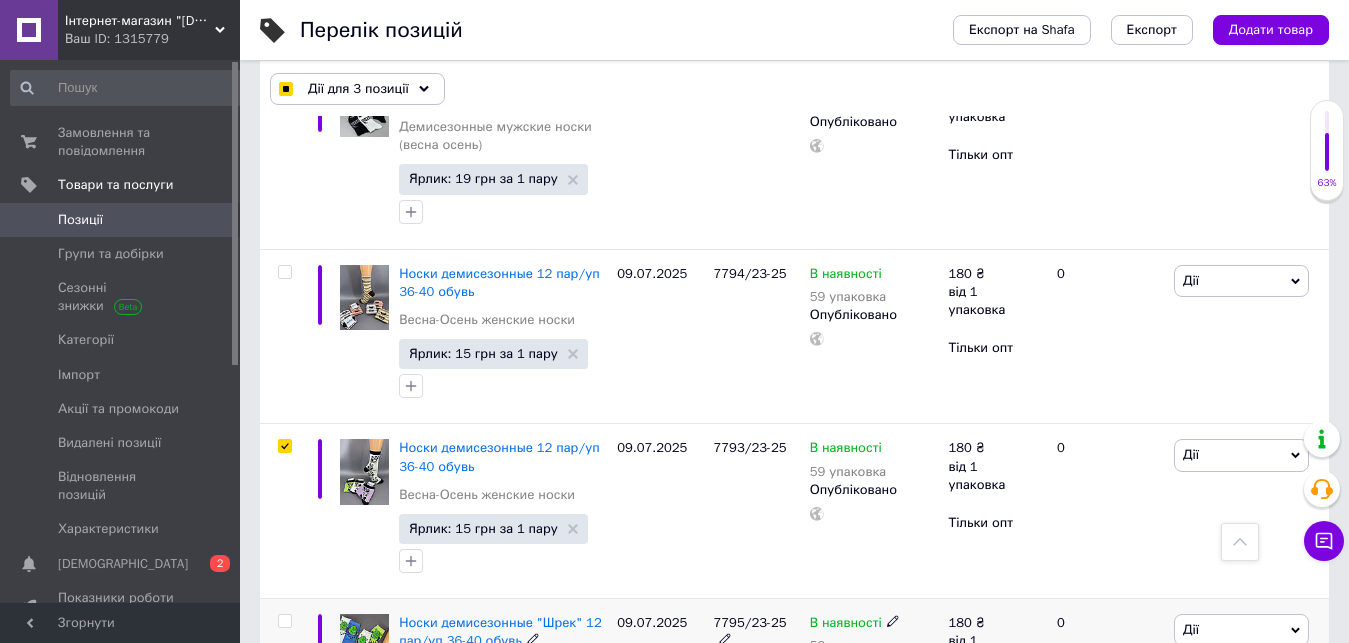 checkbox on "false" 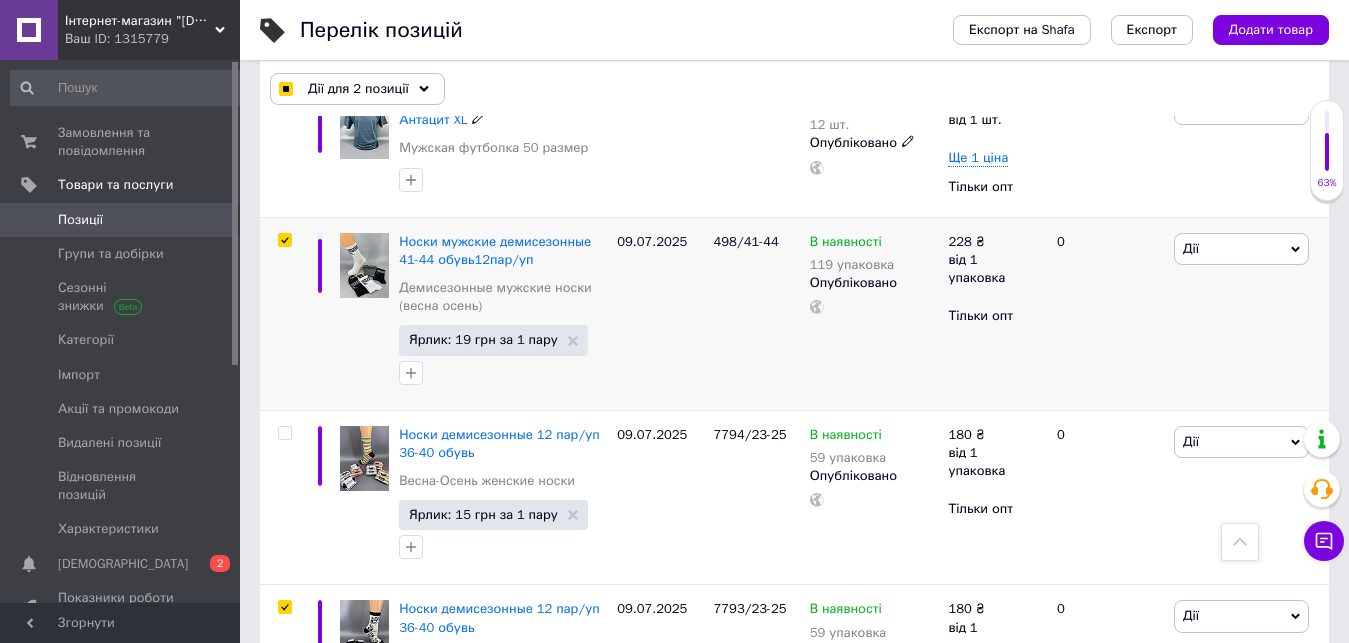 scroll, scrollTop: 4673, scrollLeft: 0, axis: vertical 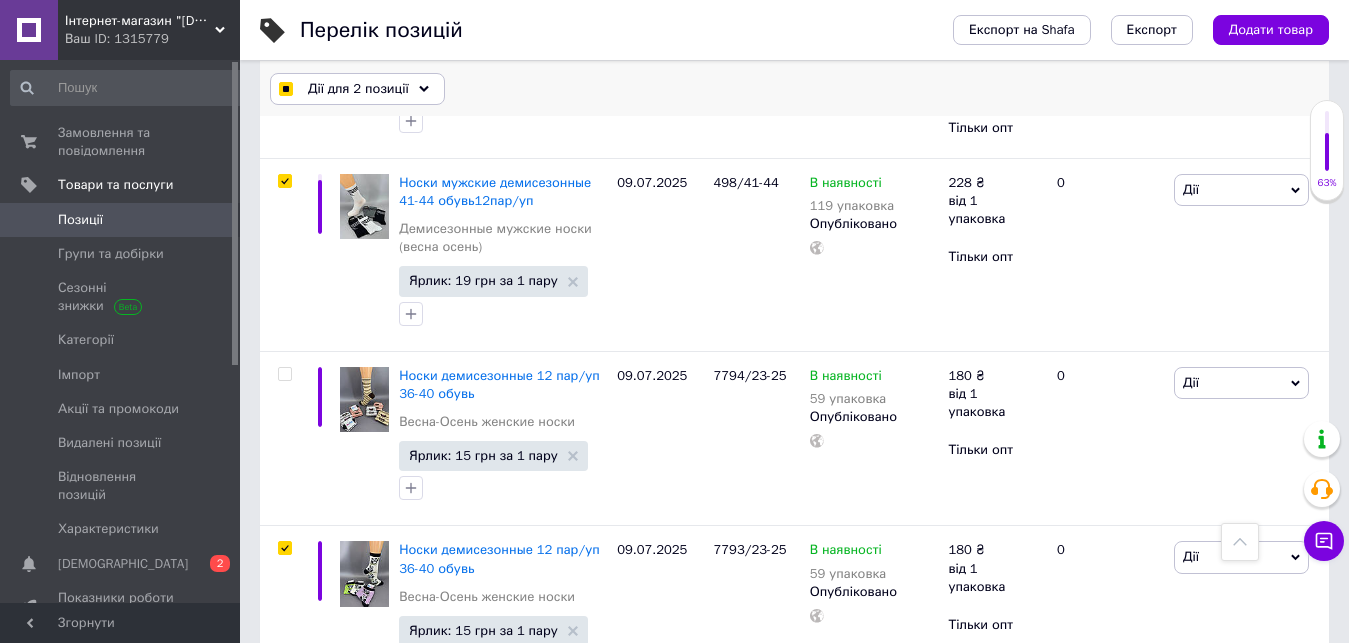 click on "Дії для 2 позиції" at bounding box center [358, 89] 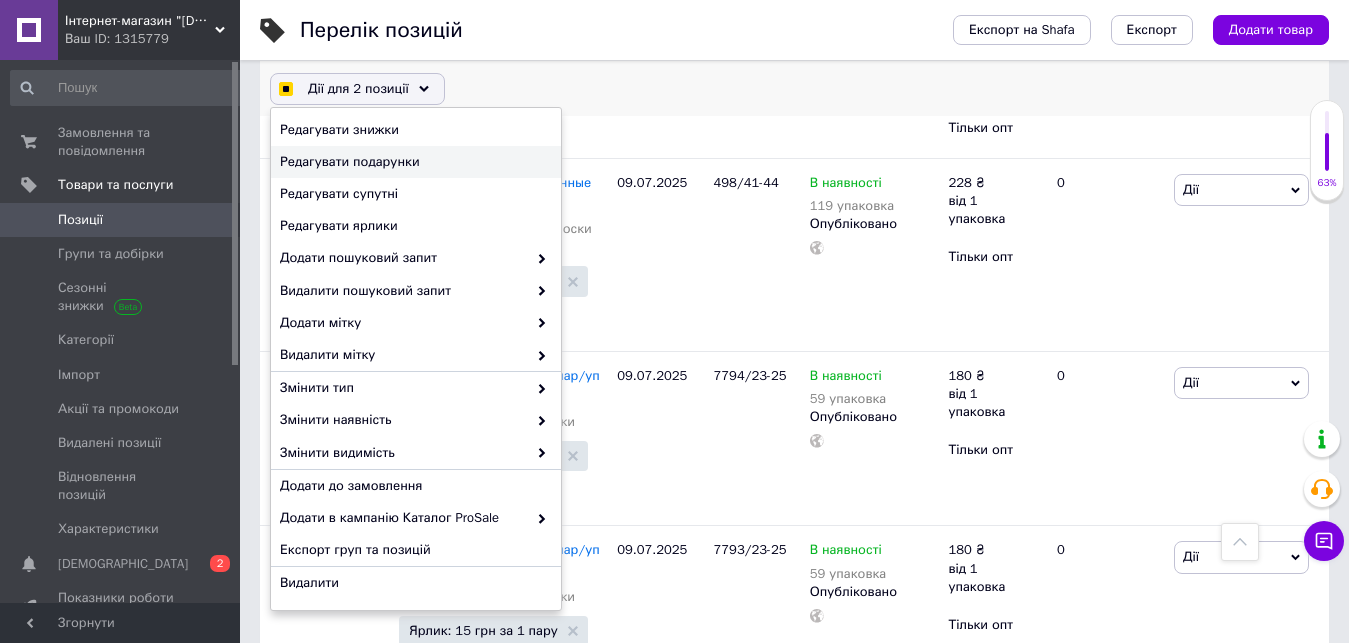 scroll, scrollTop: 198, scrollLeft: 0, axis: vertical 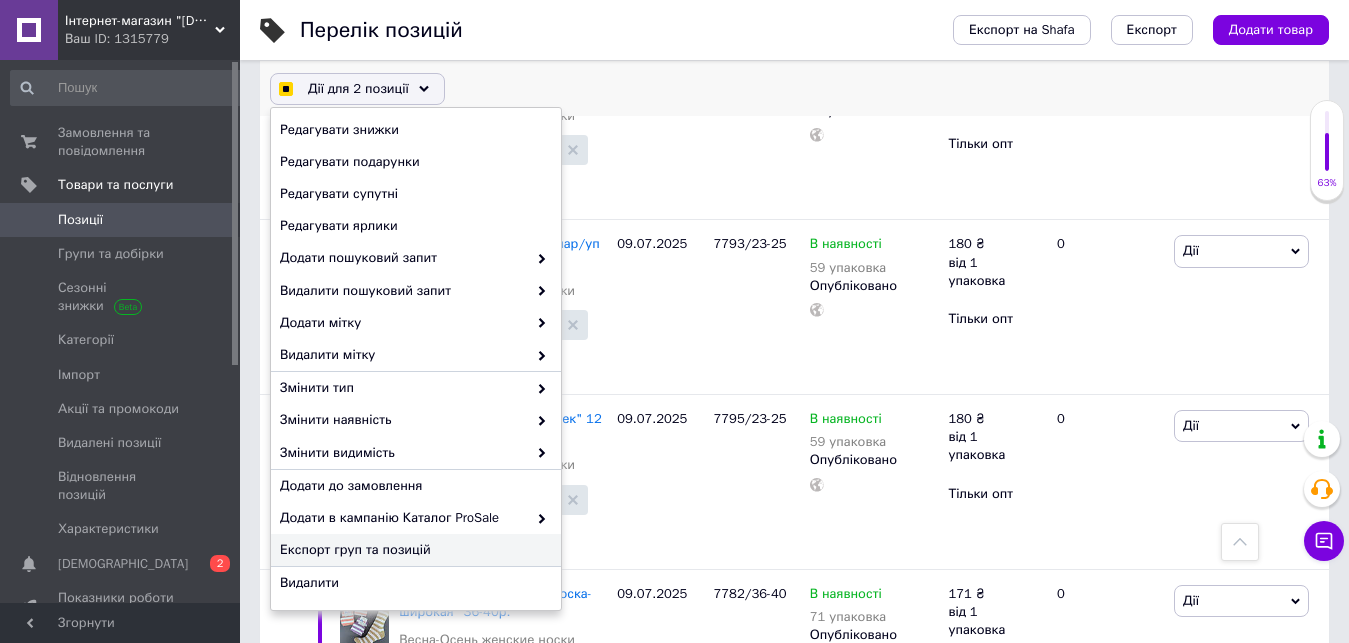 checkbox on "true" 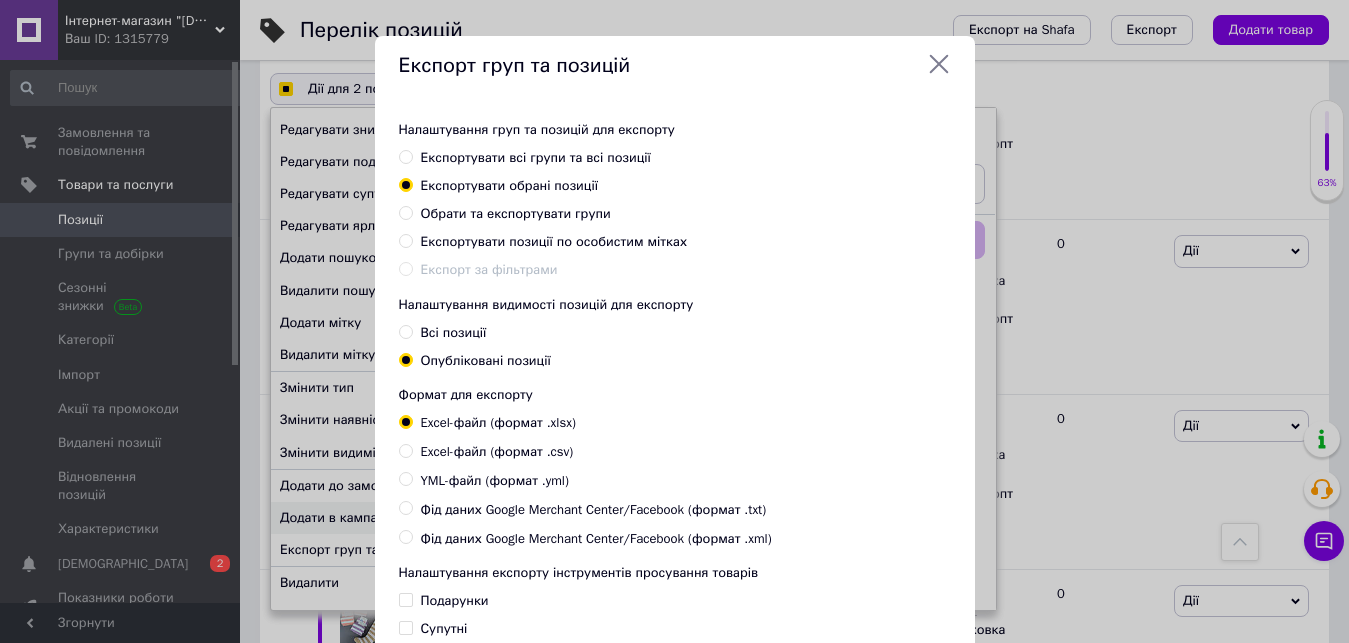 checkbox on "true" 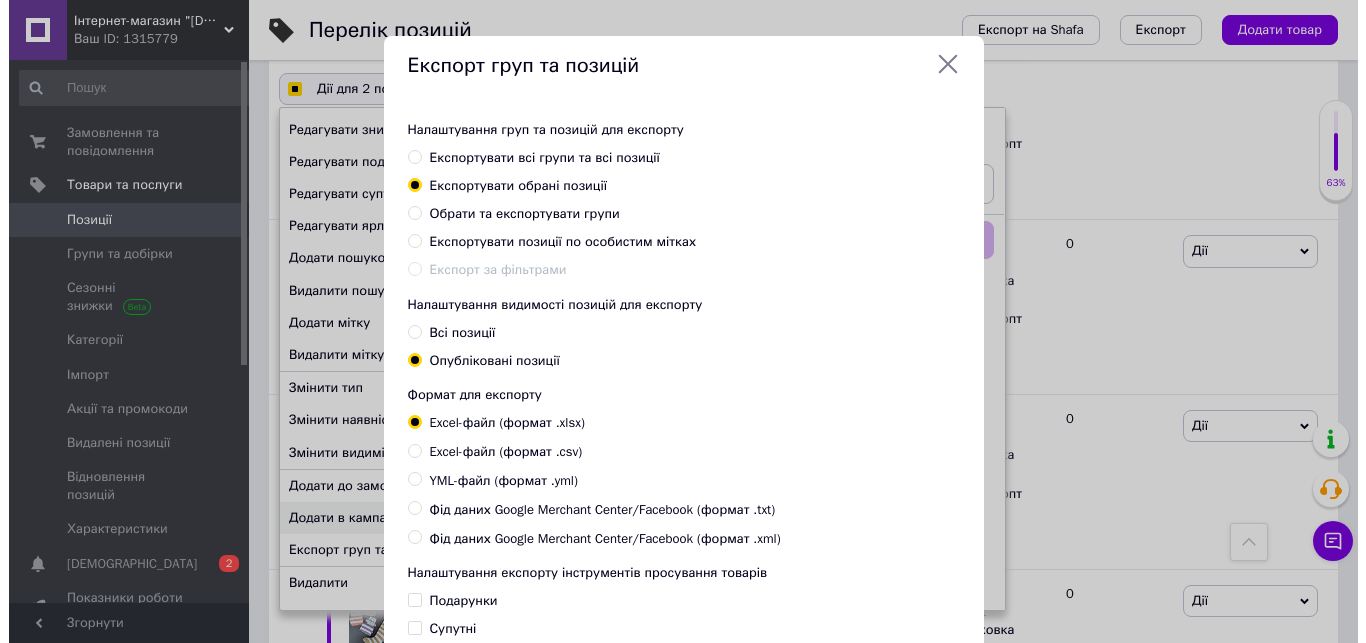 scroll, scrollTop: 4942, scrollLeft: 0, axis: vertical 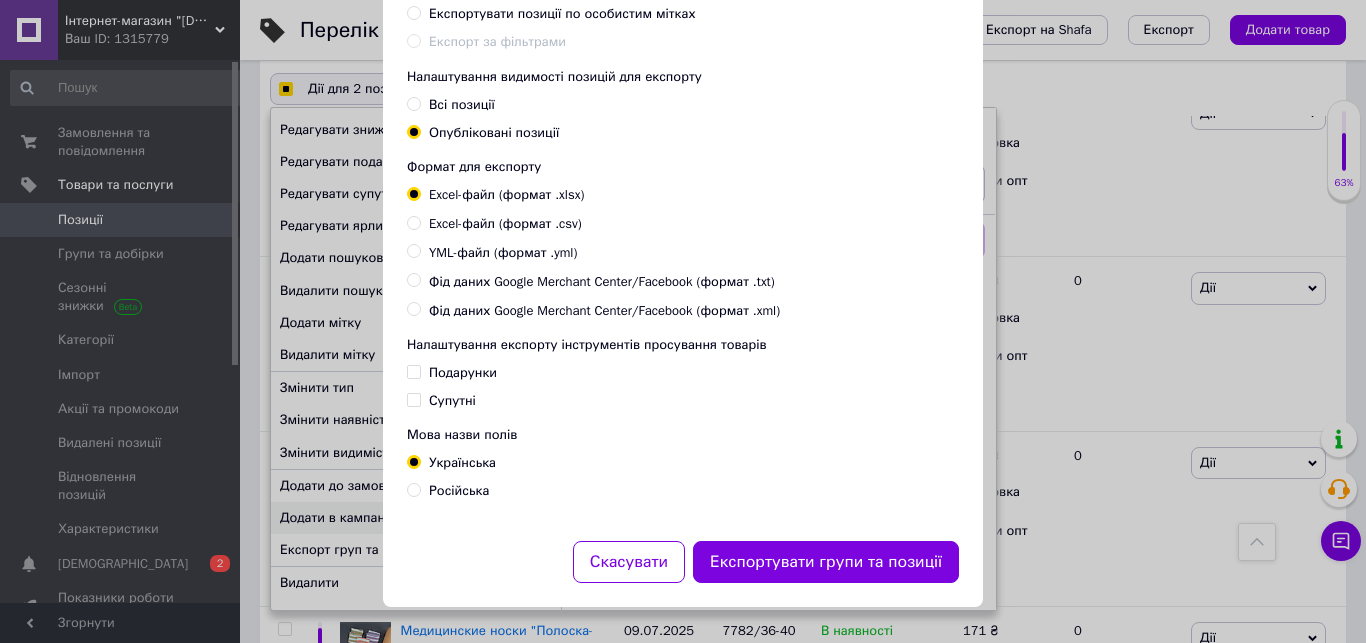 click on "Експортувати групи та позиції" at bounding box center (826, 562) 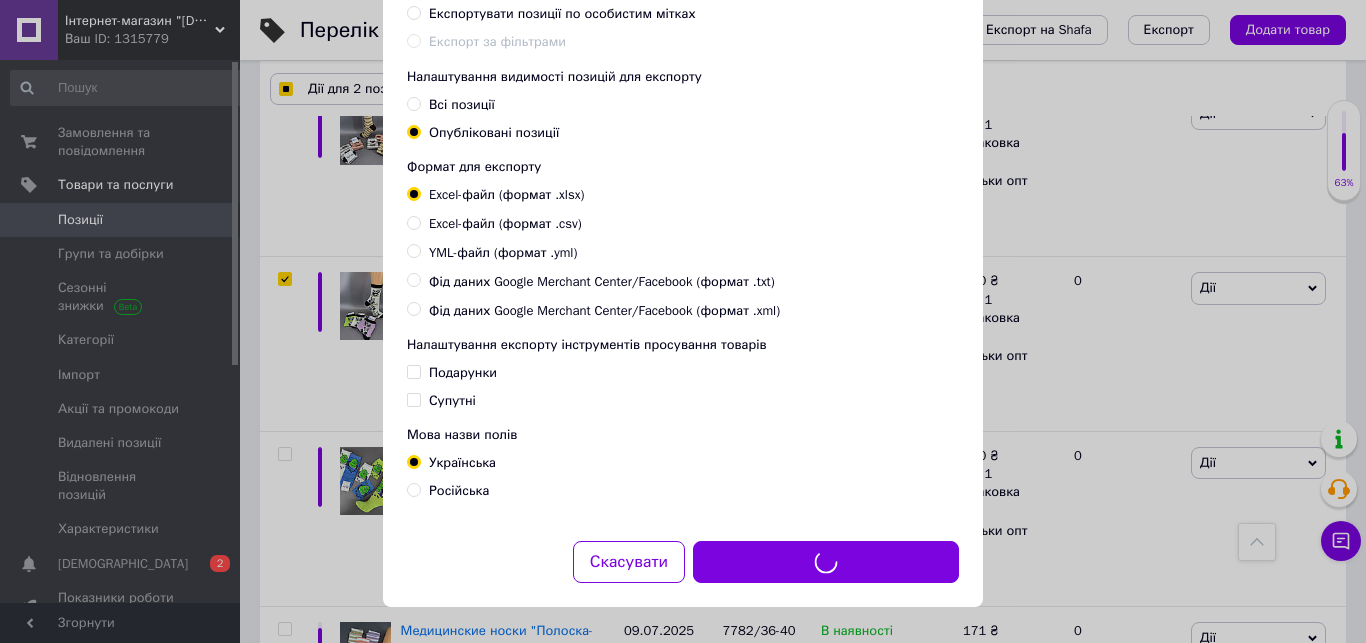 checkbox on "true" 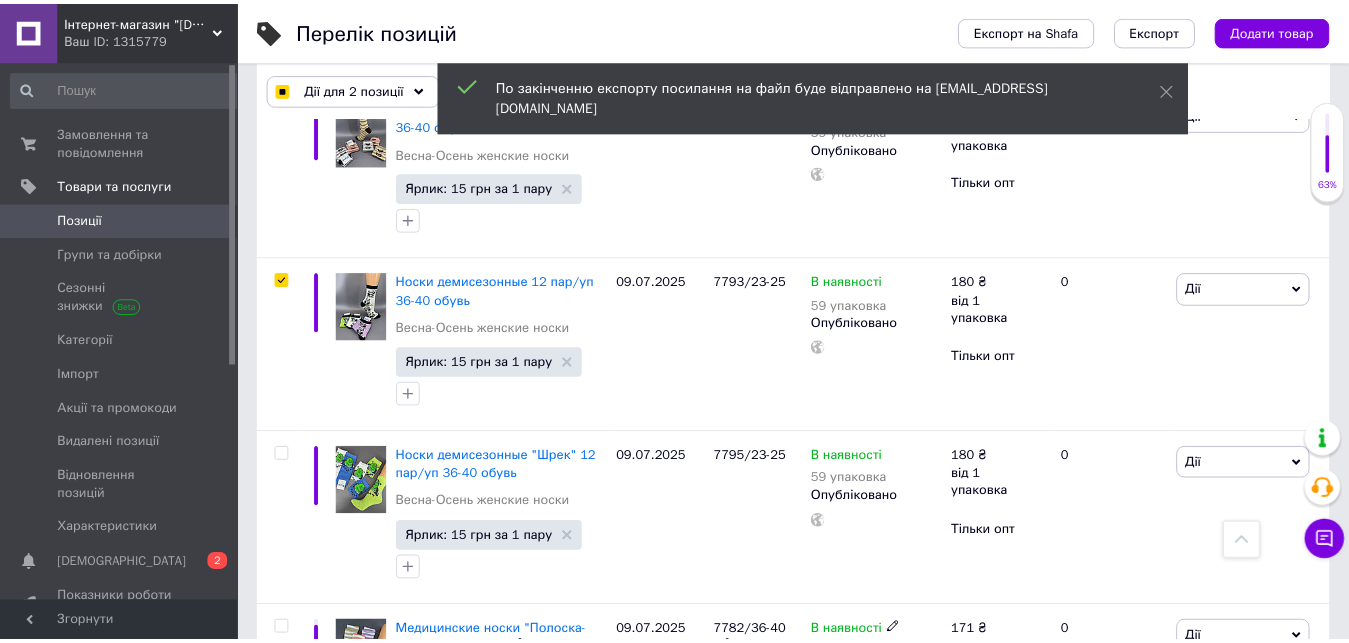 scroll, scrollTop: 4979, scrollLeft: 0, axis: vertical 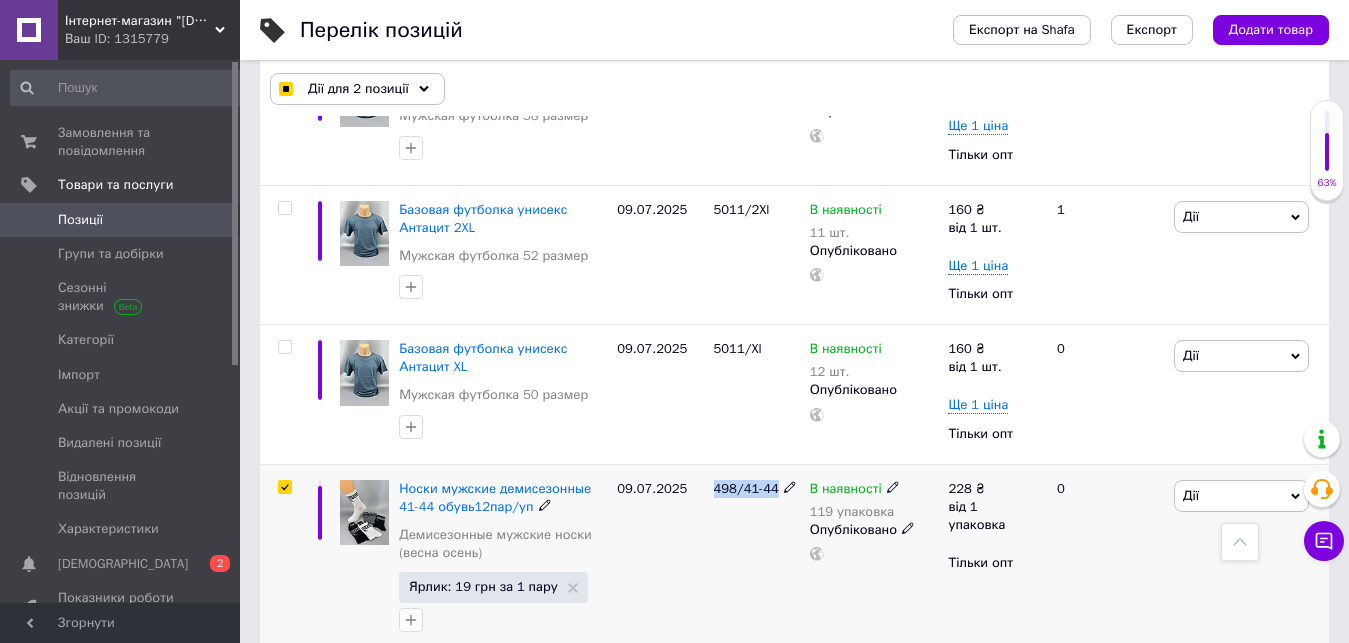drag, startPoint x: 715, startPoint y: 421, endPoint x: 784, endPoint y: 424, distance: 69.065186 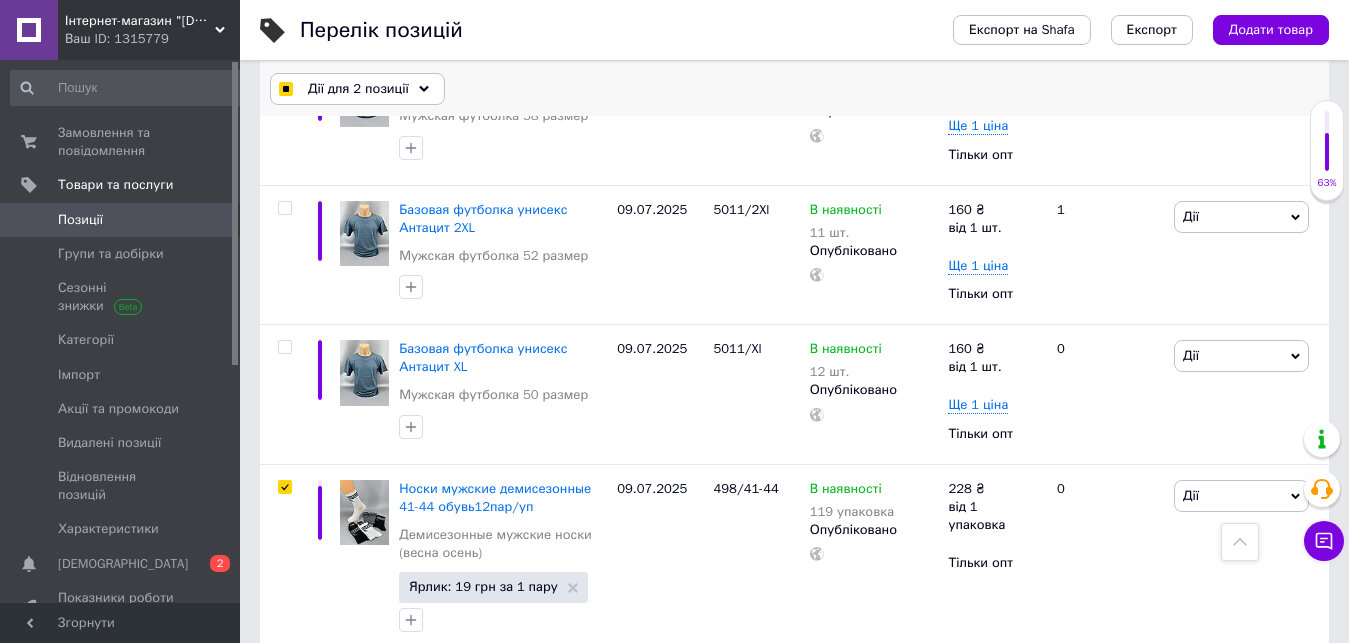 click on "Дії для 2 позиції" at bounding box center (358, 89) 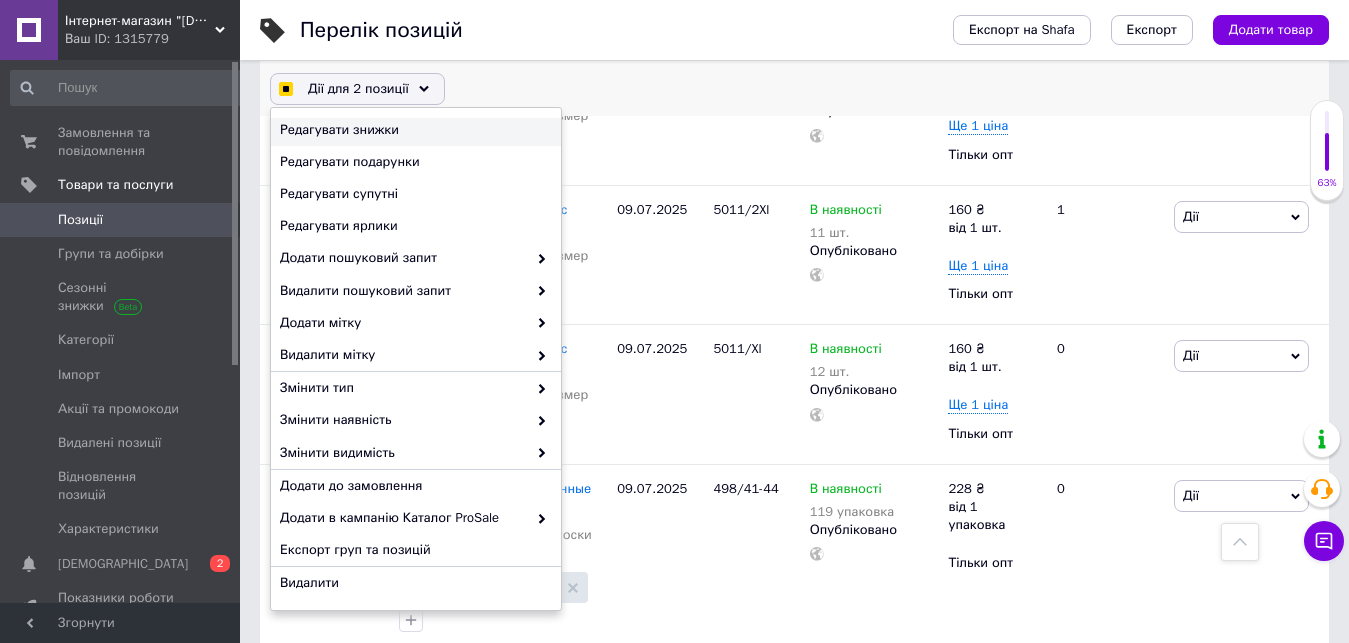 scroll, scrollTop: 198, scrollLeft: 0, axis: vertical 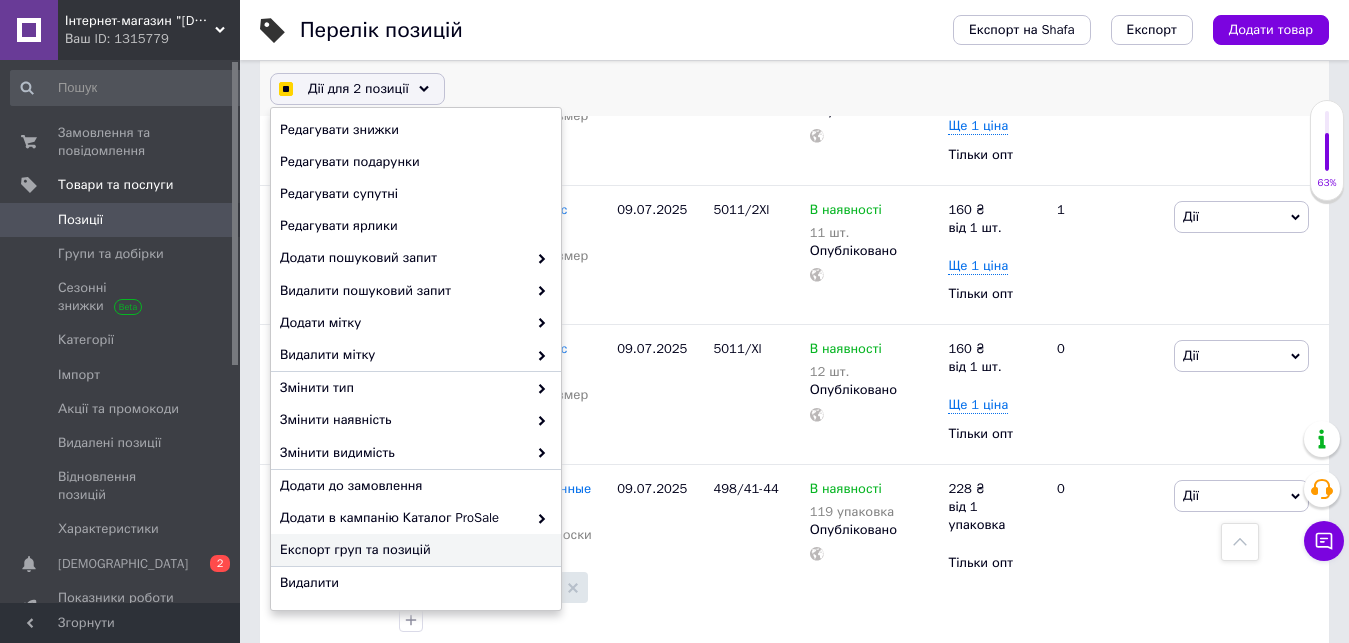 checkbox on "true" 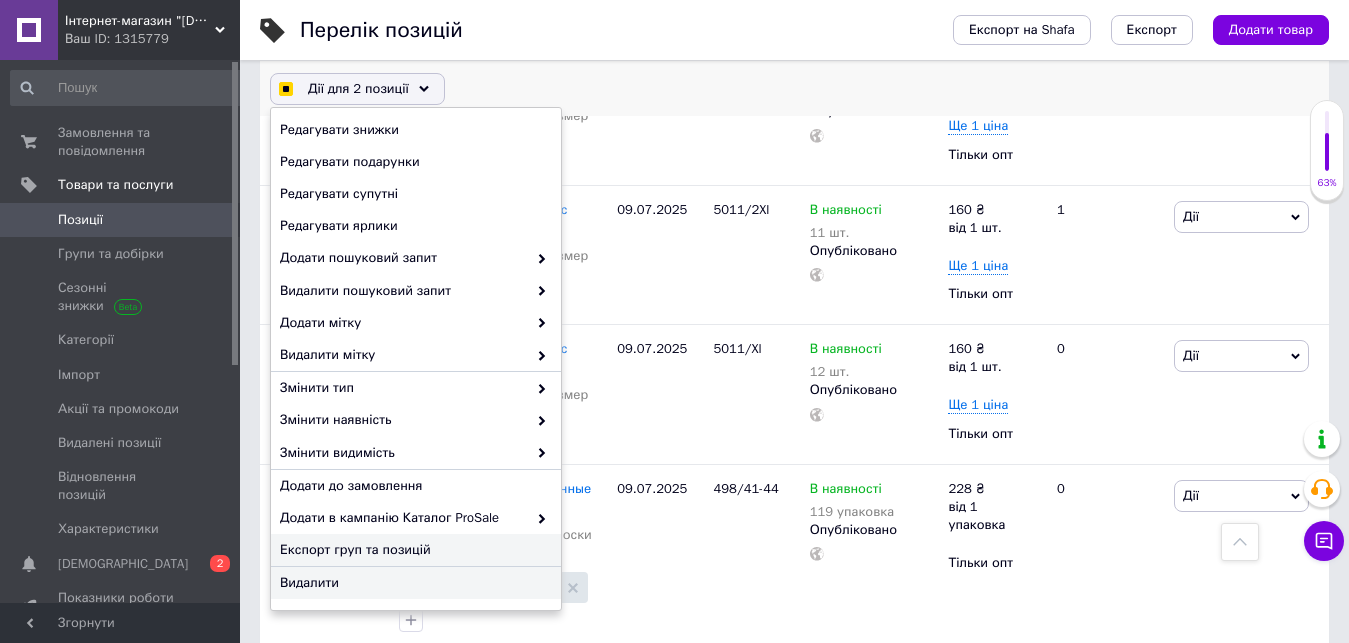 click on "Експорт груп та позицій" at bounding box center (413, 550) 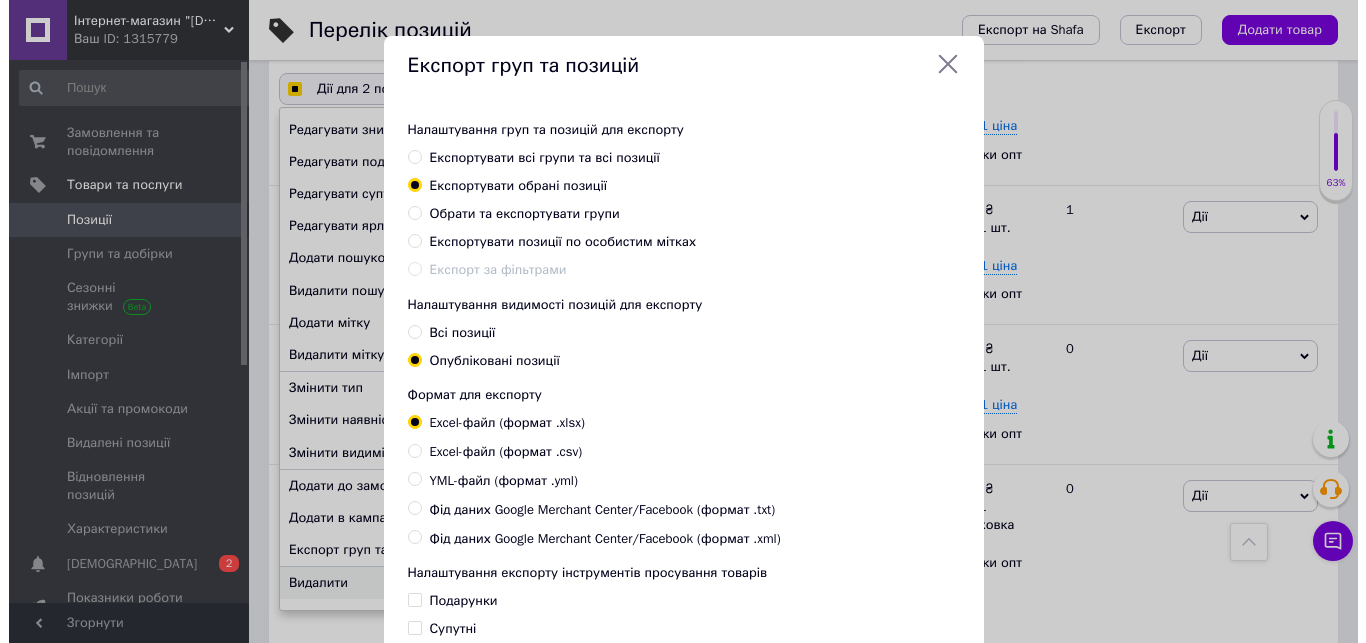 scroll, scrollTop: 4330, scrollLeft: 0, axis: vertical 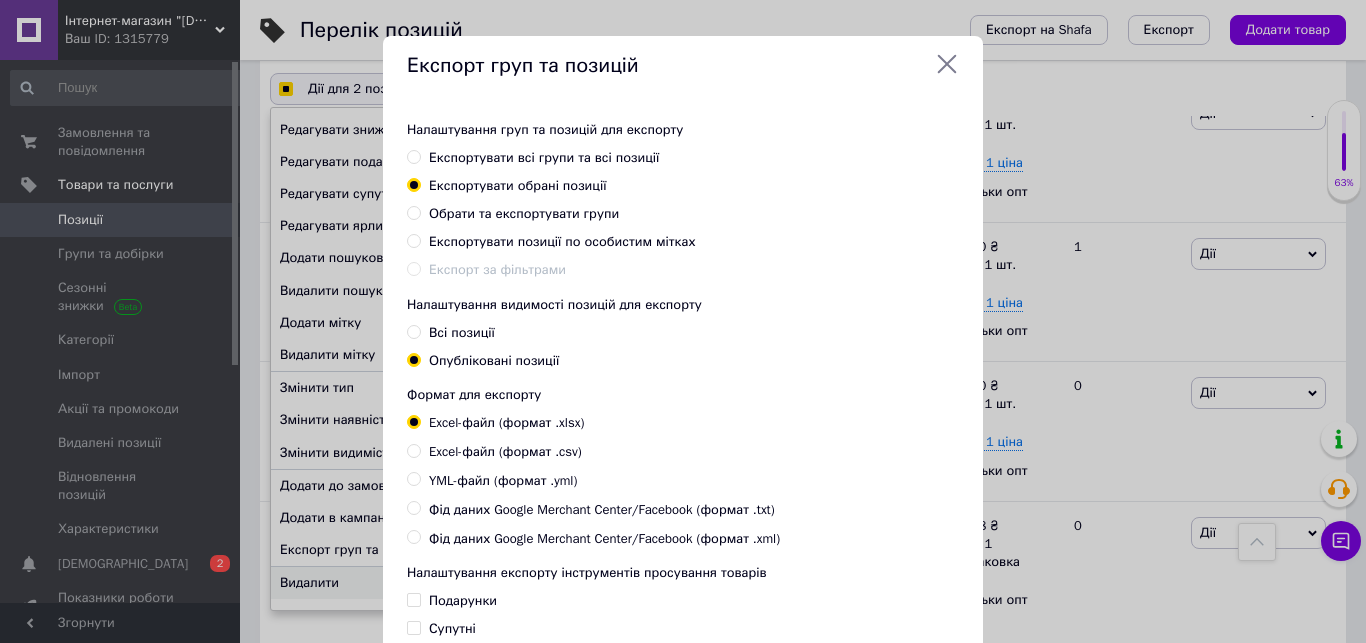 click on "Експорт груп та позицій" at bounding box center [683, 66] 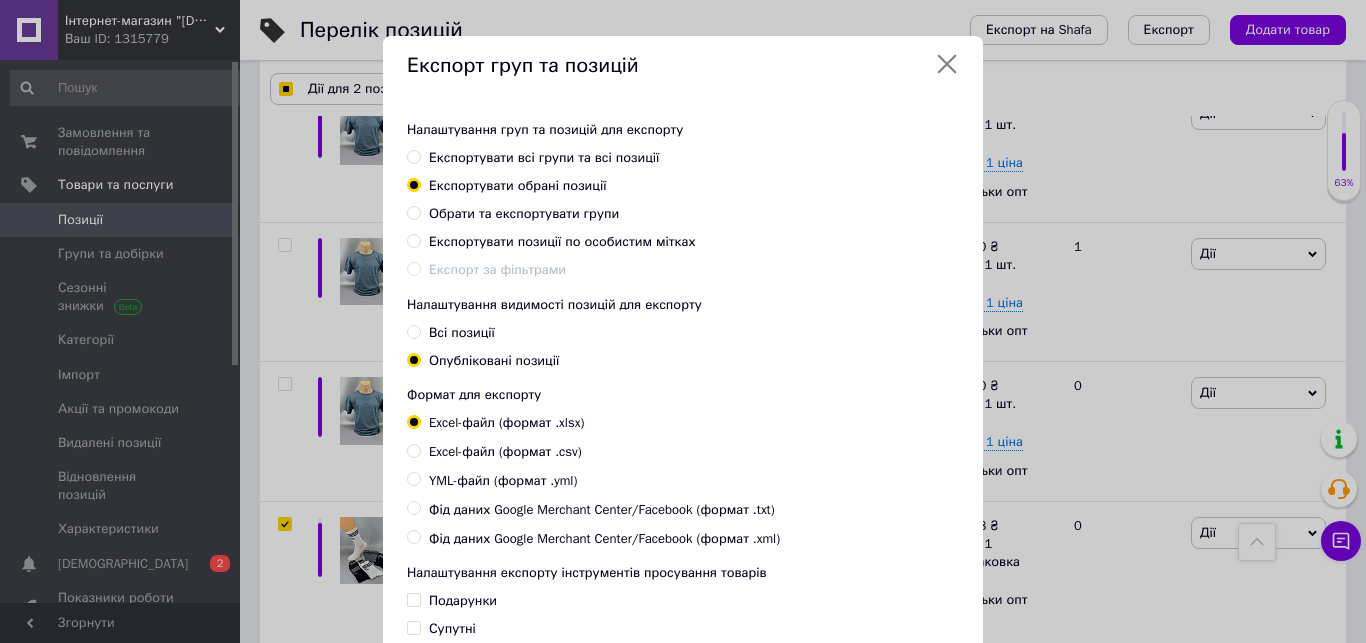 checkbox on "true" 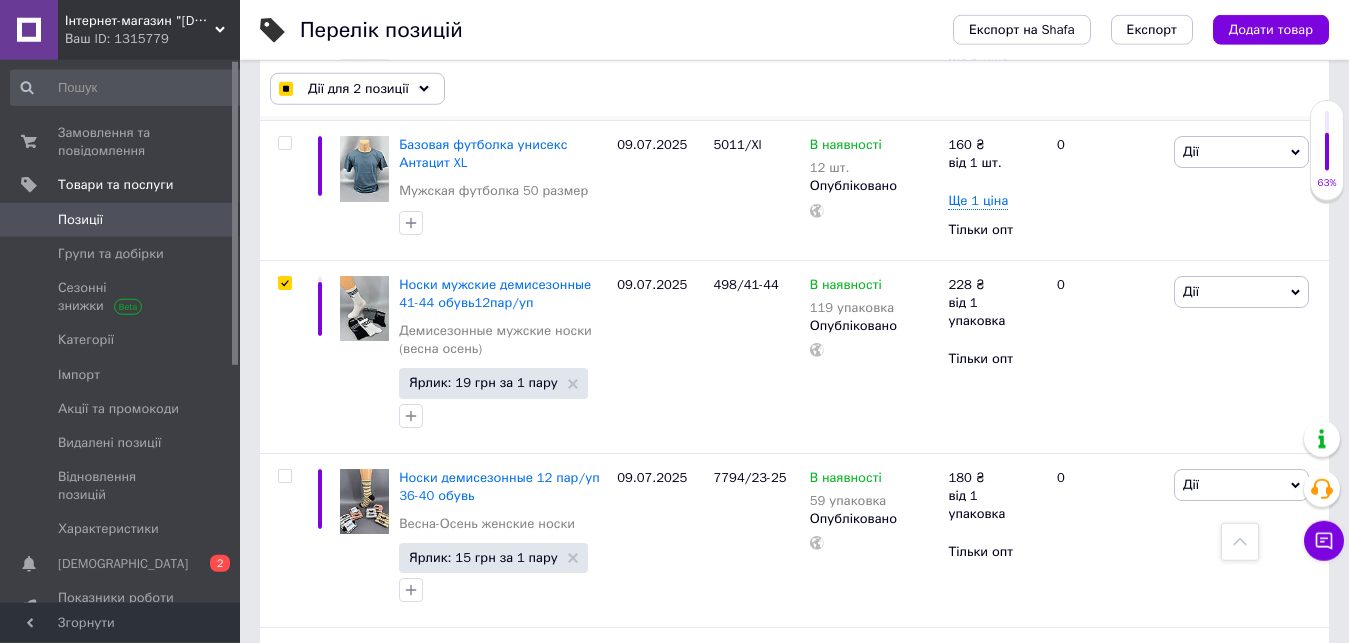 scroll, scrollTop: 4673, scrollLeft: 0, axis: vertical 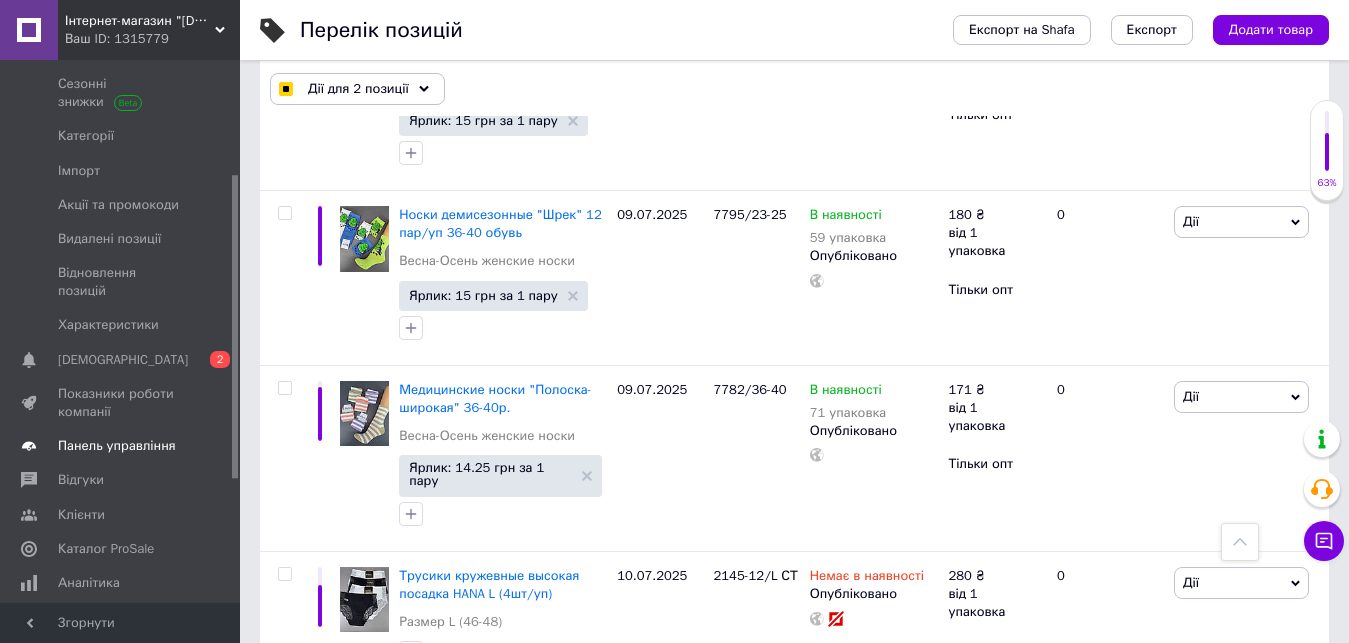 click on "Панель управління" at bounding box center [117, 446] 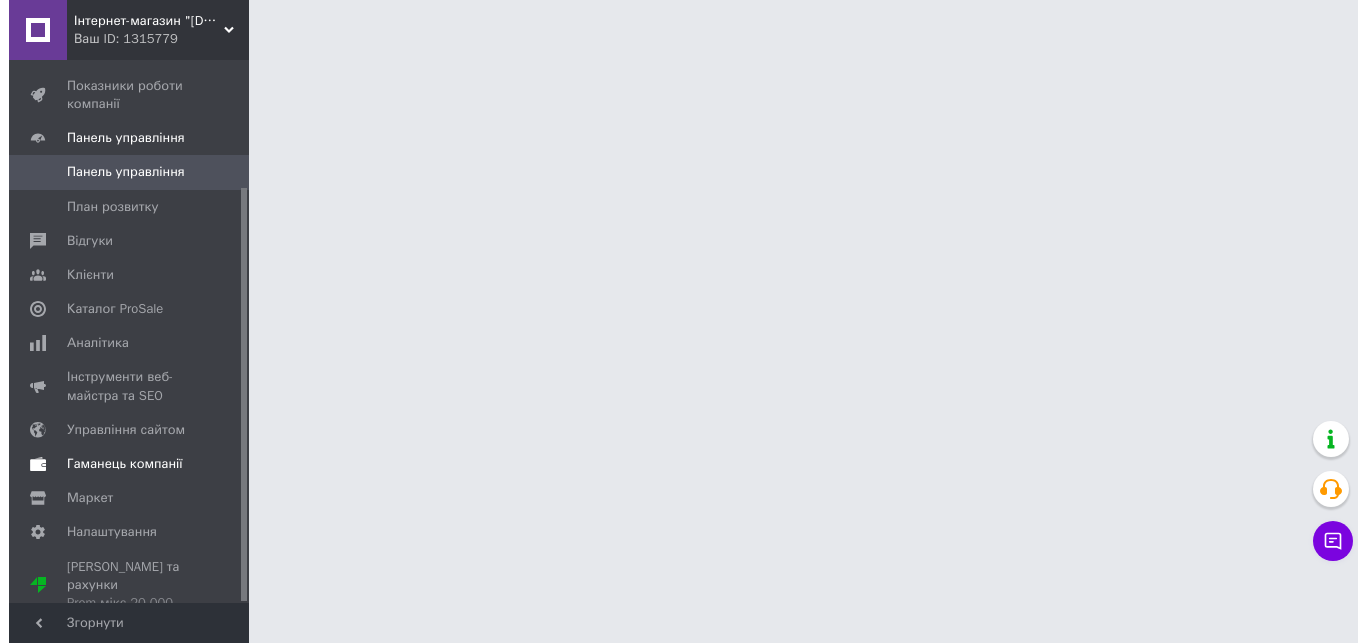 scroll, scrollTop: 0, scrollLeft: 0, axis: both 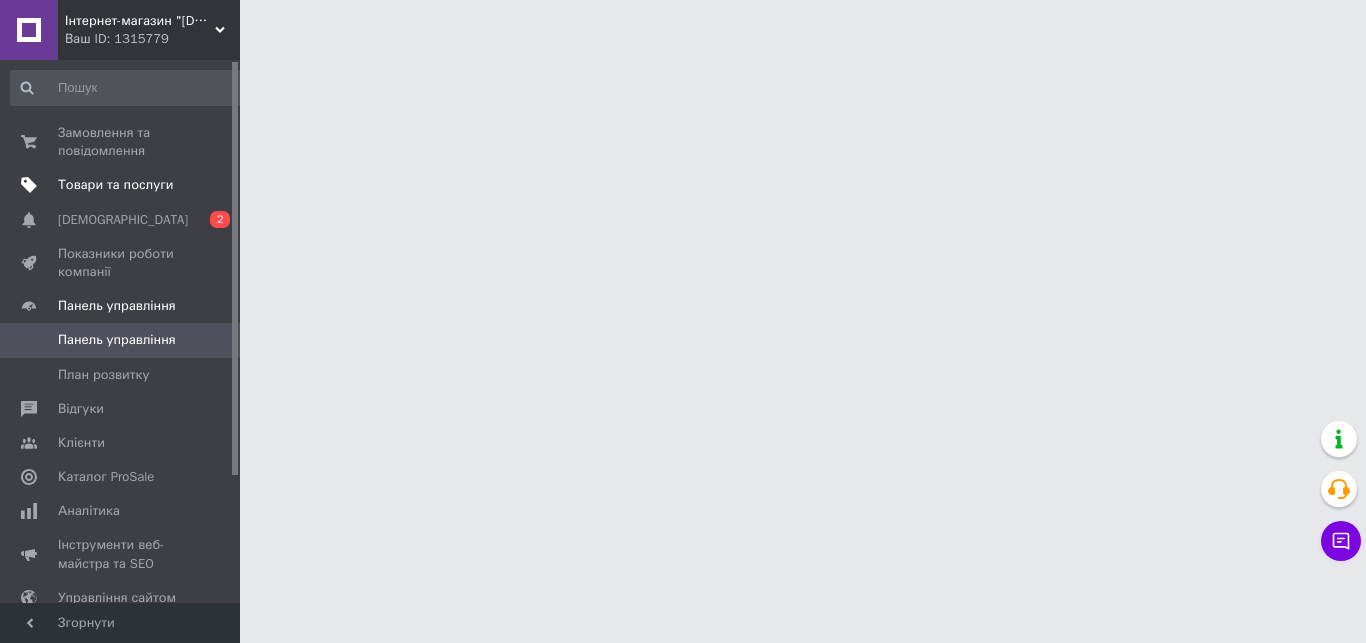 click on "Товари та послуги" at bounding box center [115, 185] 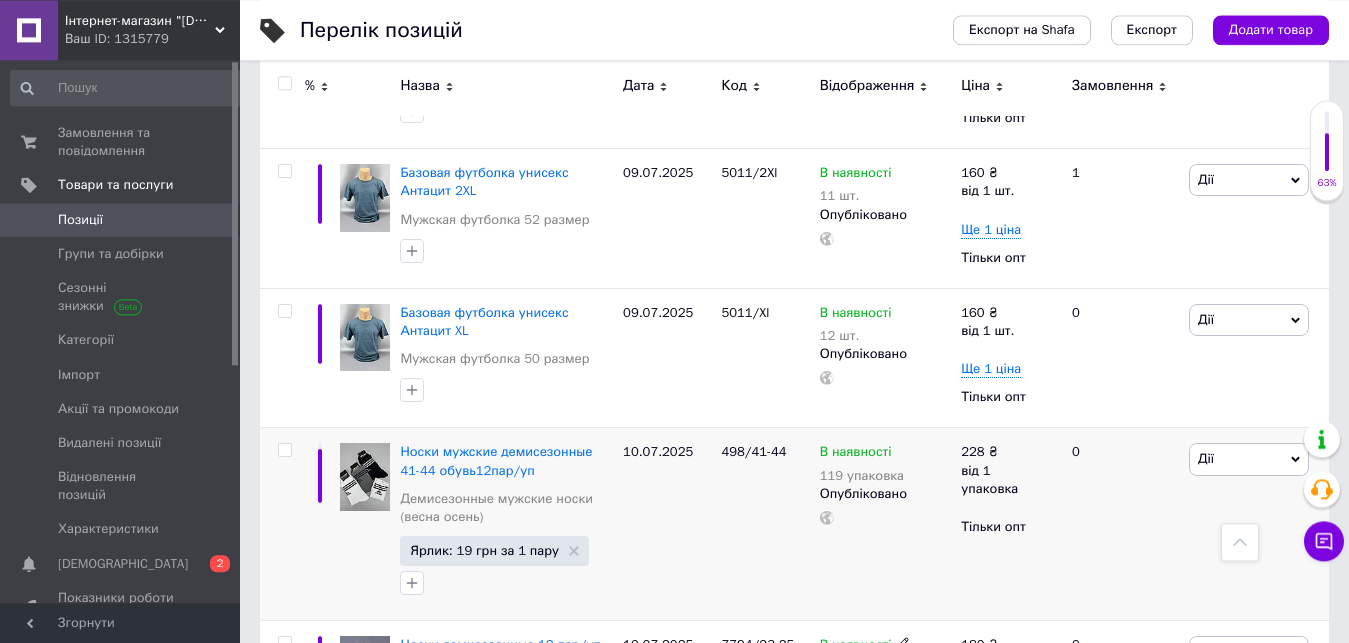 scroll, scrollTop: 4415, scrollLeft: 0, axis: vertical 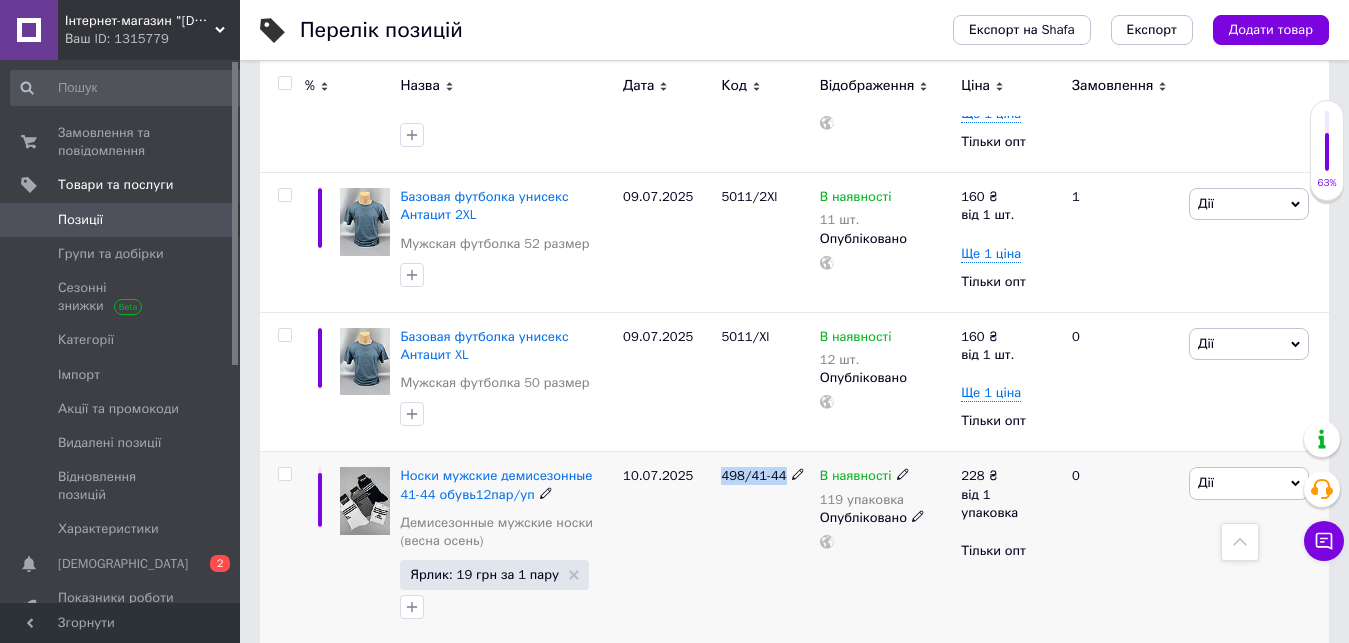 drag, startPoint x: 762, startPoint y: 379, endPoint x: 778, endPoint y: 379, distance: 16 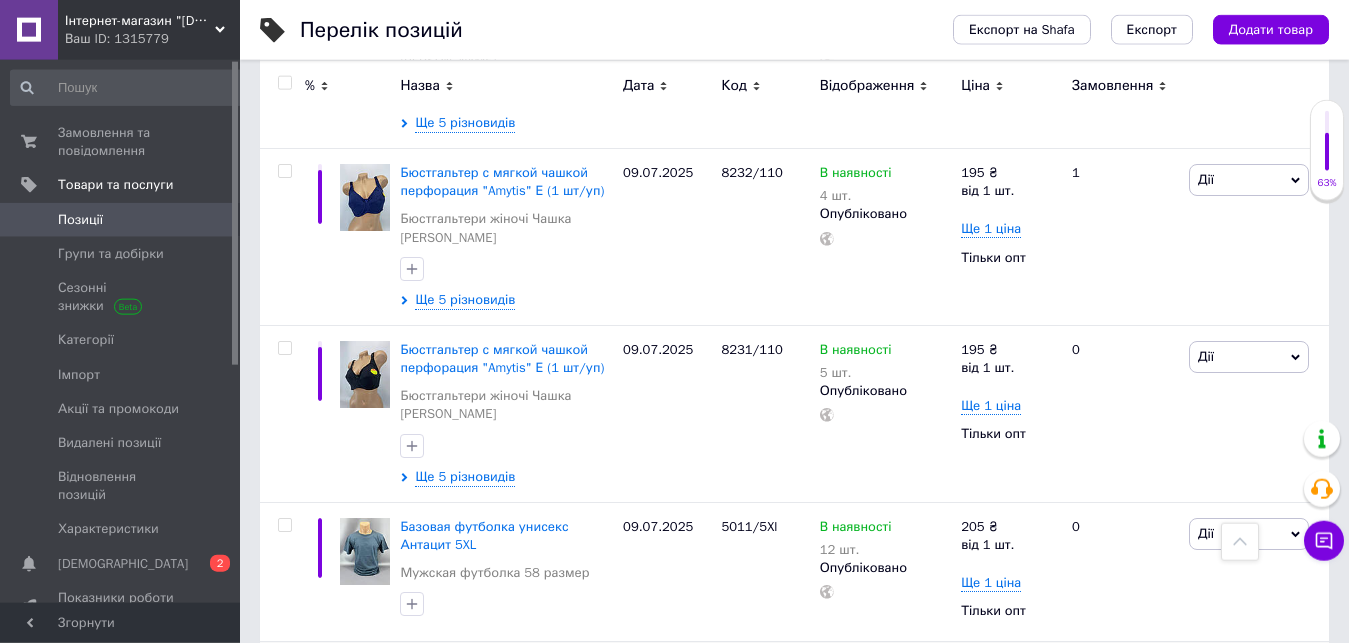 scroll, scrollTop: 3989, scrollLeft: 0, axis: vertical 